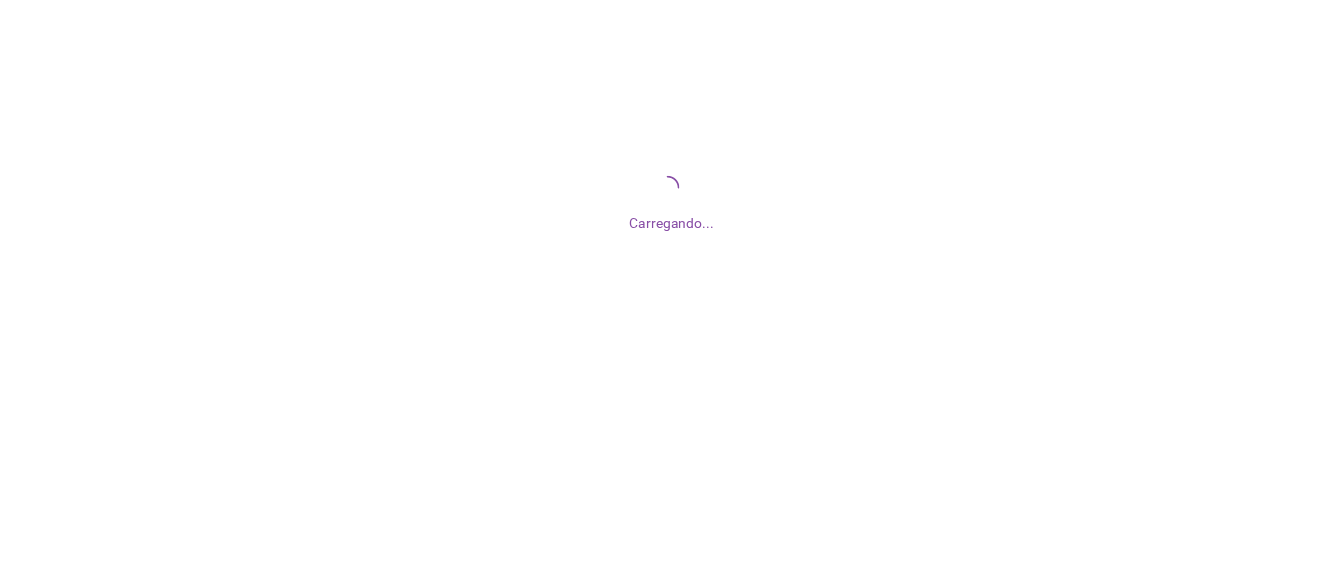 scroll, scrollTop: 0, scrollLeft: 0, axis: both 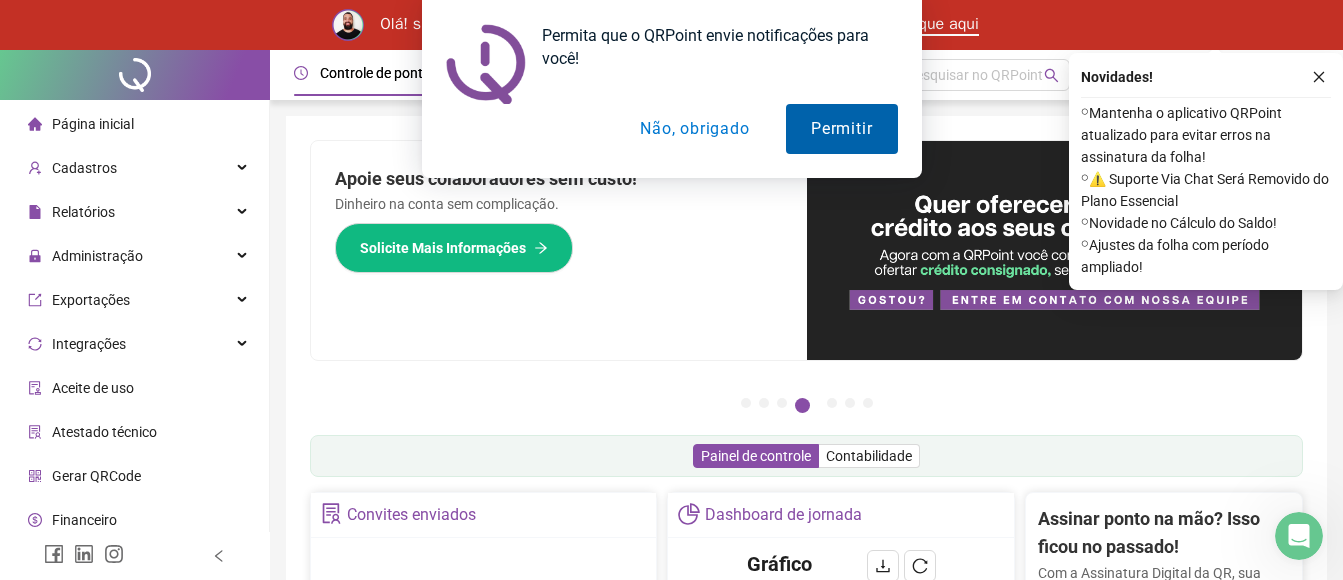 click on "Permitir" at bounding box center [841, 129] 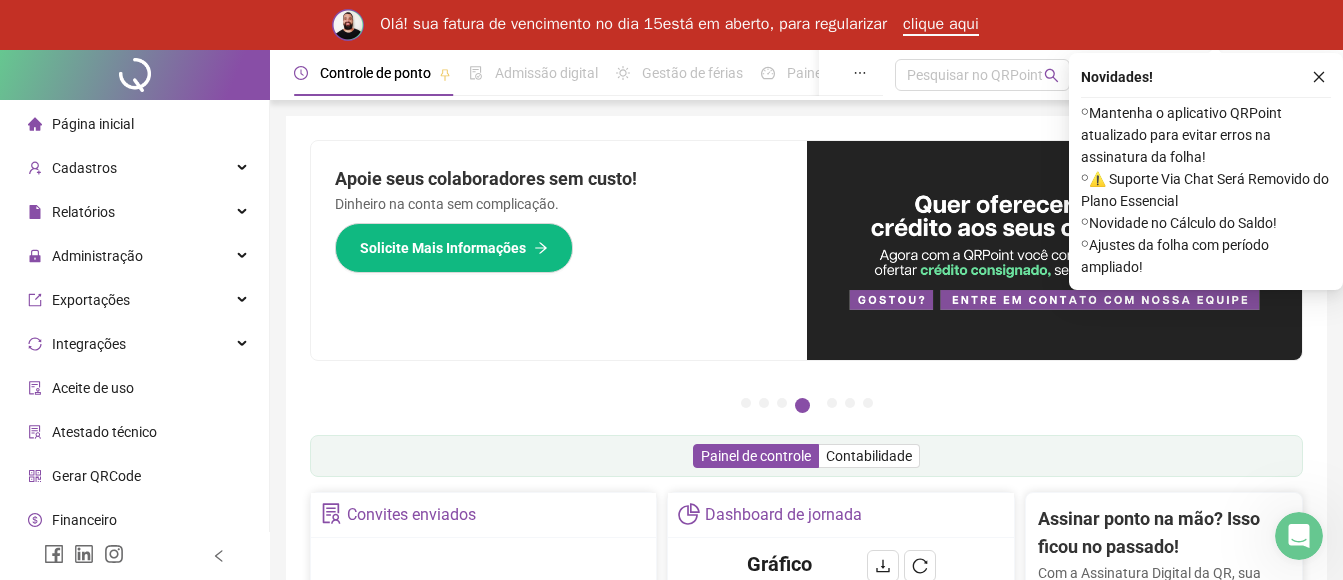 click 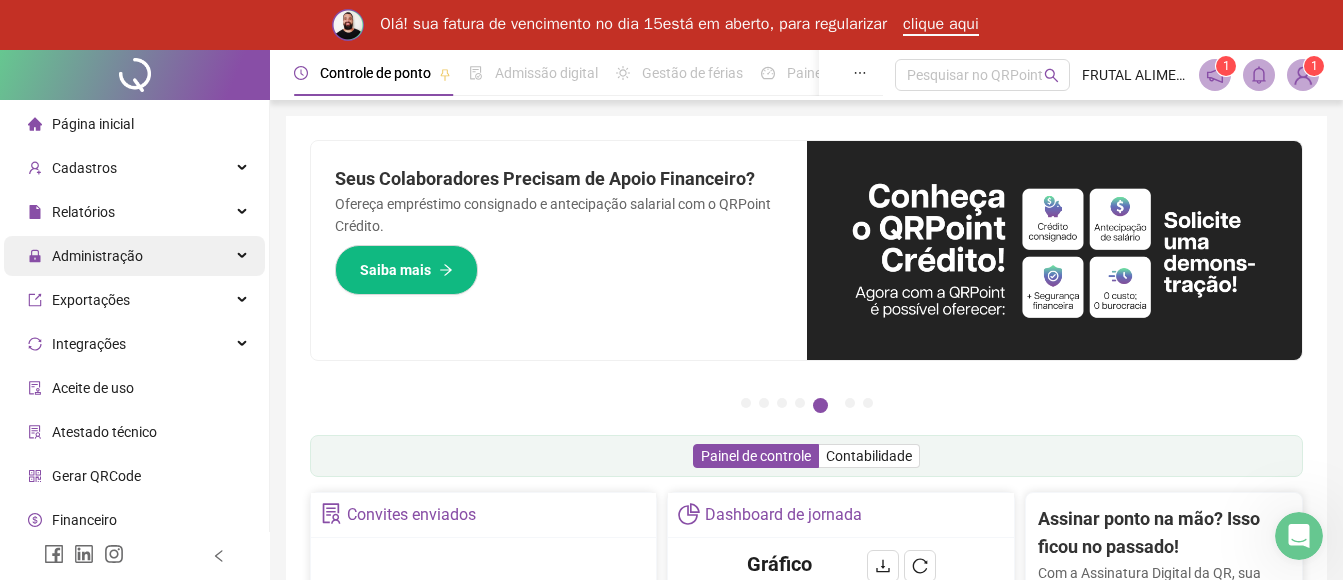 click on "Administração" at bounding box center [97, 256] 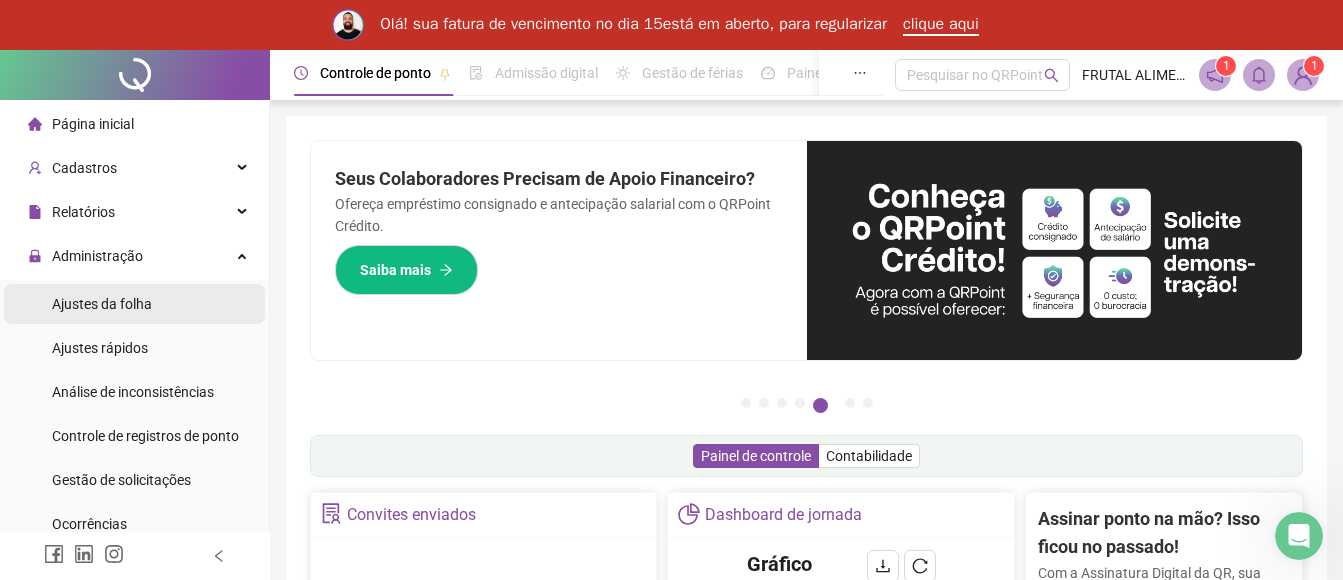 click on "Ajustes da folha" at bounding box center [102, 304] 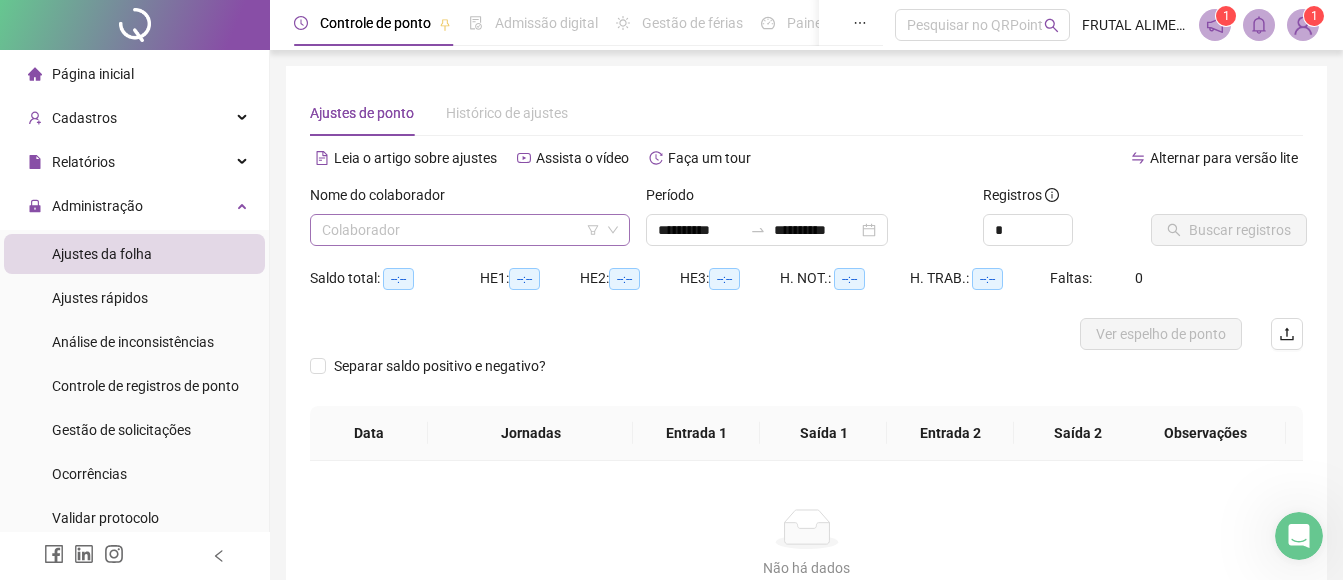 click at bounding box center (461, 230) 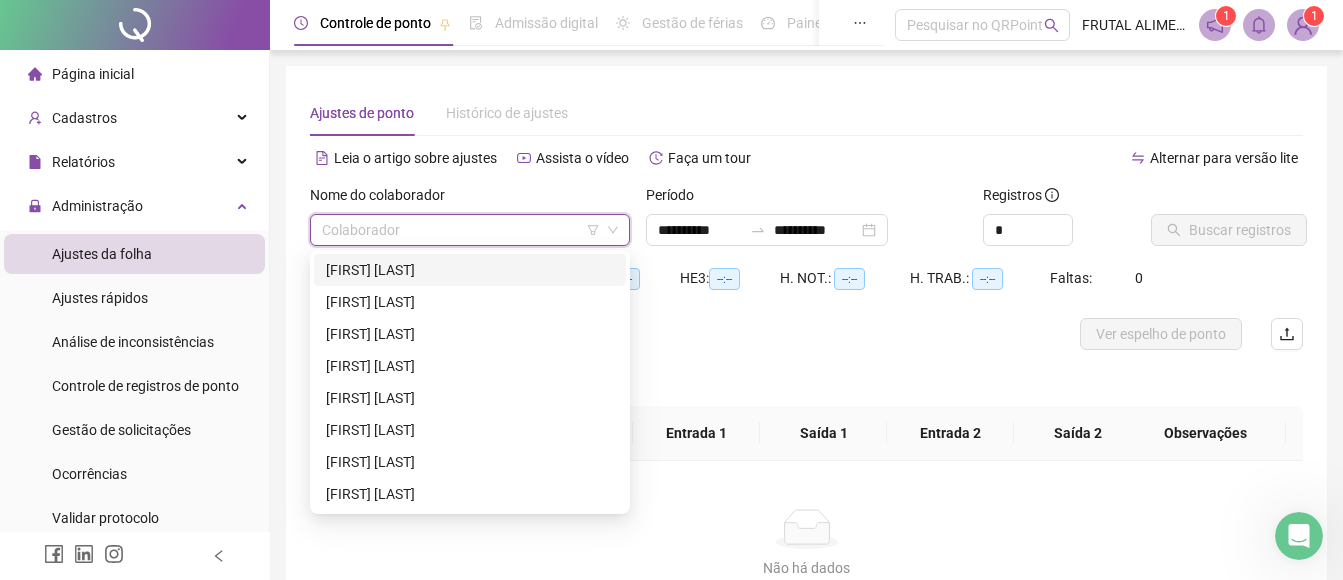 click on "[FIRST] [LAST]" at bounding box center (470, 270) 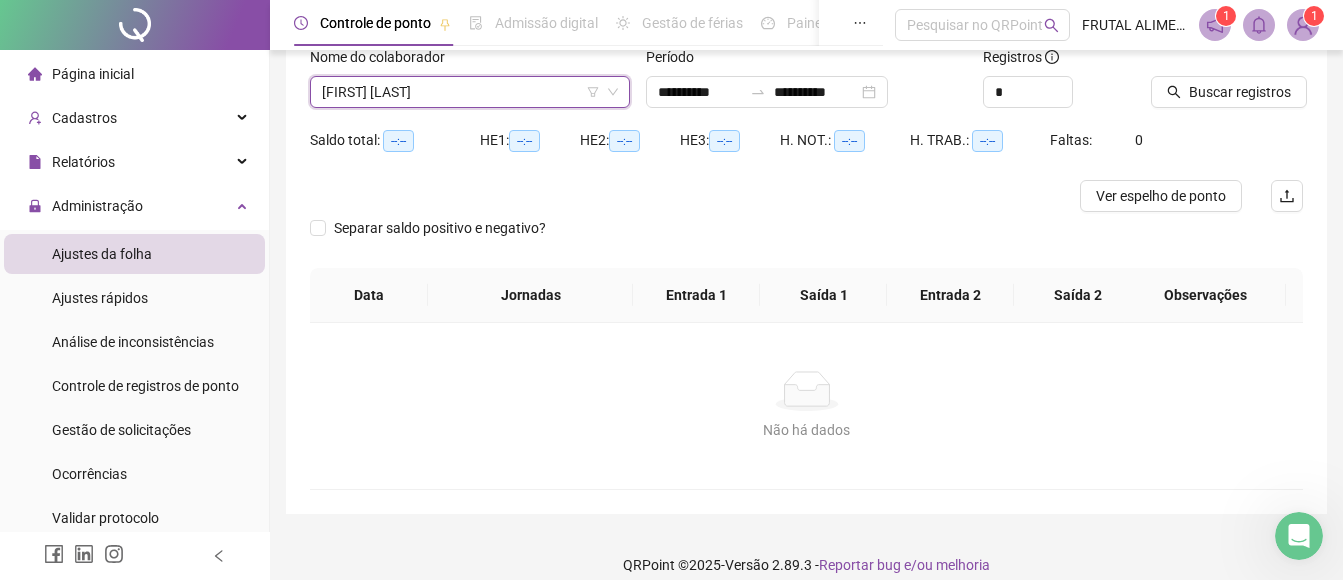 scroll, scrollTop: 132, scrollLeft: 0, axis: vertical 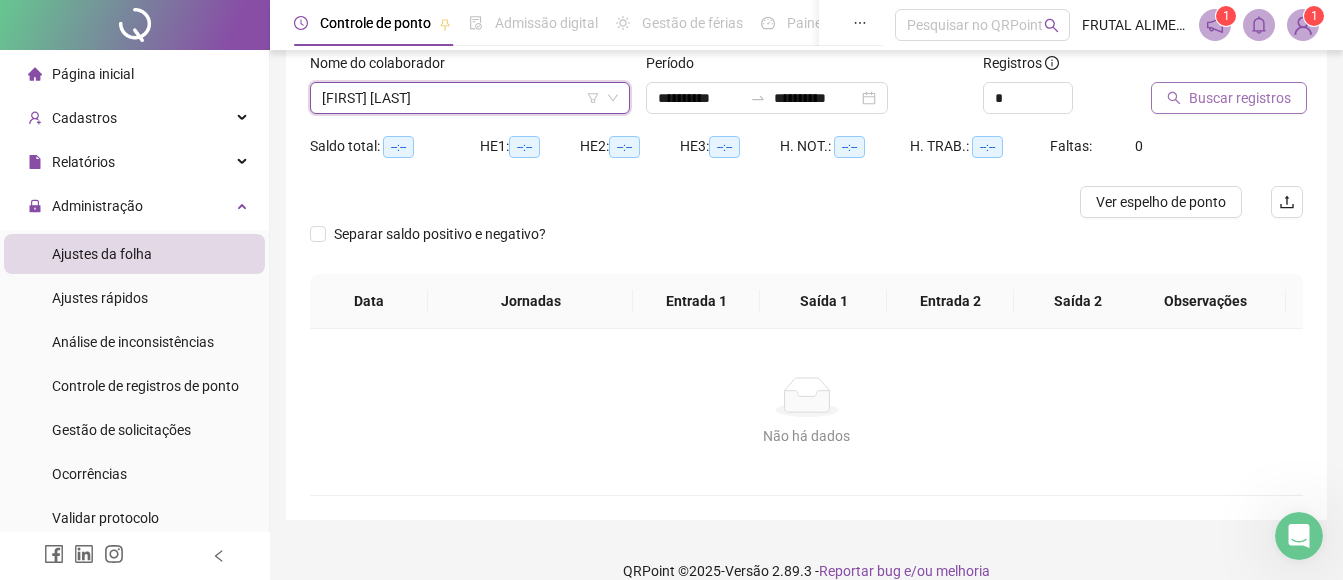 click on "Buscar registros" at bounding box center [1240, 98] 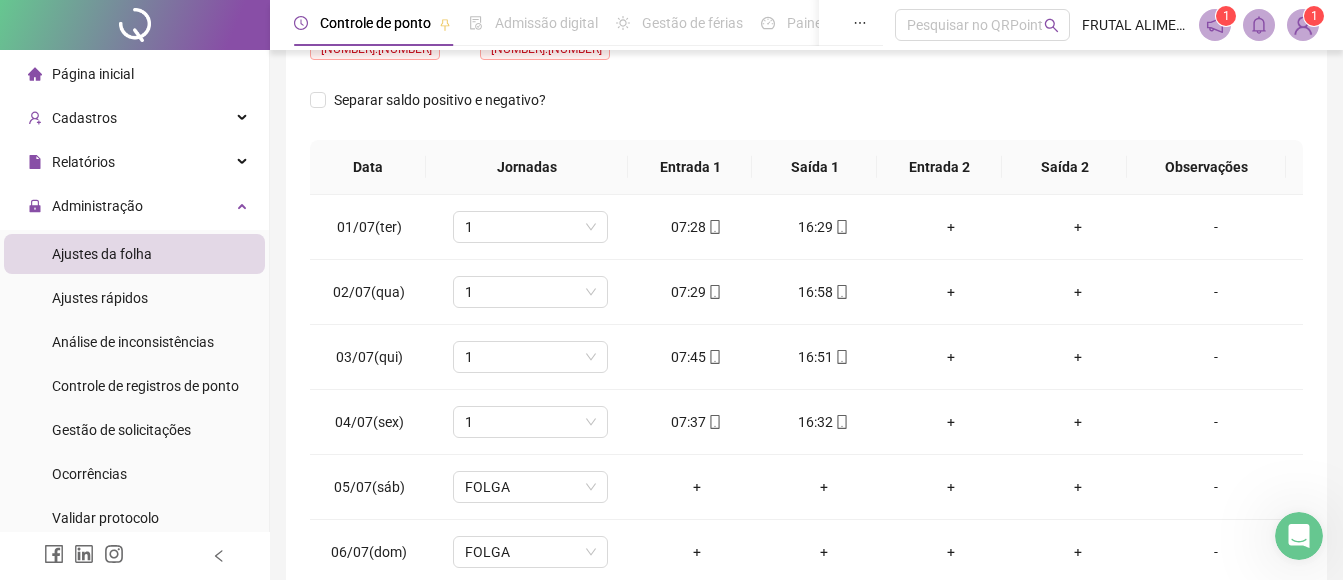 scroll, scrollTop: 342, scrollLeft: 0, axis: vertical 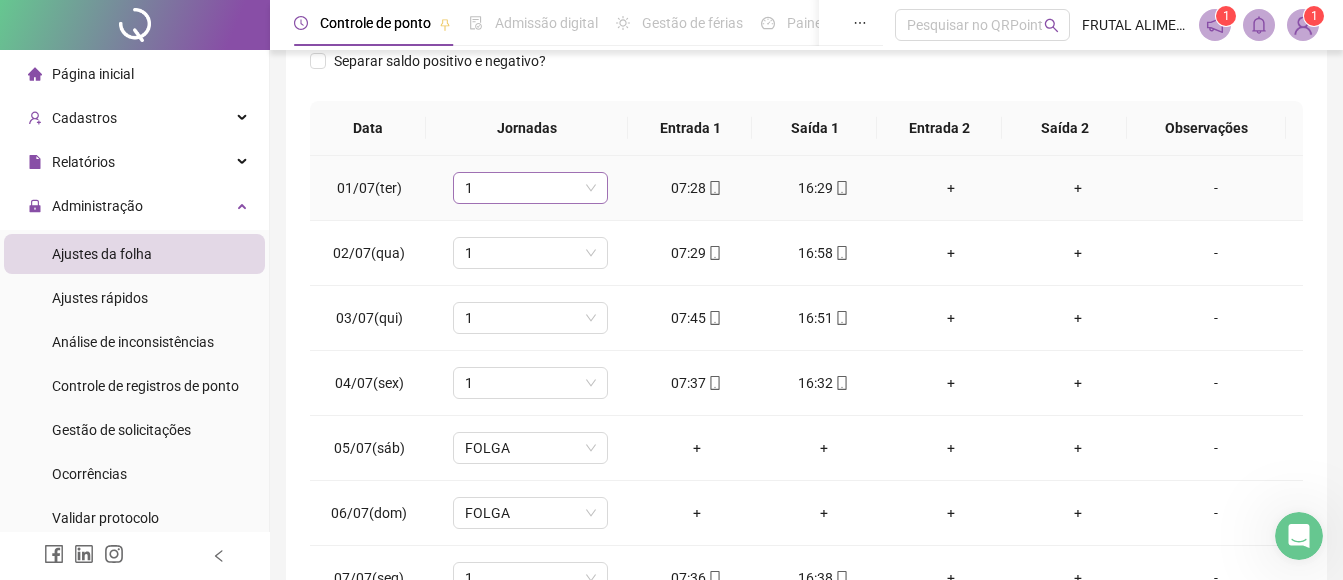 click on "1" at bounding box center [530, 188] 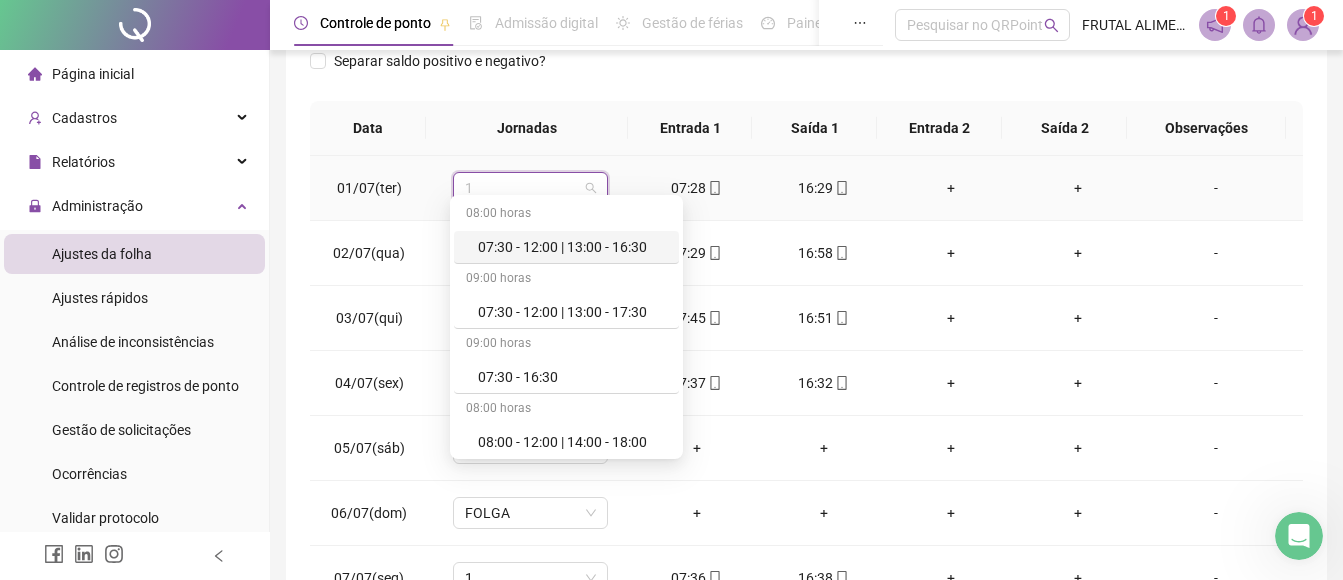 click on "1" at bounding box center (530, 188) 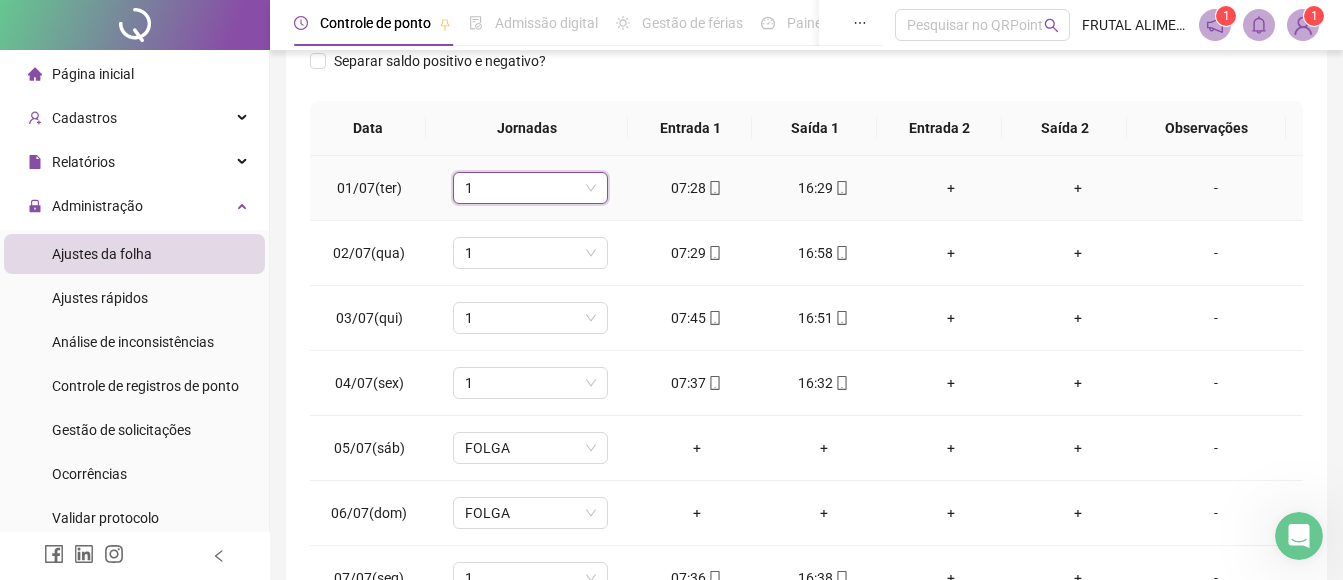 click on "1" at bounding box center (530, 188) 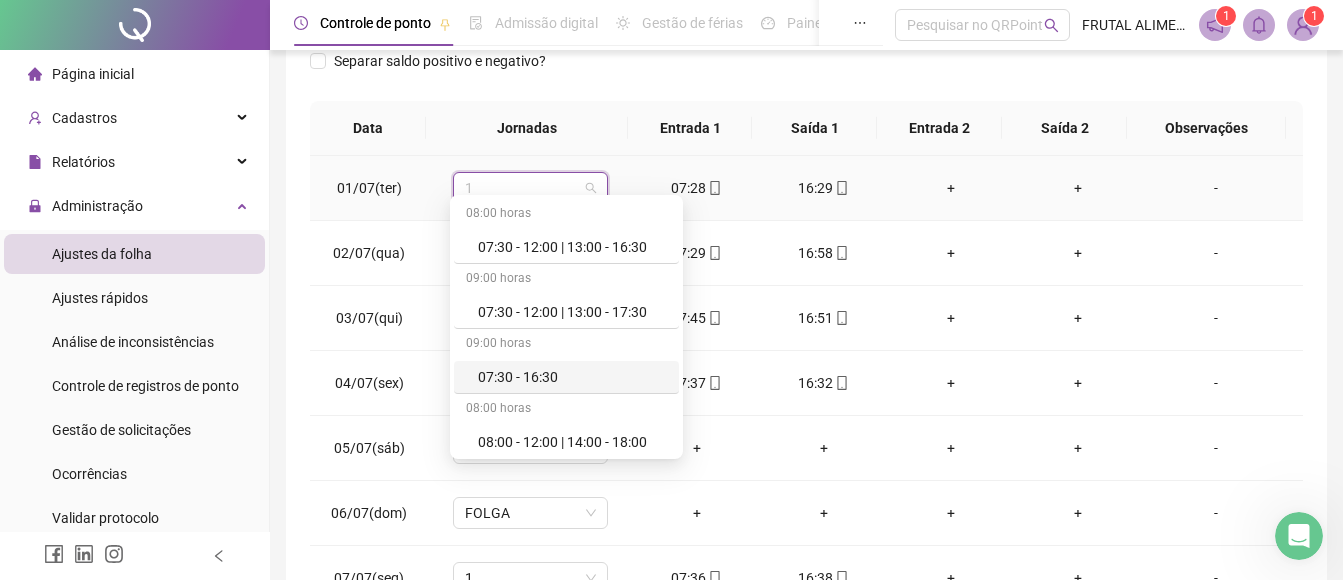 click on "07:30 - 16:30" at bounding box center (572, 377) 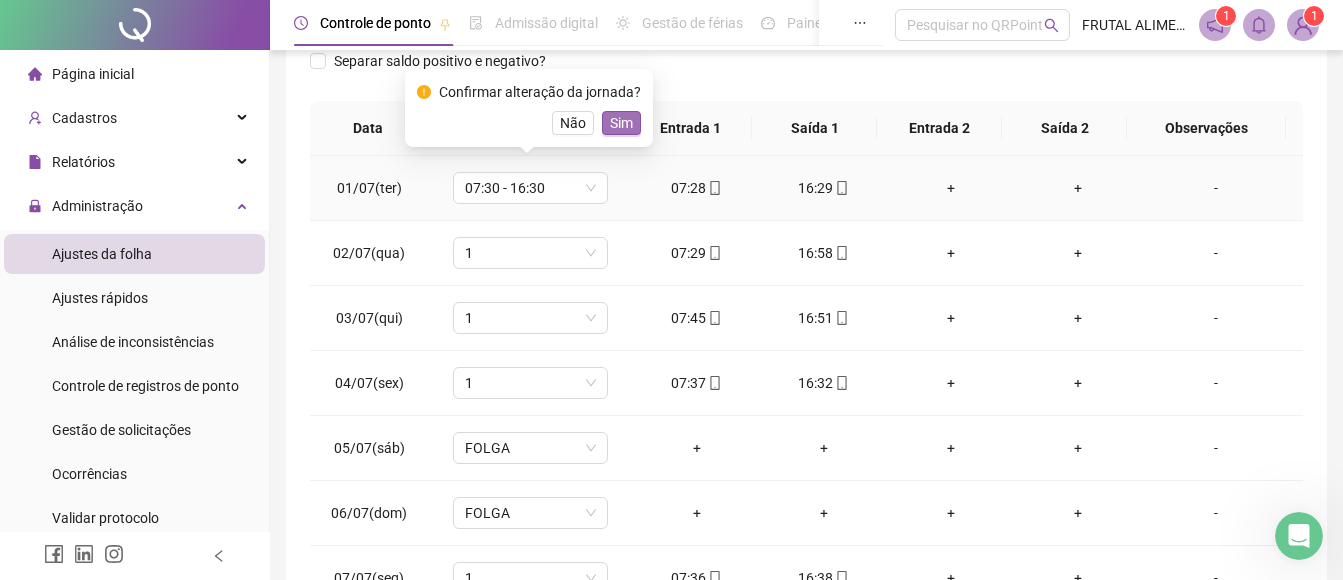 click on "Sim" at bounding box center [621, 123] 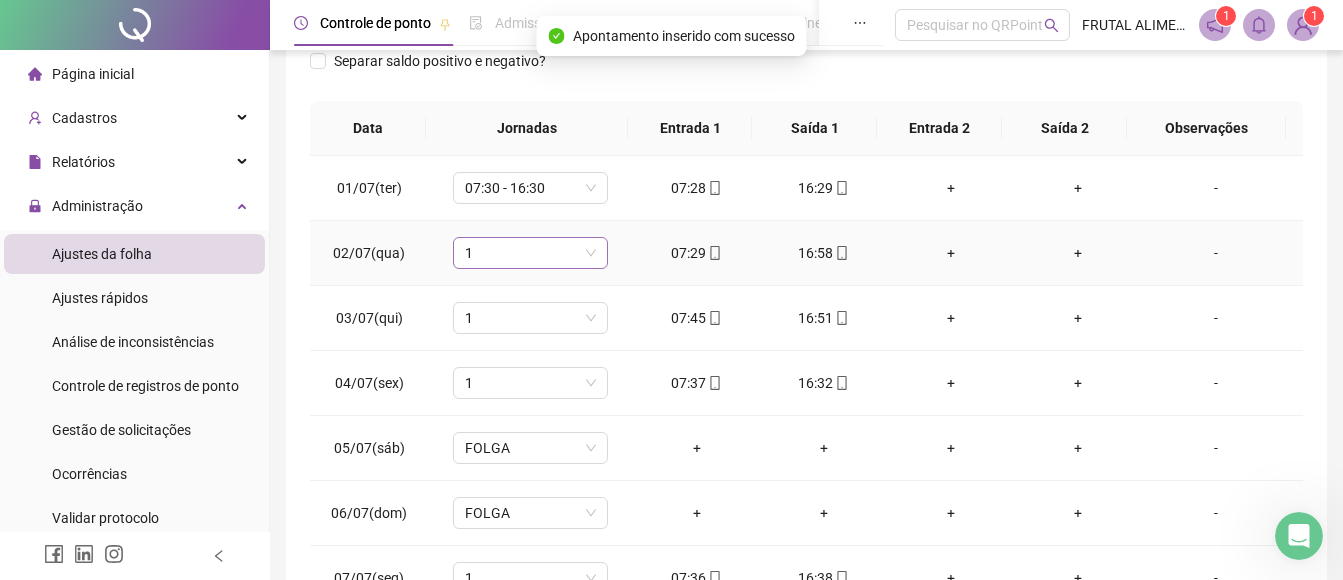 click on "1" at bounding box center [530, 253] 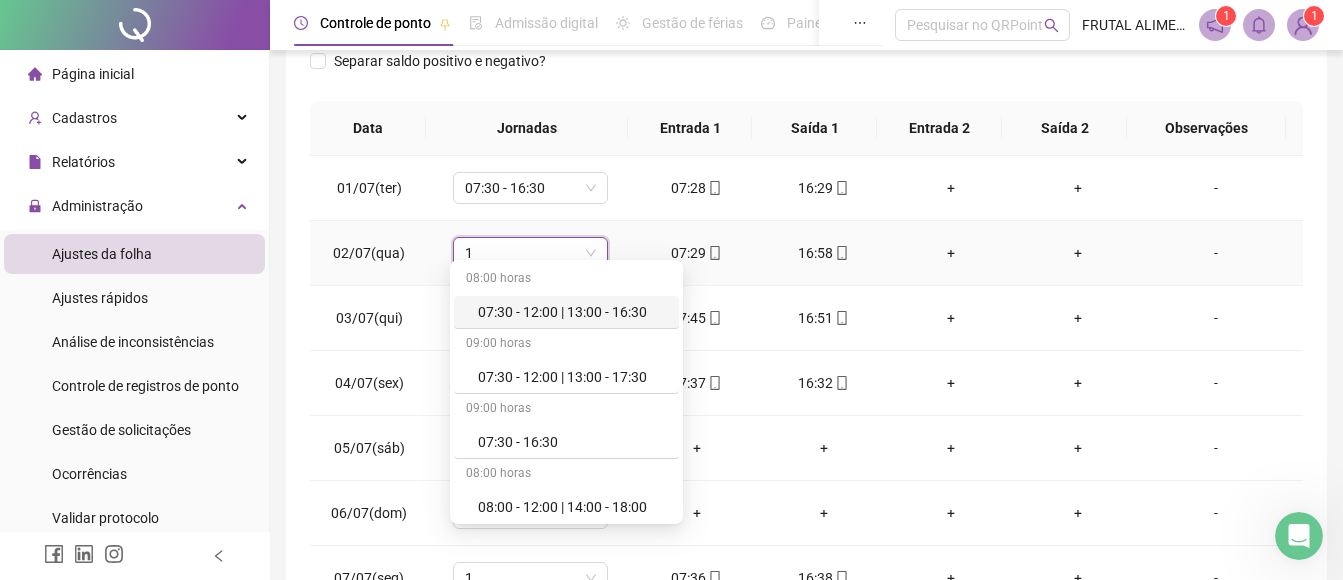 click on "1" at bounding box center [530, 253] 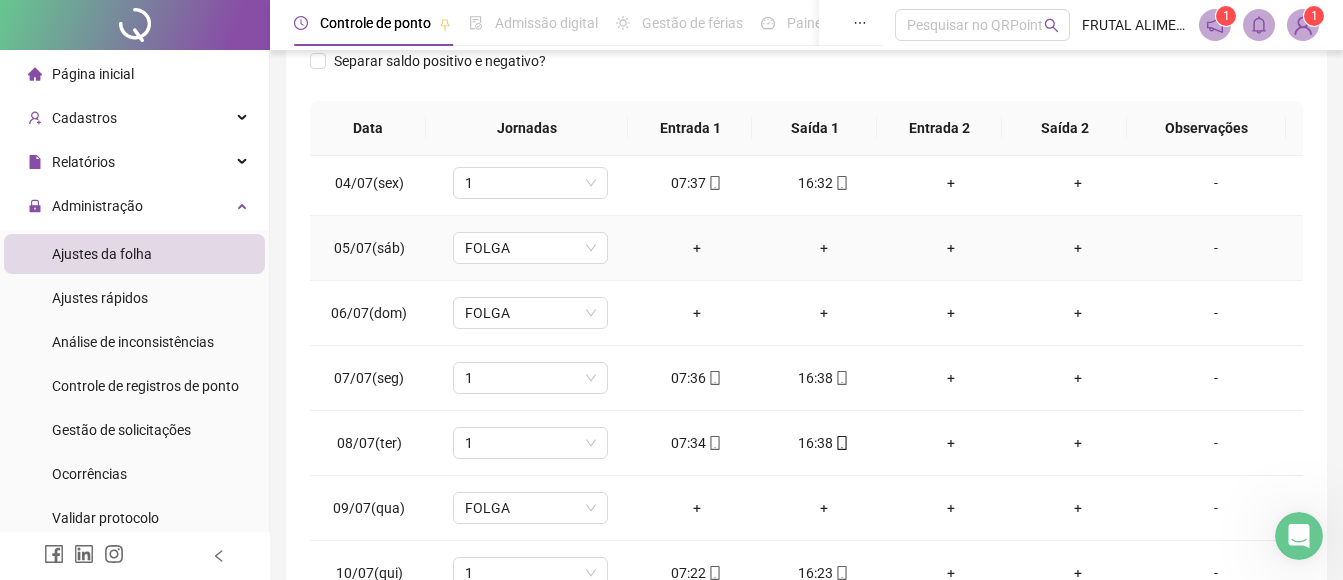 scroll, scrollTop: 0, scrollLeft: 0, axis: both 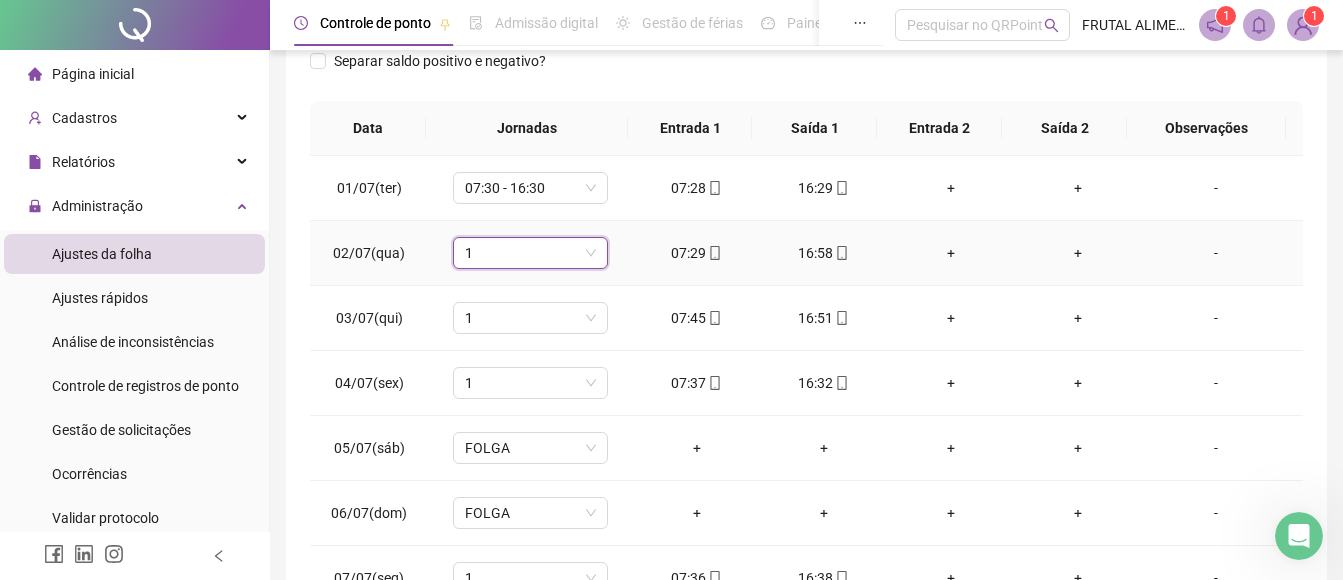 click on "1" at bounding box center (530, 253) 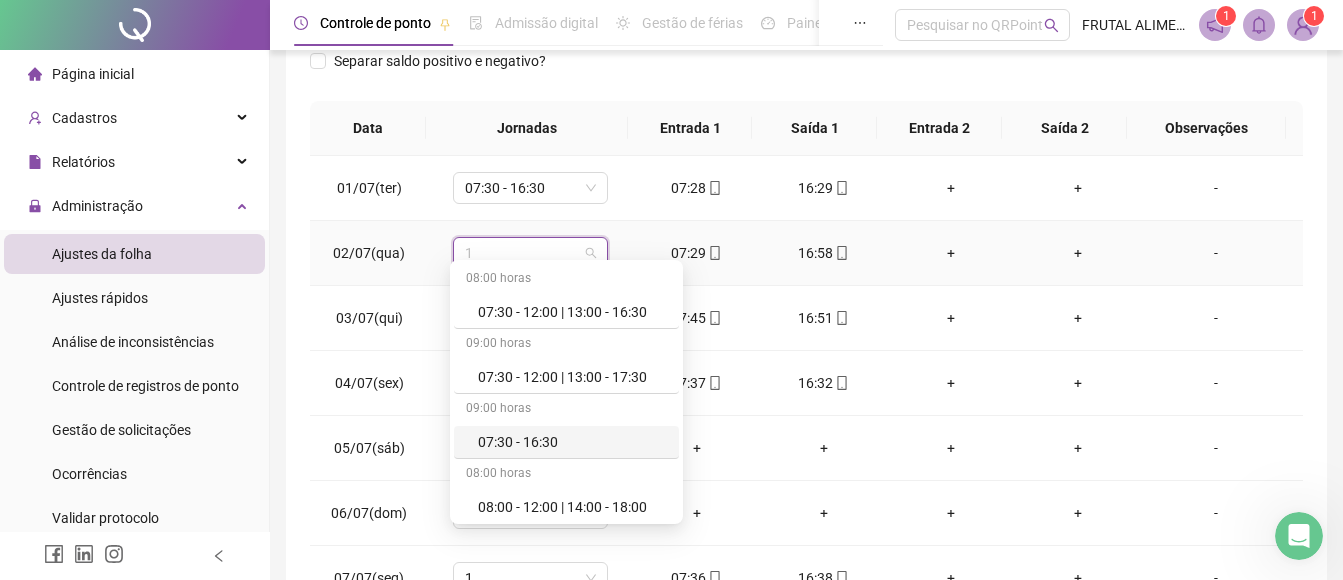 click on "07:30 - 16:30" at bounding box center (572, 442) 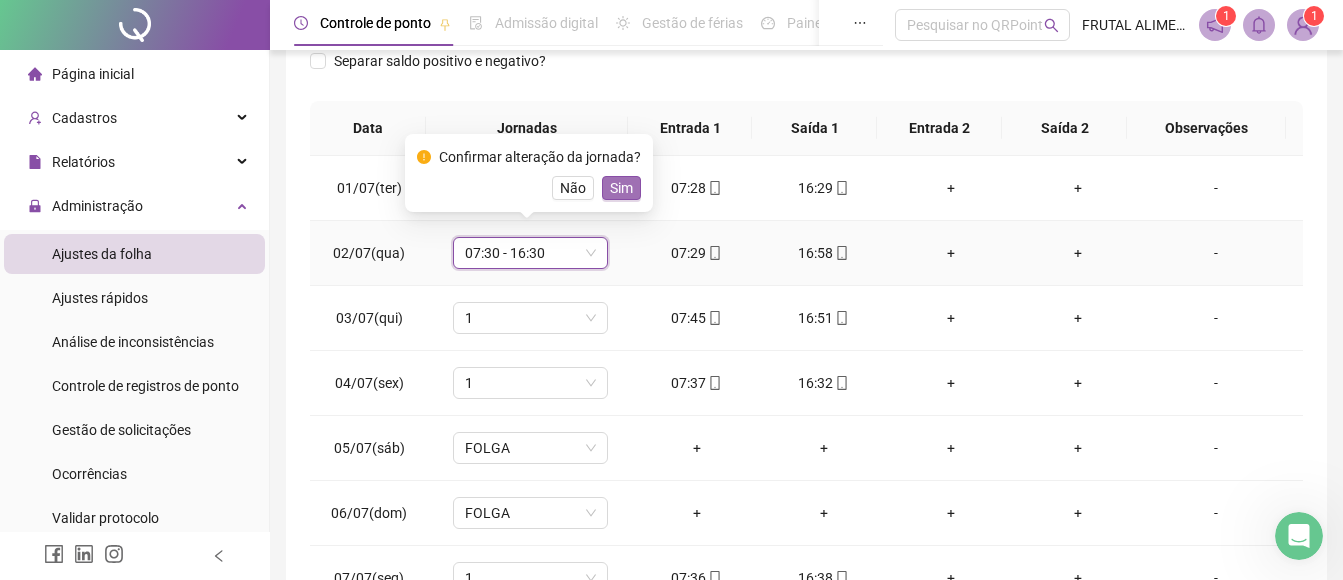 click on "Sim" at bounding box center (621, 188) 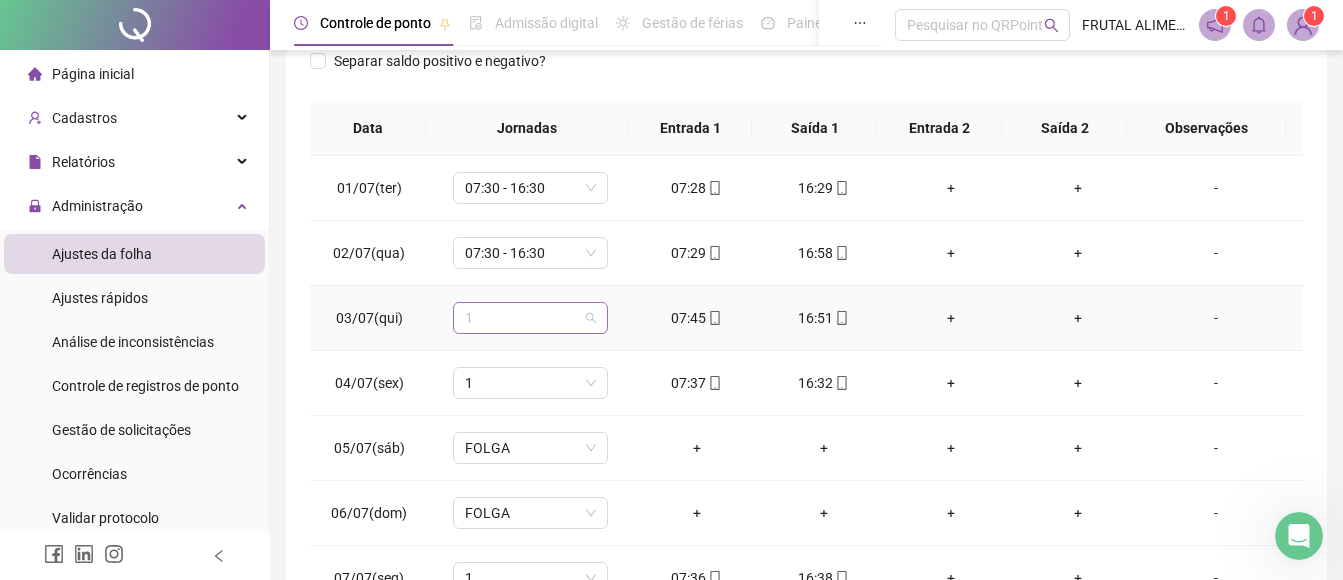 click on "1" at bounding box center [530, 318] 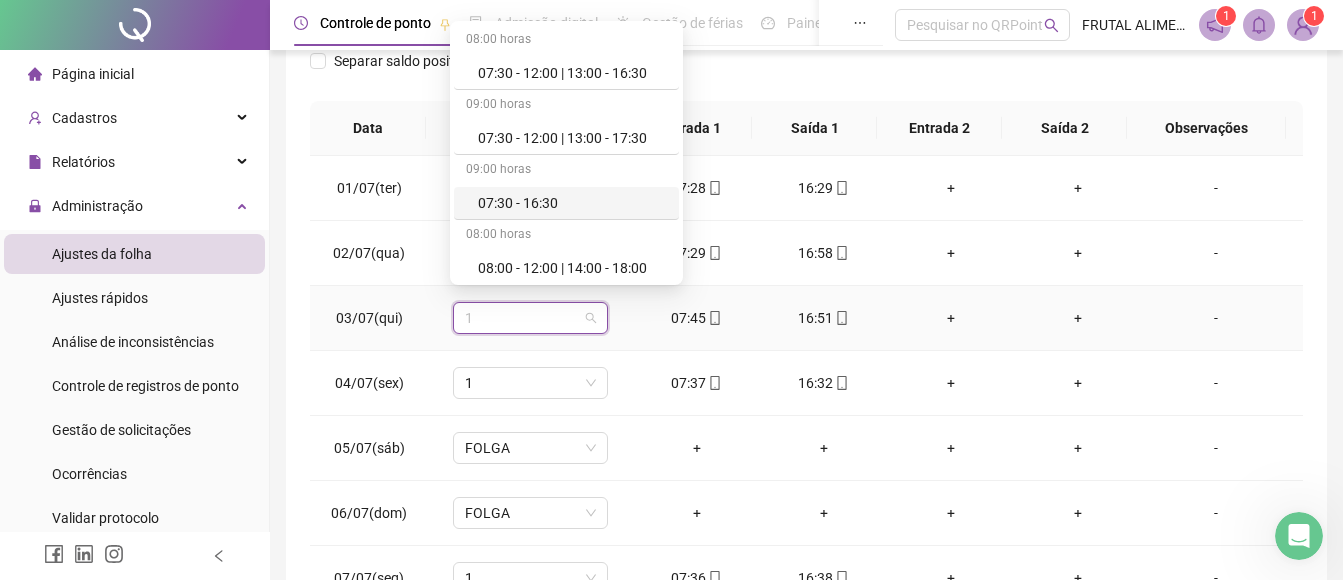 click on "07:30 - 16:30" at bounding box center (572, 203) 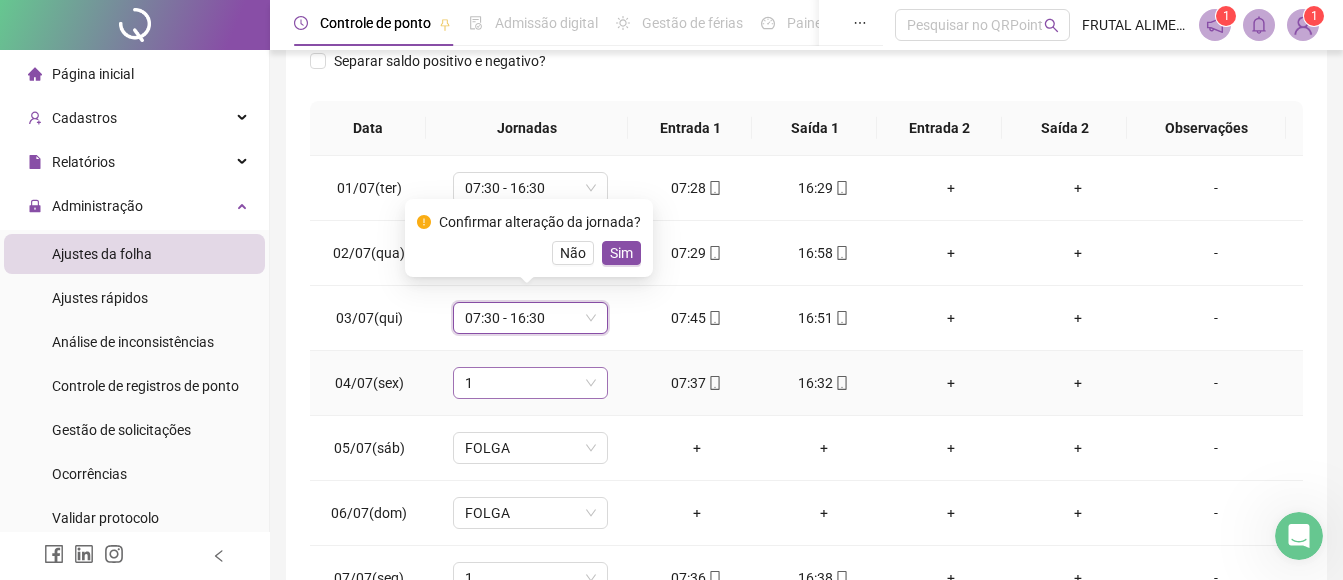 click on "1" at bounding box center (530, 383) 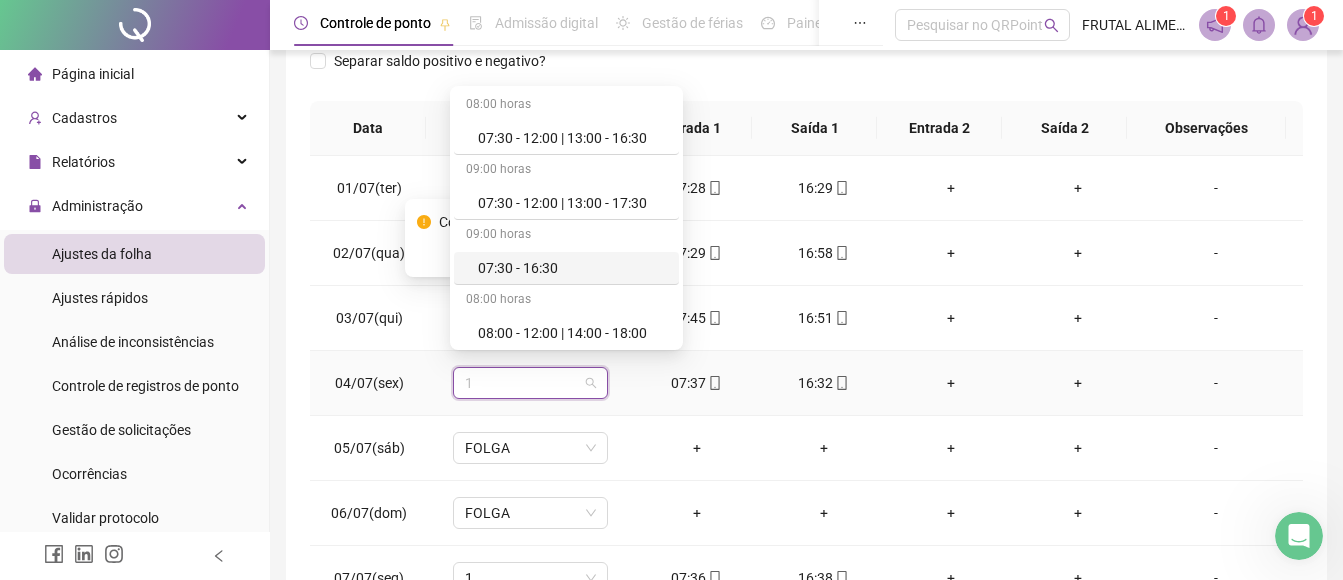 click on "07:30 - 16:30" at bounding box center [572, 268] 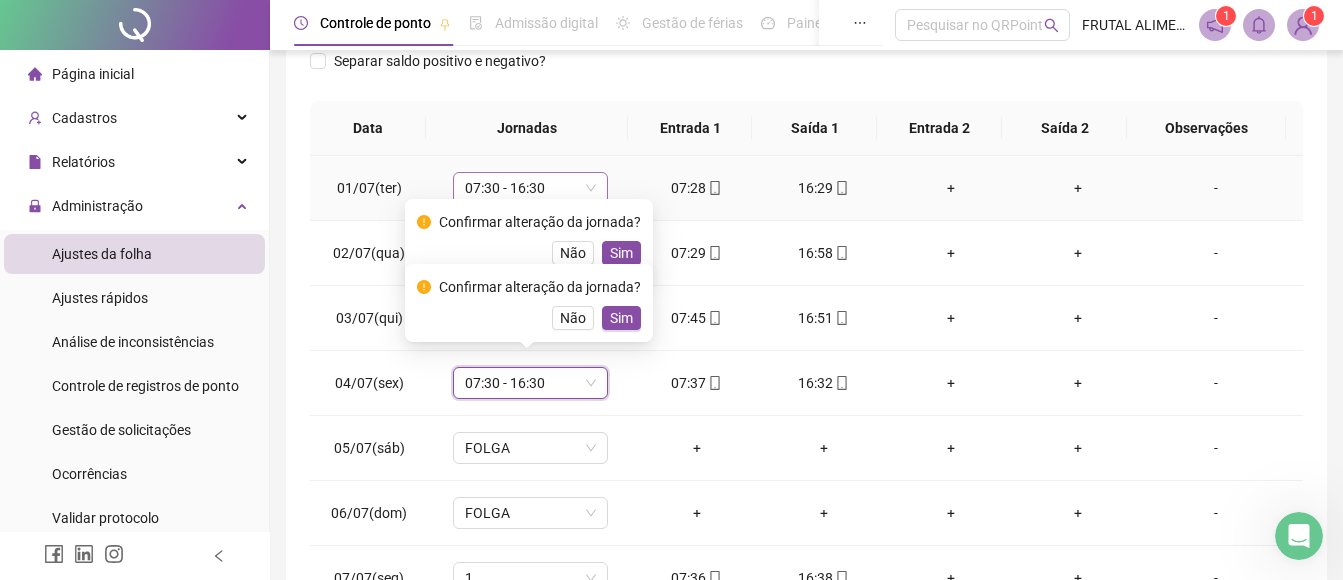 click on "07:30 - 16:30" at bounding box center (530, 188) 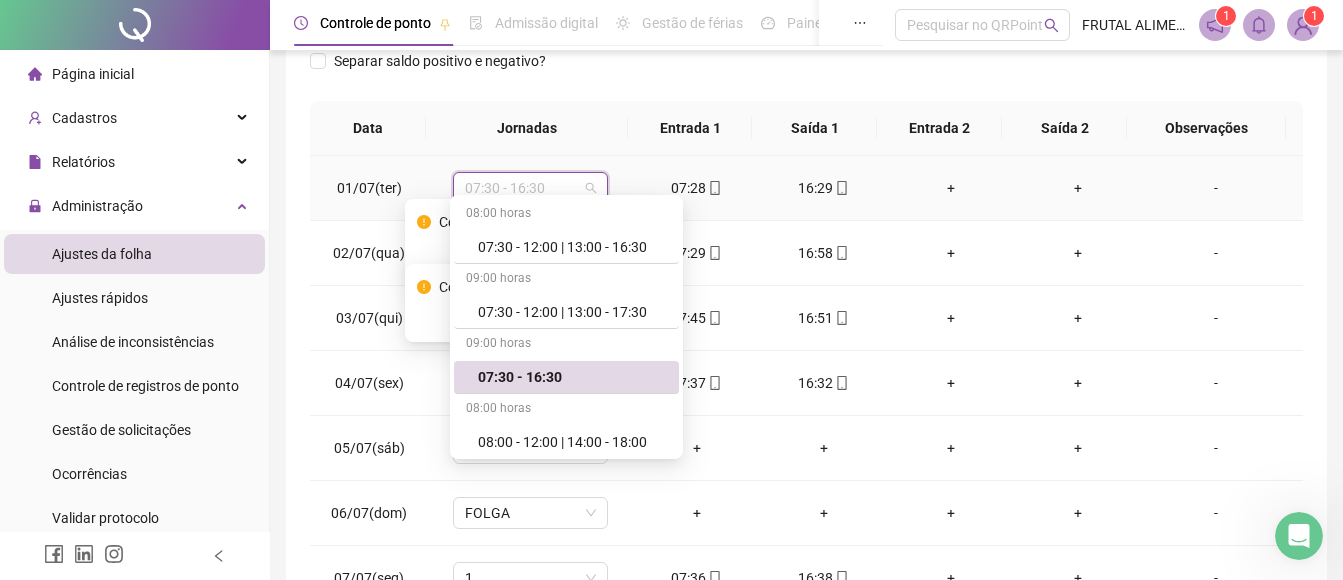 click on "07:30 - 16:30" at bounding box center (530, 188) 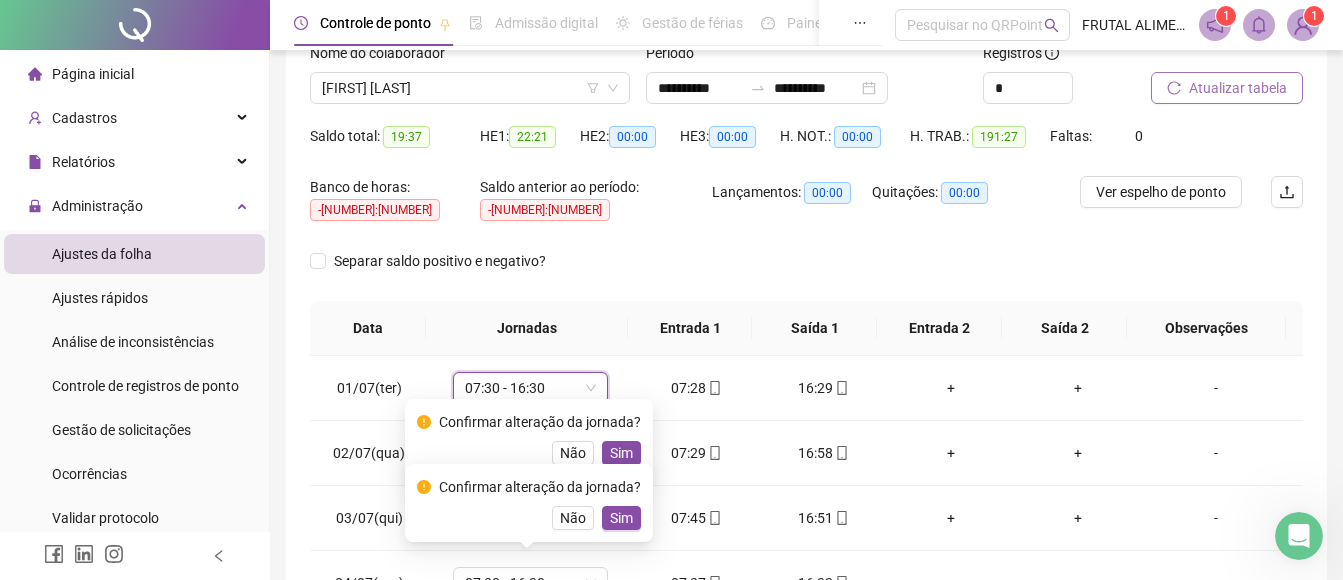 scroll, scrollTop: 242, scrollLeft: 0, axis: vertical 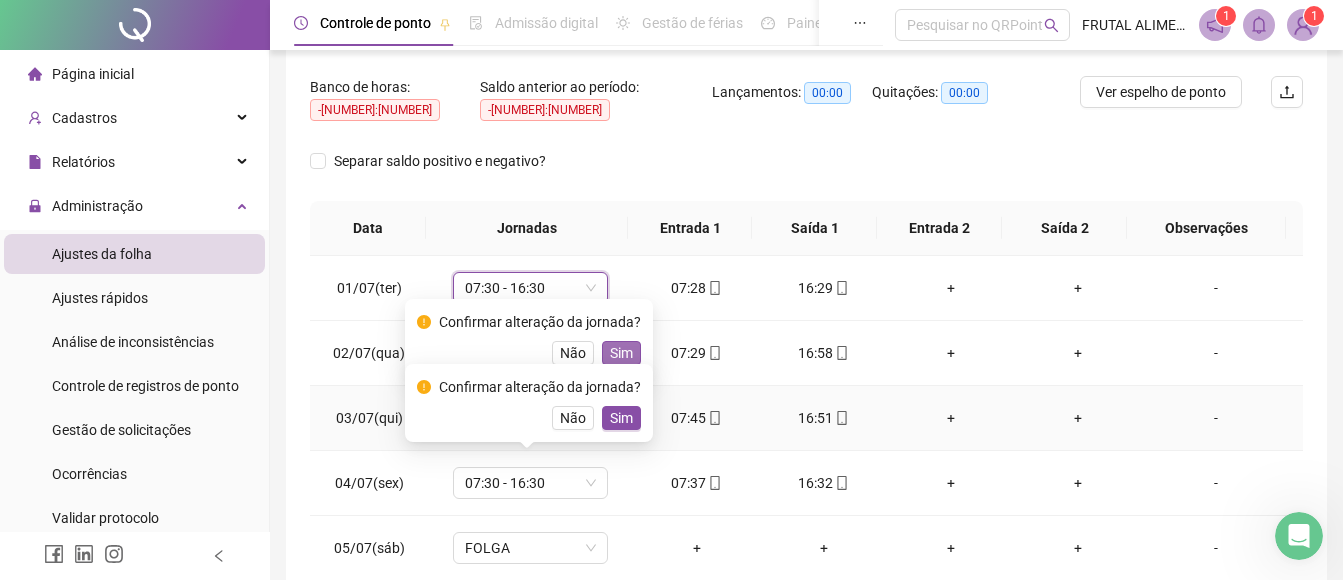 click on "Sim" at bounding box center [621, 353] 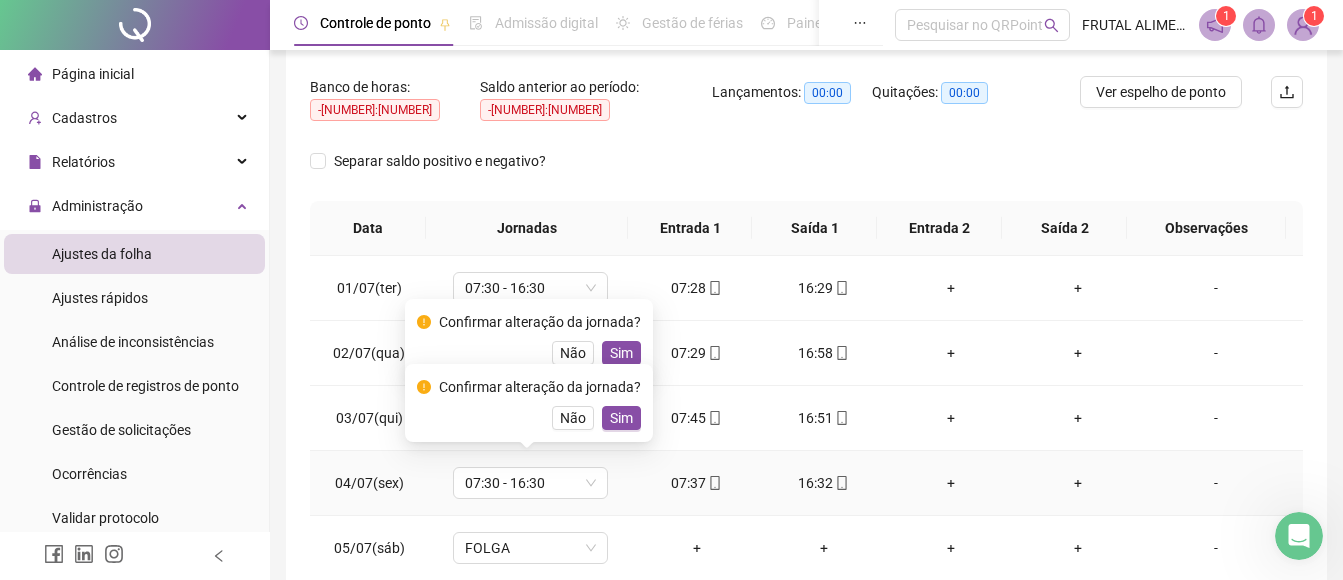 drag, startPoint x: 612, startPoint y: 421, endPoint x: 635, endPoint y: 396, distance: 33.970577 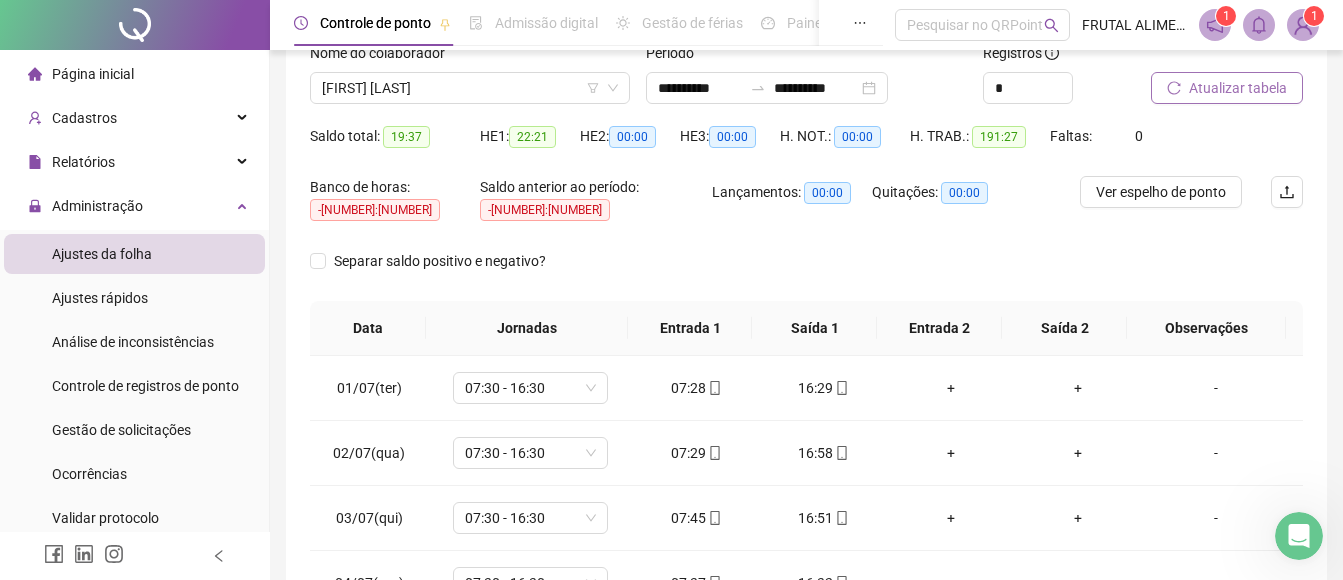 scroll, scrollTop: 242, scrollLeft: 0, axis: vertical 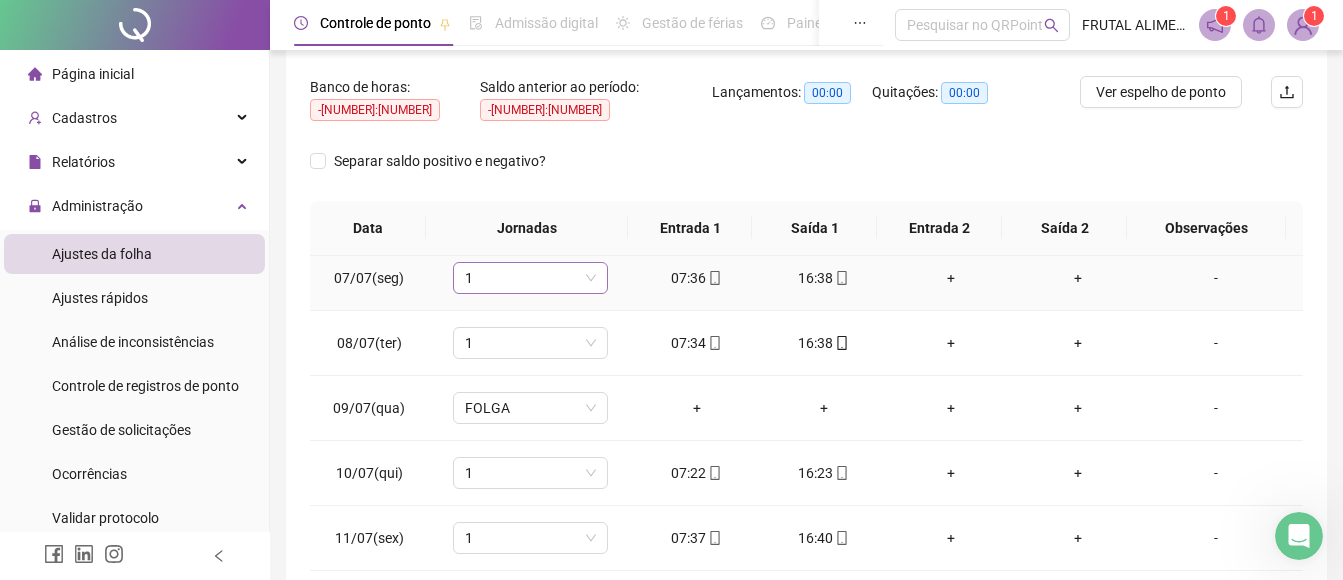 click on "1" at bounding box center (530, 278) 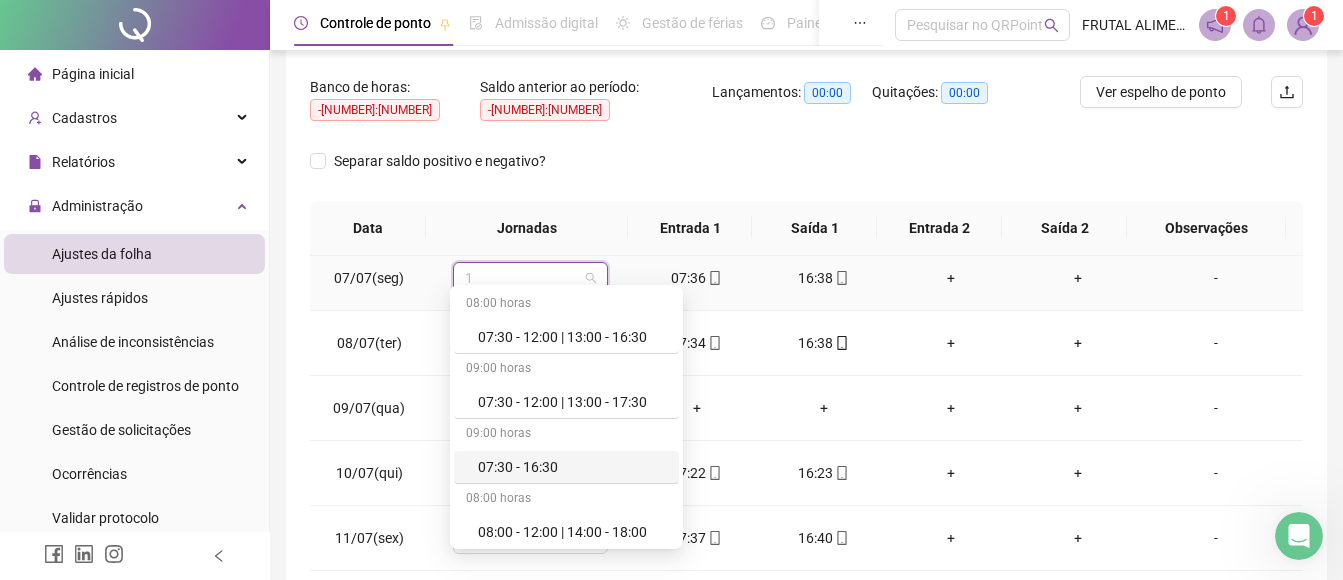 click on "07:30 - 16:30" at bounding box center (572, 467) 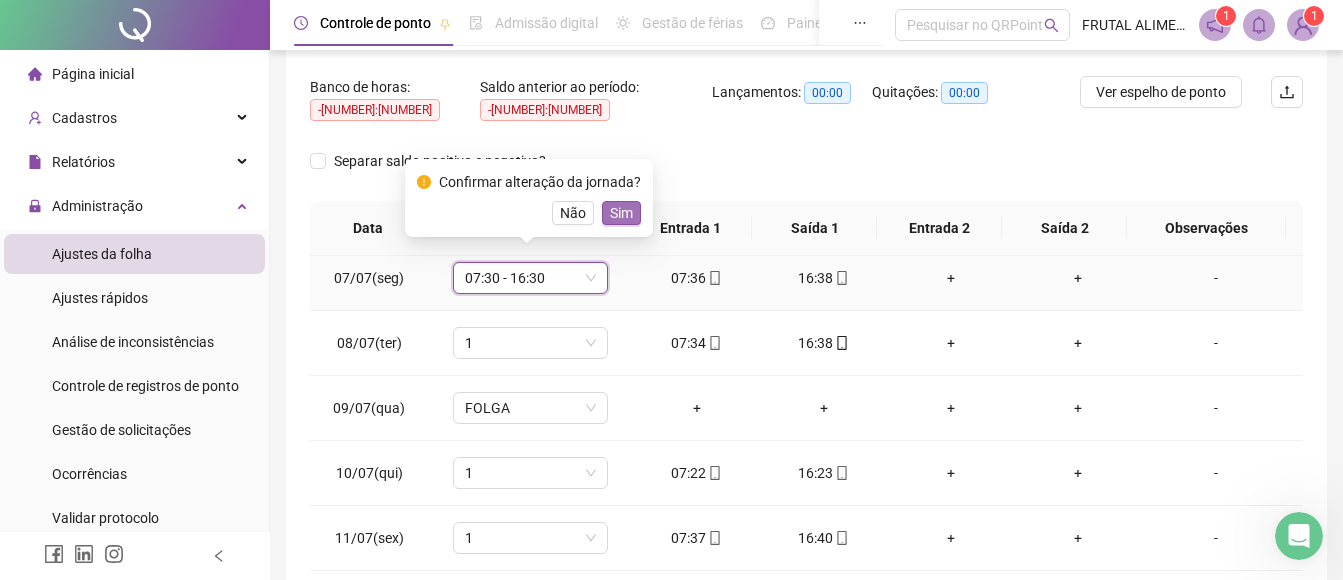 click on "Sim" at bounding box center [621, 213] 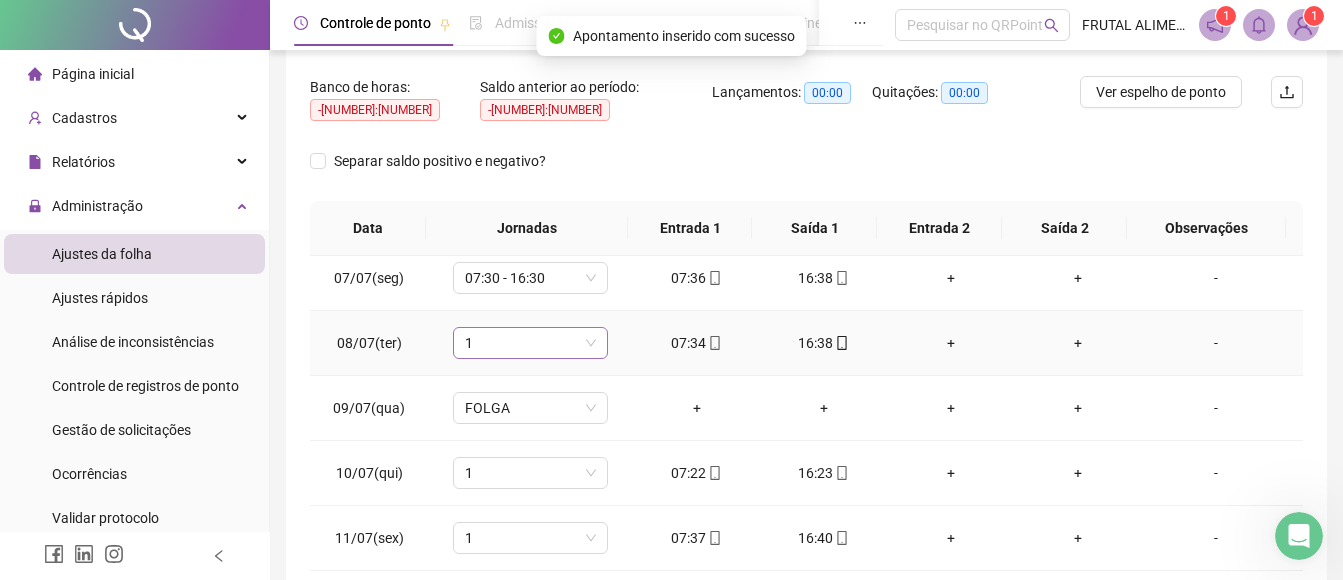 click on "1" at bounding box center (530, 343) 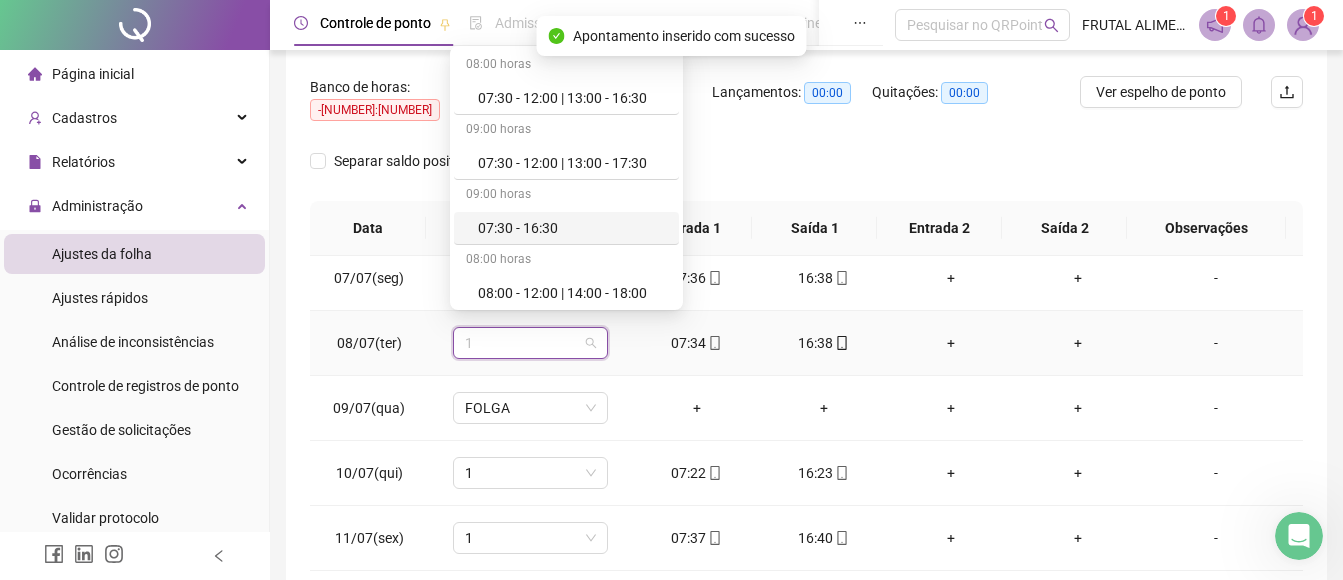 click on "07:30 - 16:30" at bounding box center (572, 228) 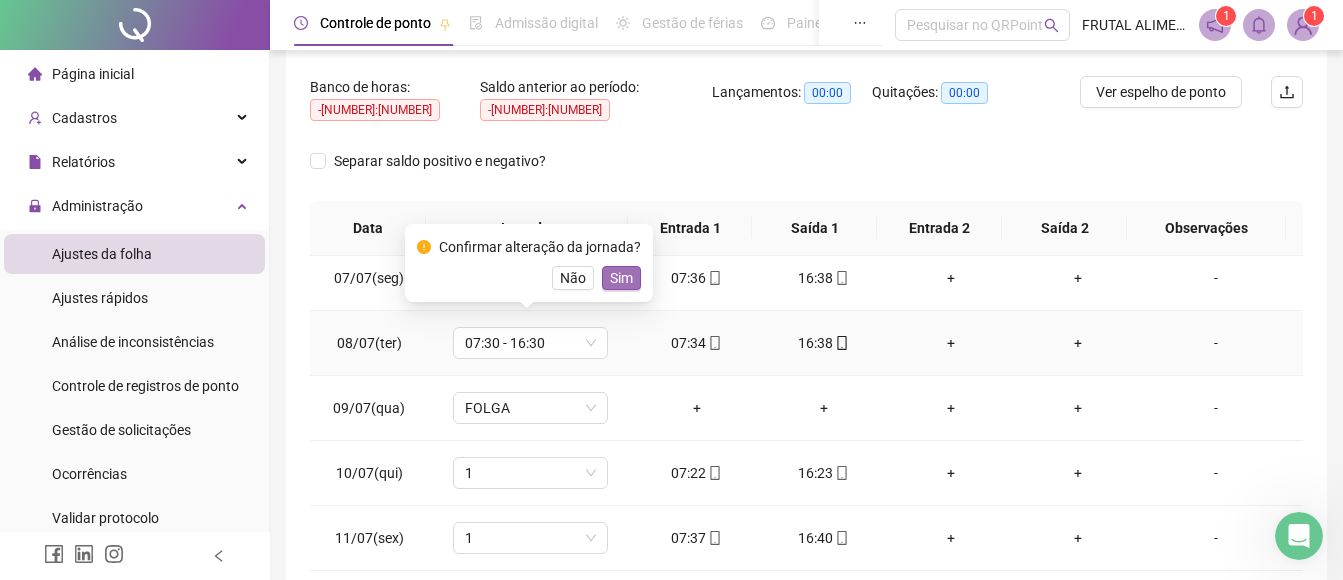 click on "Sim" at bounding box center (621, 278) 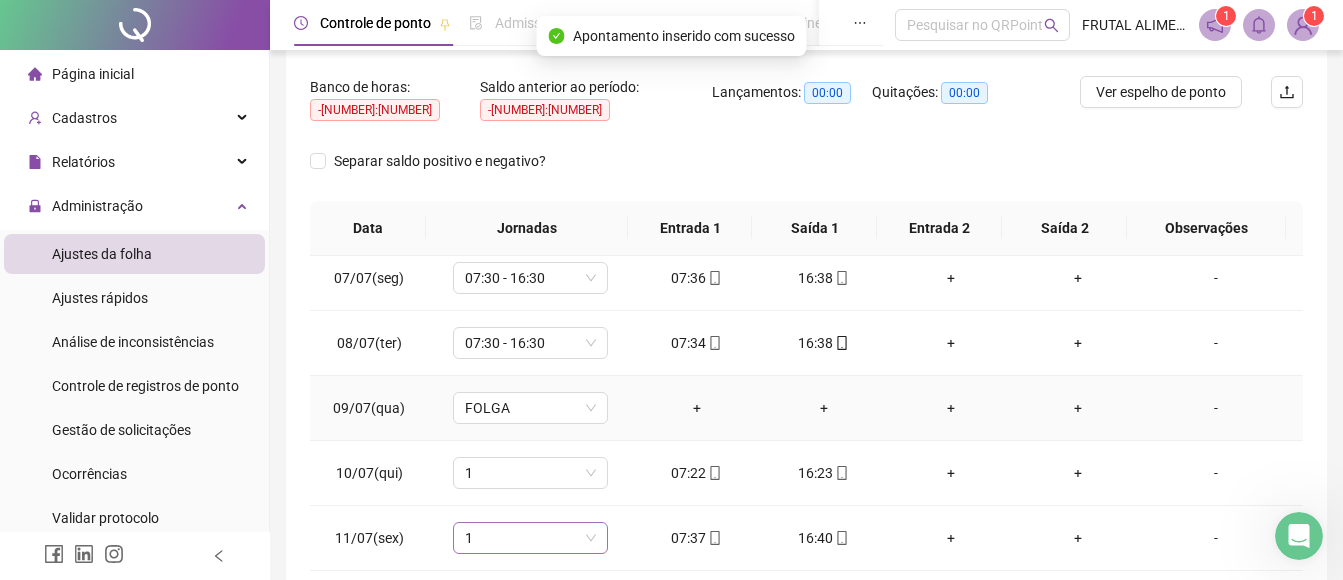 scroll, scrollTop: 500, scrollLeft: 0, axis: vertical 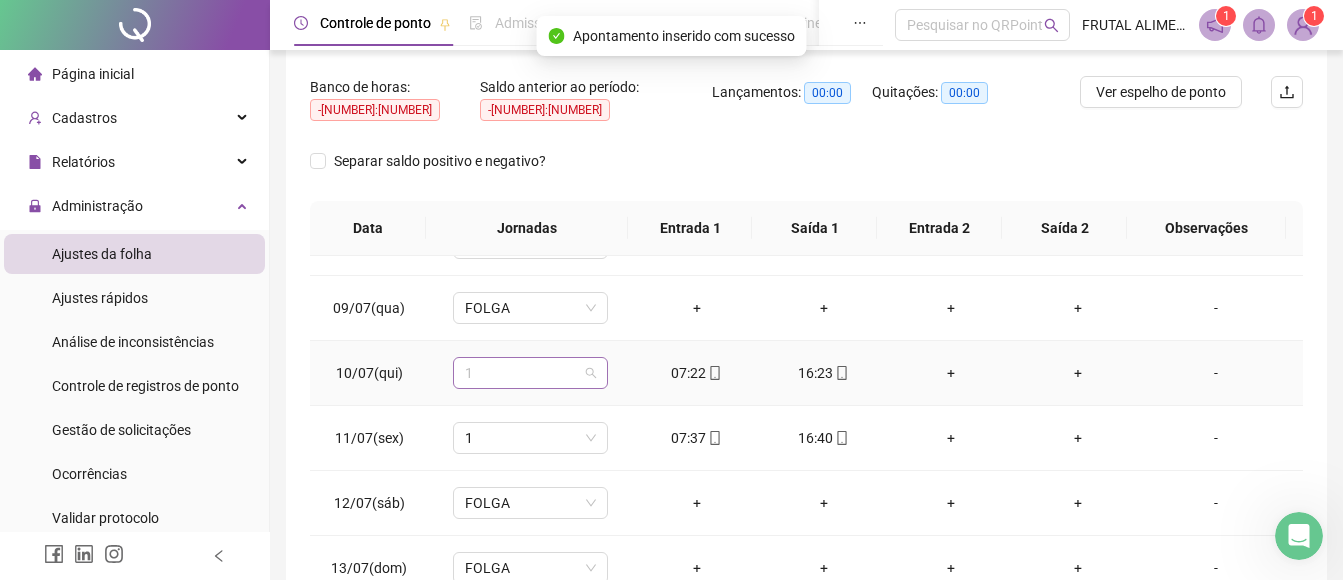 click on "1" at bounding box center (530, 373) 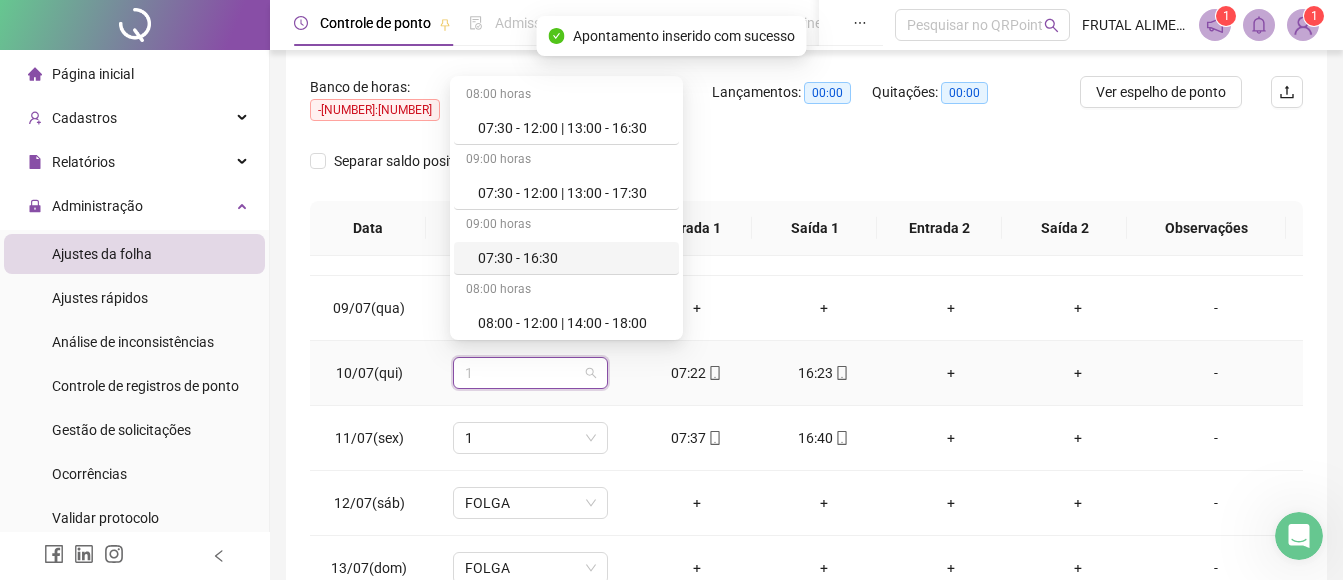 click on "07:30 - 16:30" at bounding box center [572, 258] 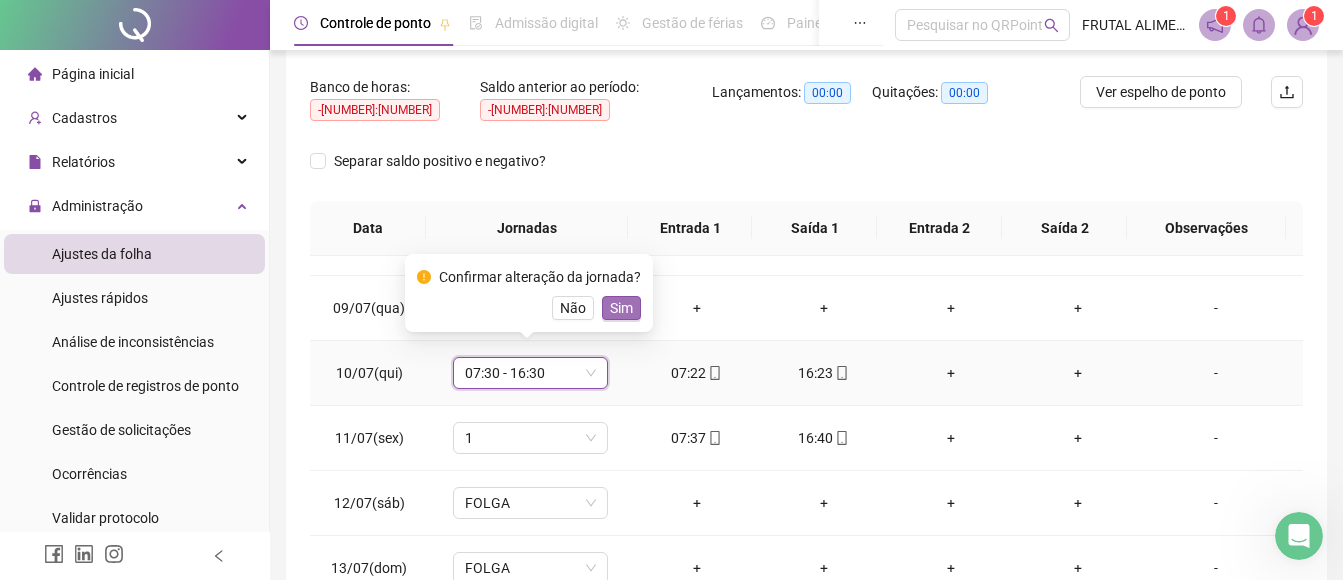 click on "Sim" at bounding box center [621, 308] 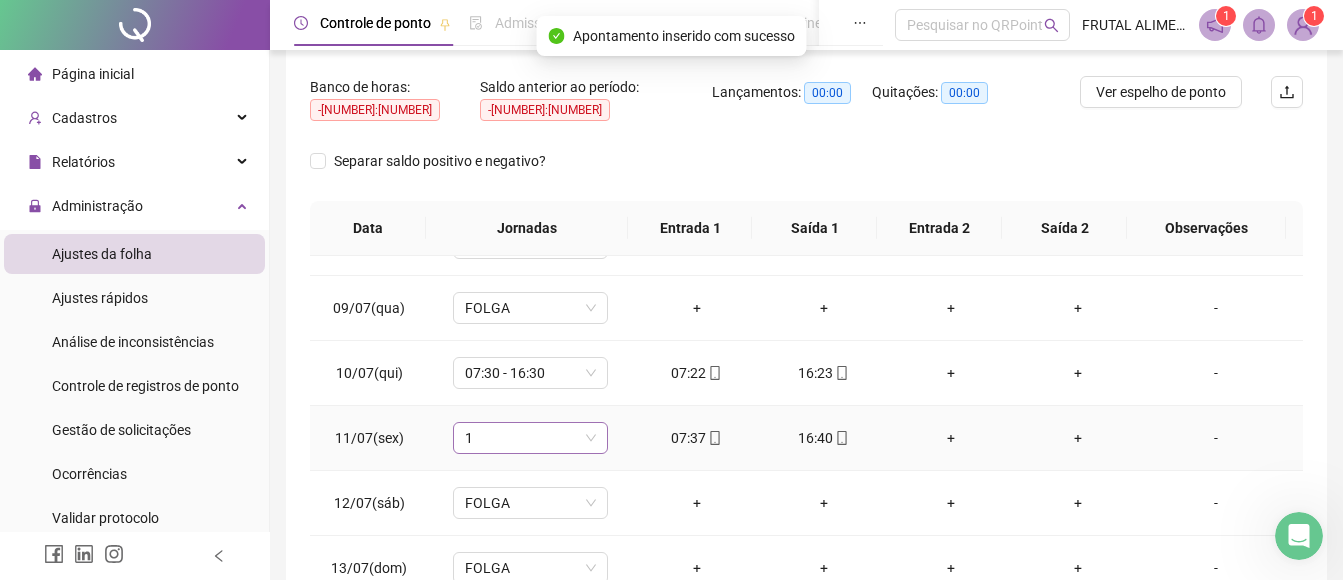 click on "1" at bounding box center (530, 438) 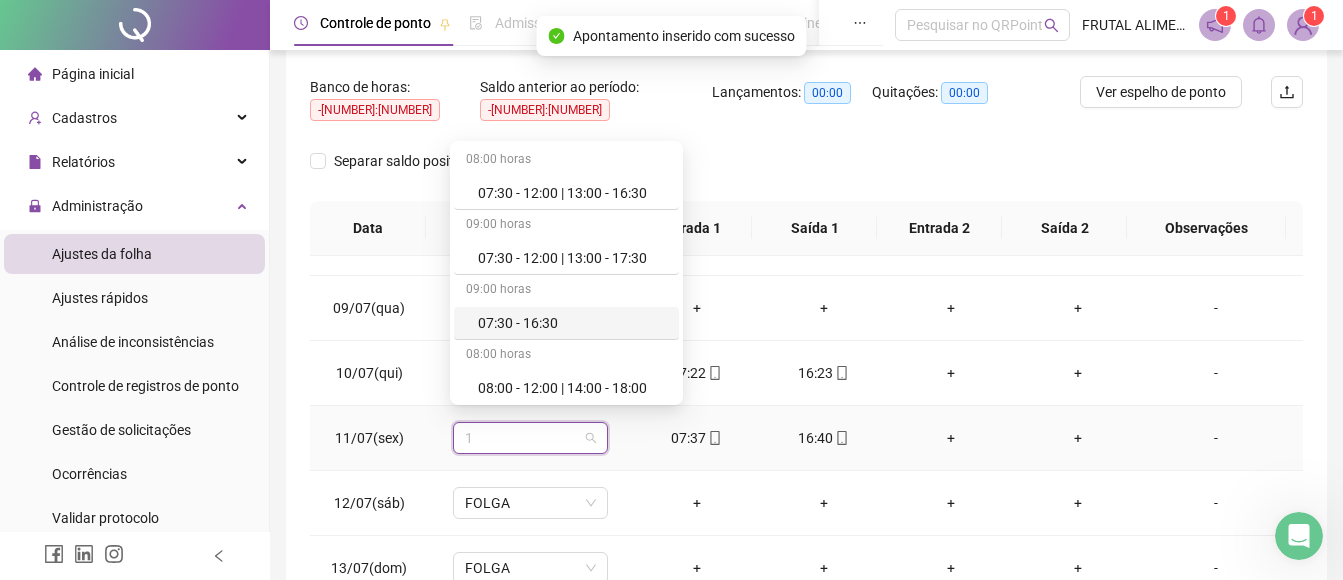 click on "07:30 - 16:30" at bounding box center (572, 323) 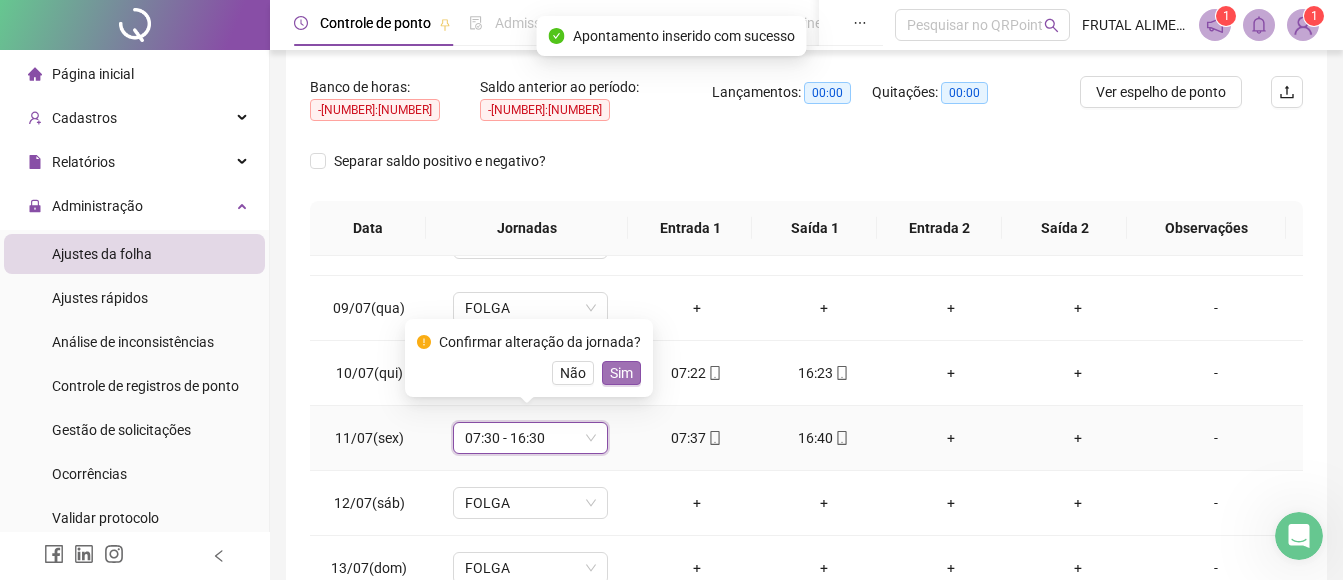 click on "Sim" at bounding box center (621, 373) 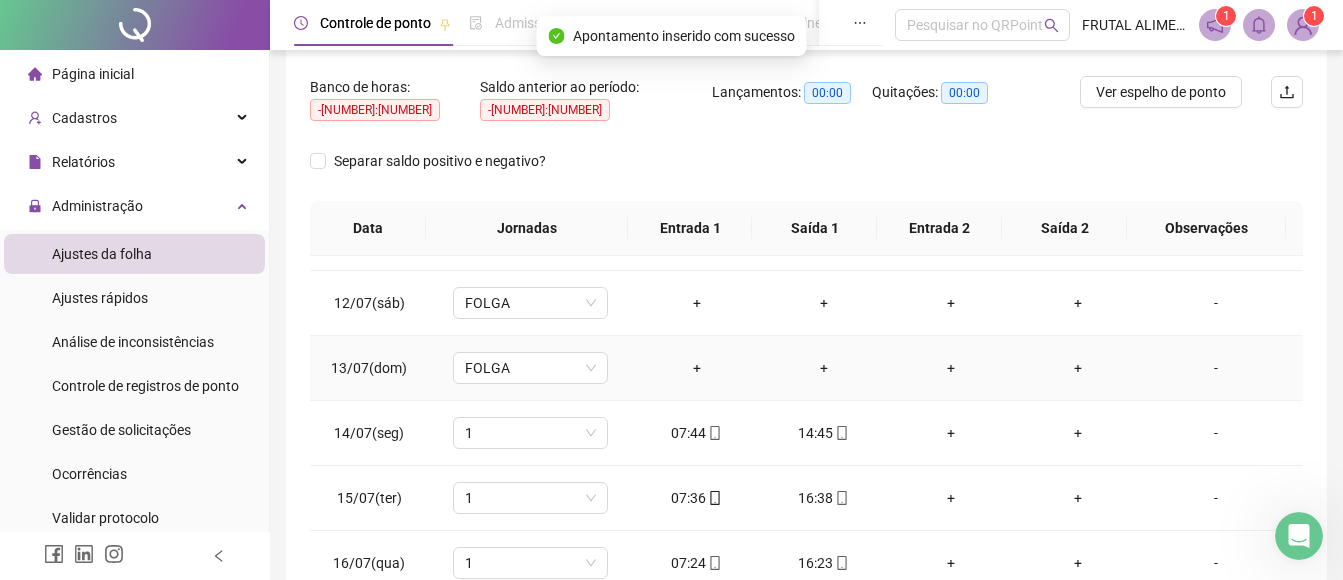 scroll, scrollTop: 800, scrollLeft: 0, axis: vertical 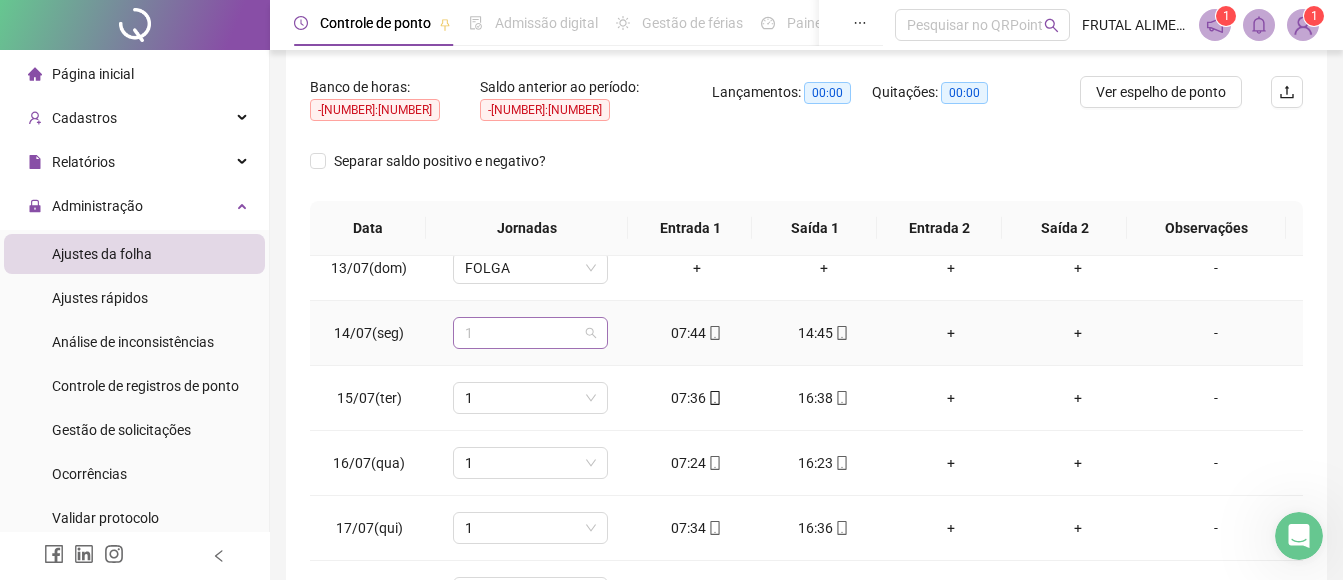 click on "1" at bounding box center (530, 333) 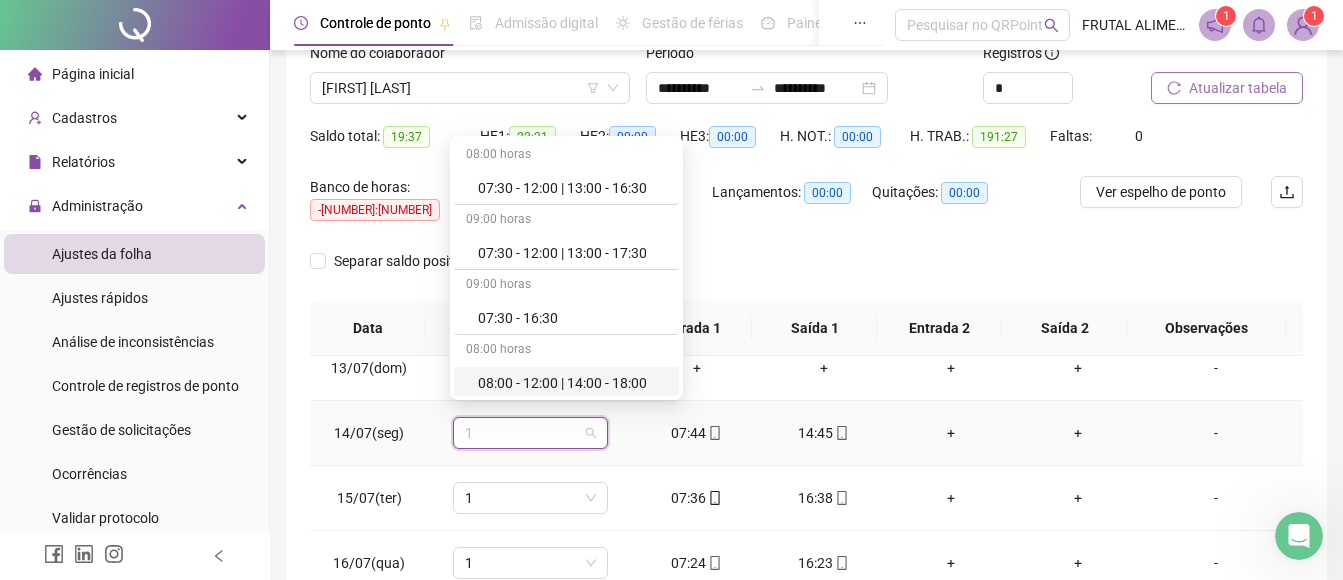 scroll, scrollTop: 342, scrollLeft: 0, axis: vertical 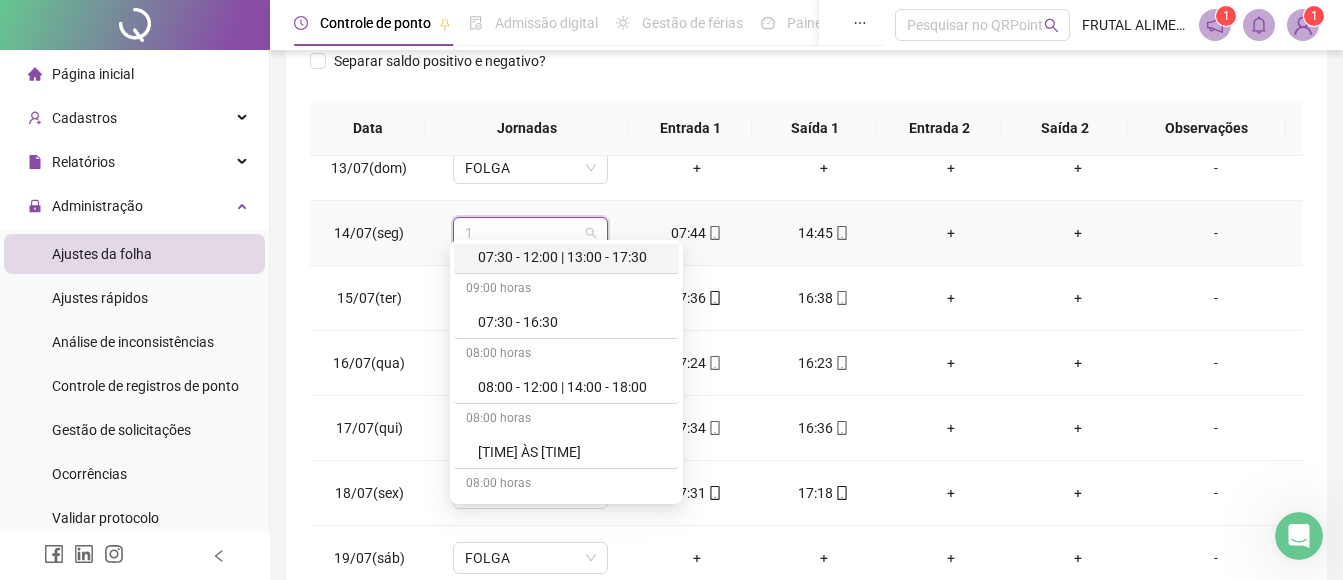 click on "07:30 - 12:00 | 13:00 - 17:30" at bounding box center [572, 257] 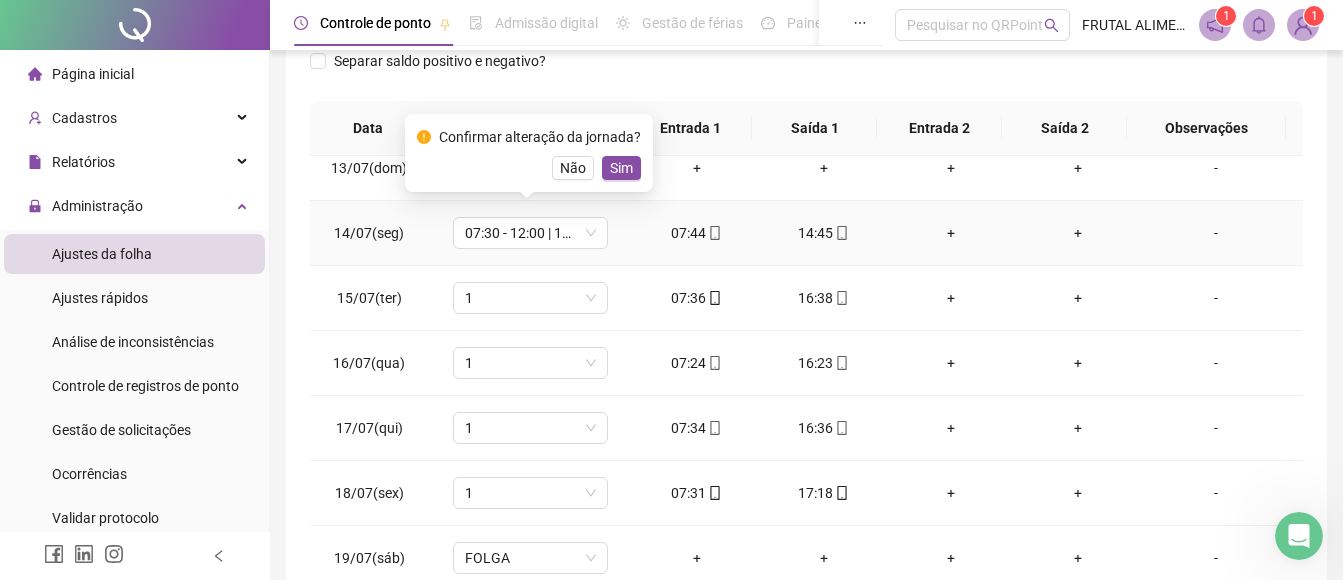 click on "Confirmar alteração da jornada? Não Sim" at bounding box center [529, 153] 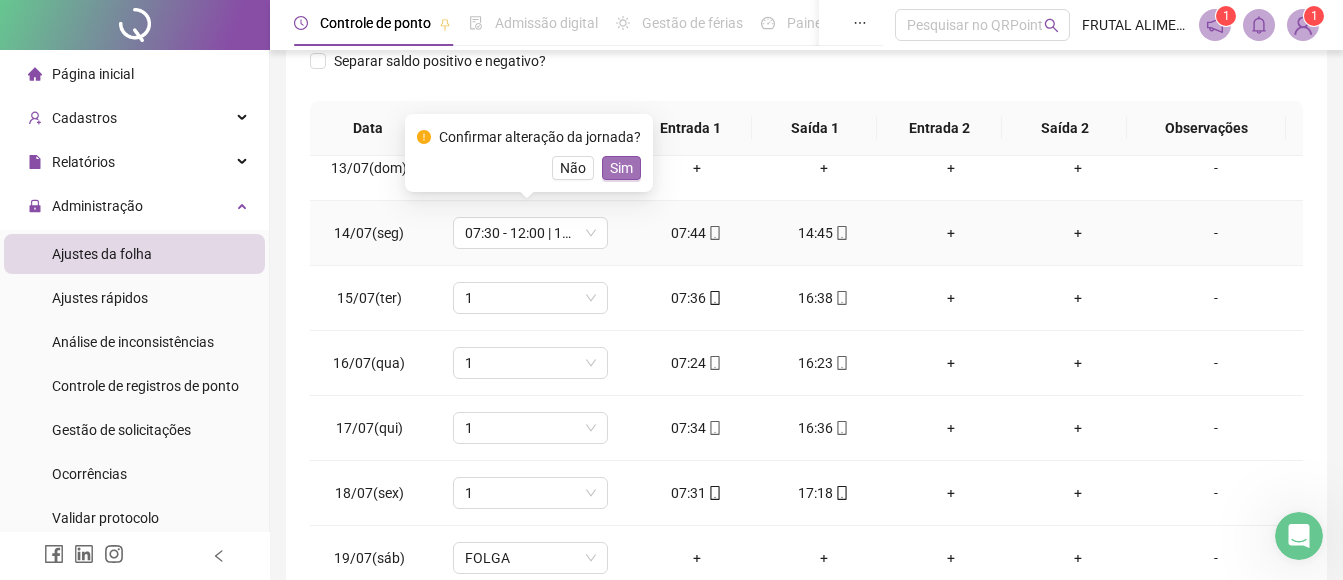 click on "Sim" at bounding box center (621, 168) 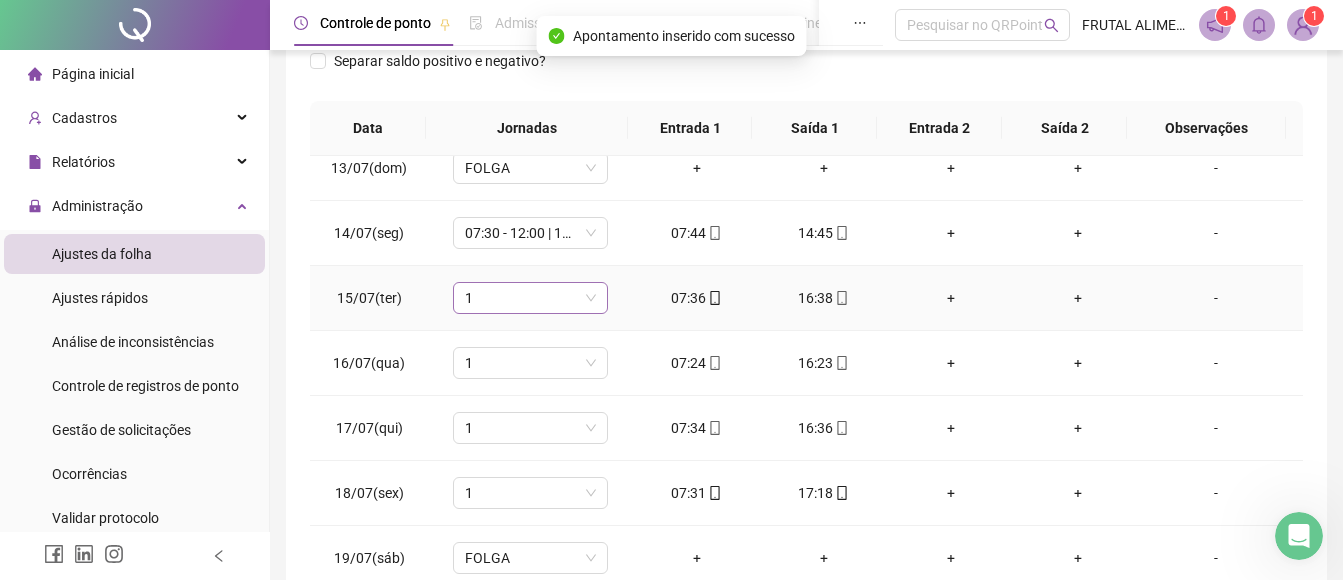click on "1" at bounding box center [530, 298] 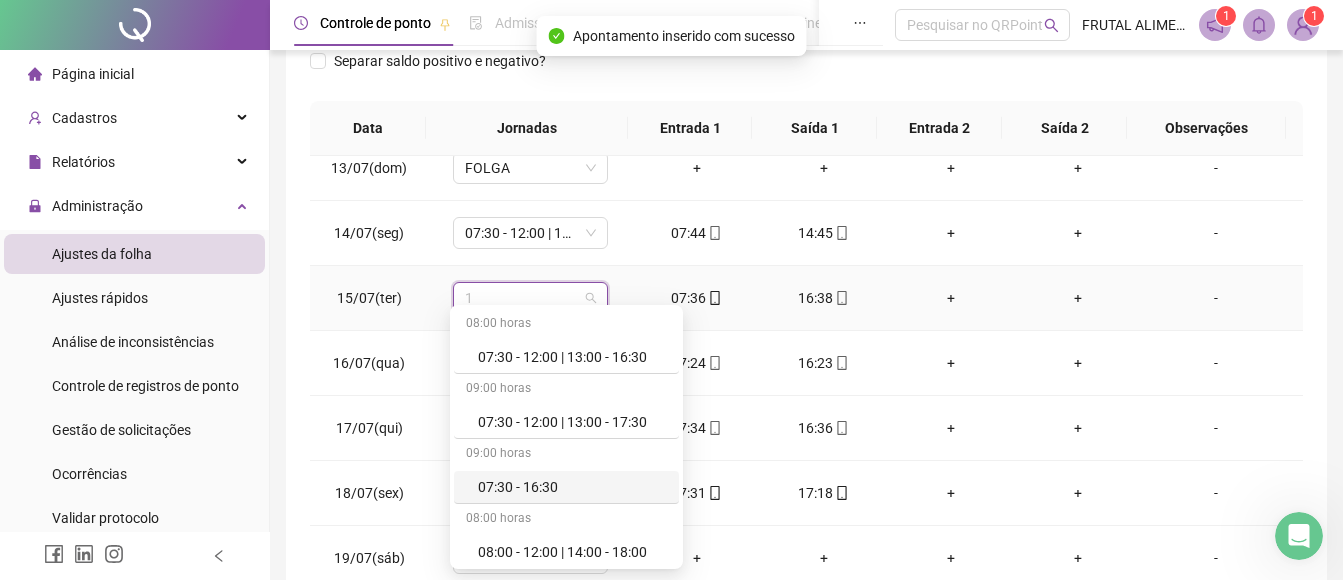 drag, startPoint x: 538, startPoint y: 492, endPoint x: 587, endPoint y: 306, distance: 192.34604 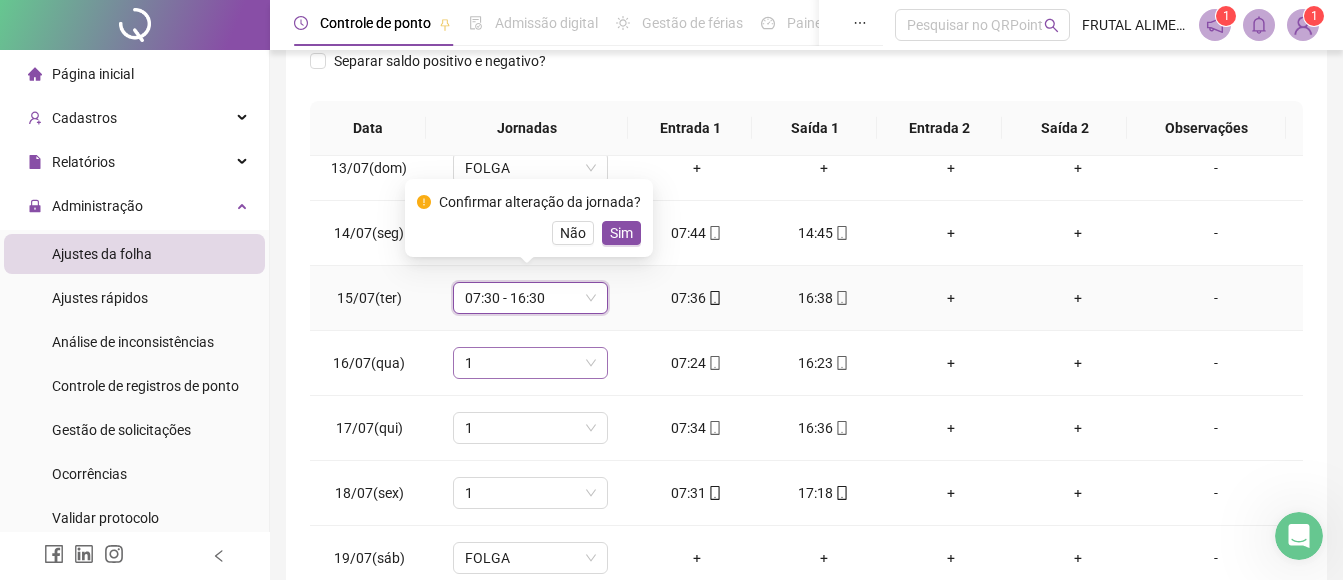 click on "Sim" at bounding box center [621, 233] 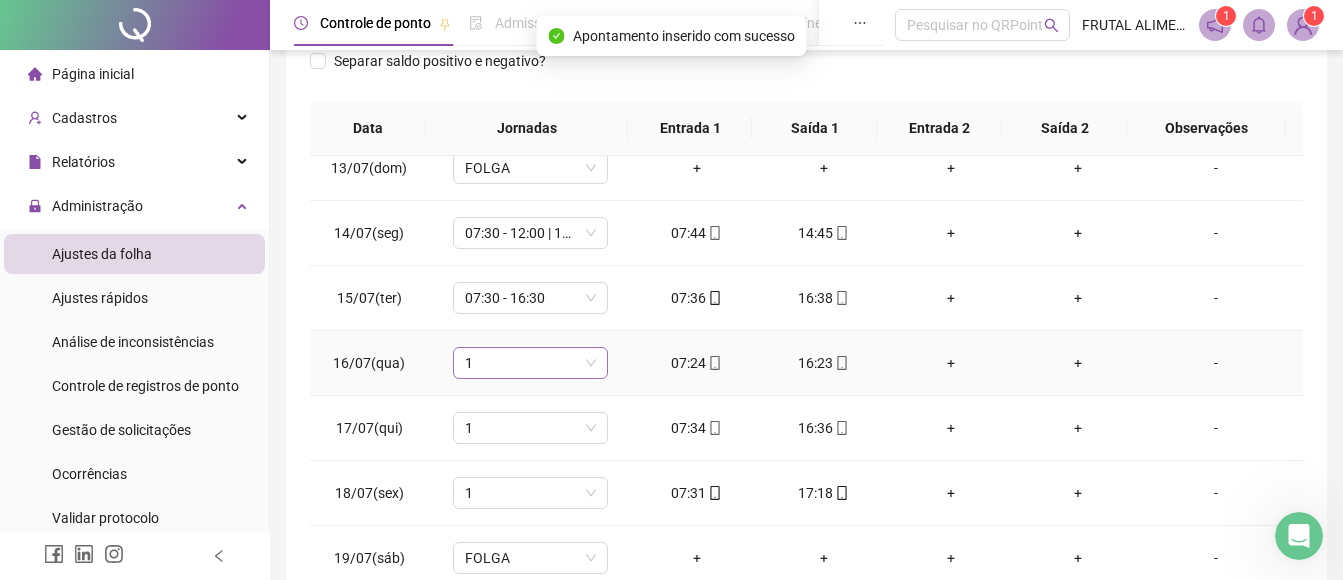 click on "1" at bounding box center (530, 363) 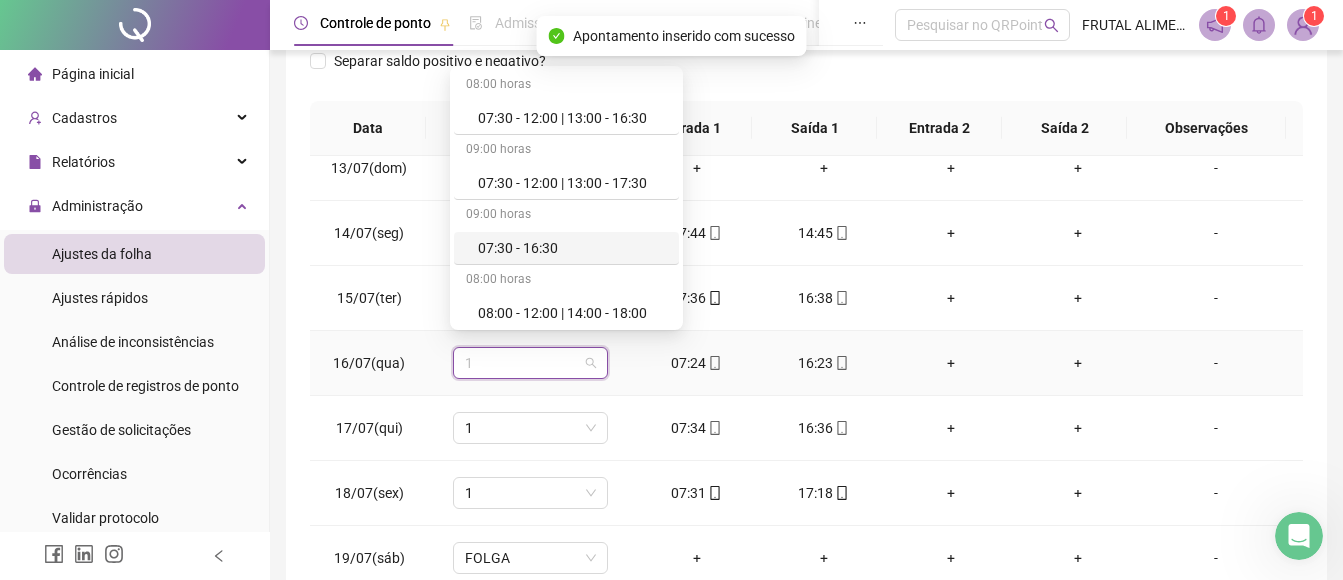 click on "07:30 - 16:30" at bounding box center [572, 248] 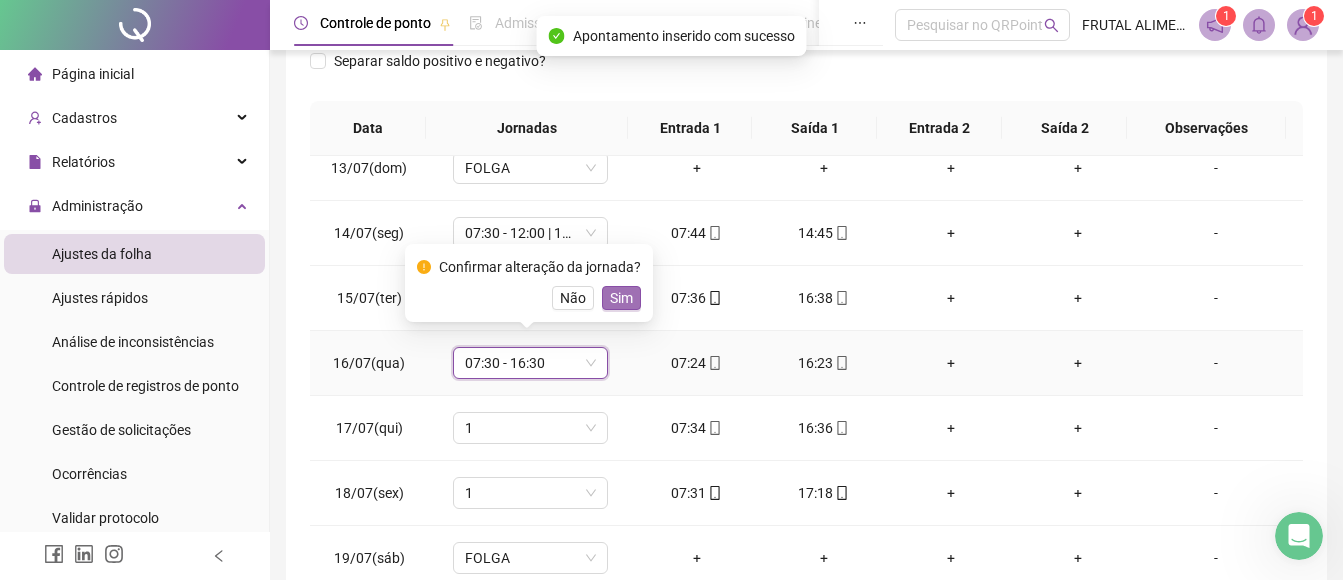 click on "Sim" at bounding box center (621, 298) 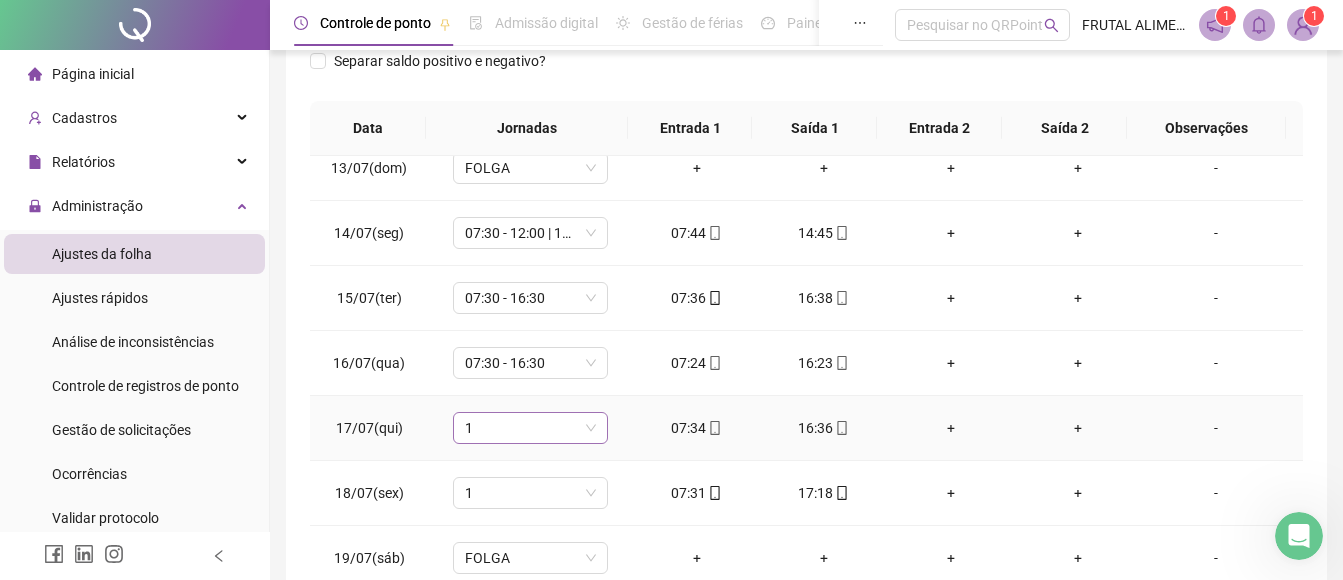 click on "1" at bounding box center [530, 428] 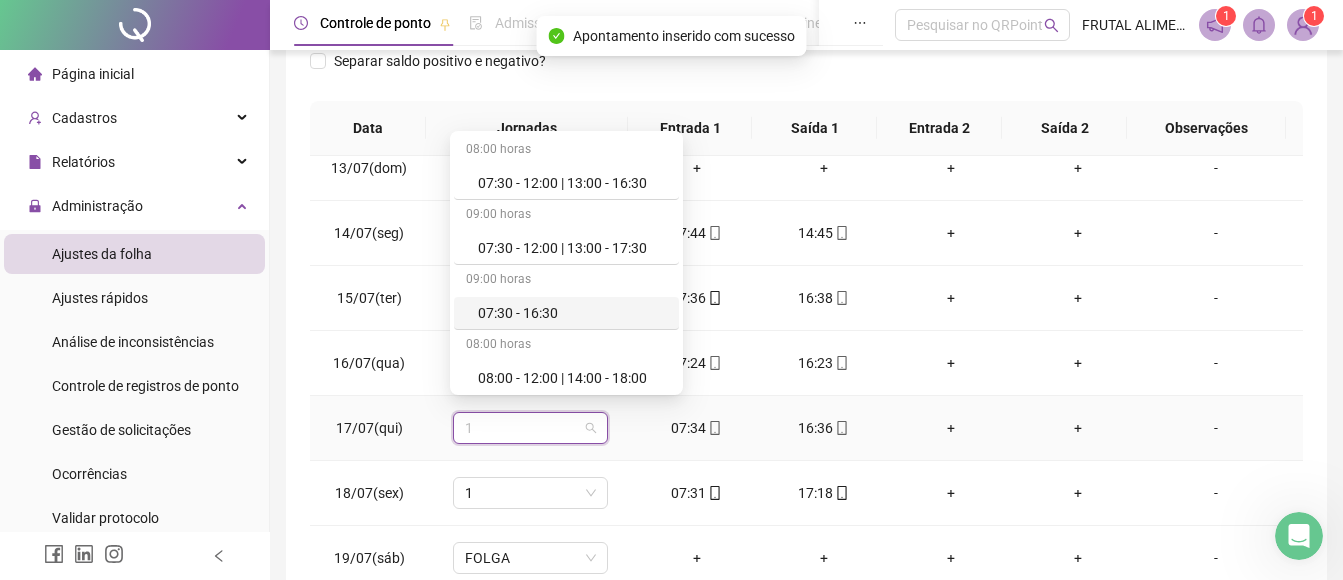 click on "07:30 - 16:30" at bounding box center (572, 313) 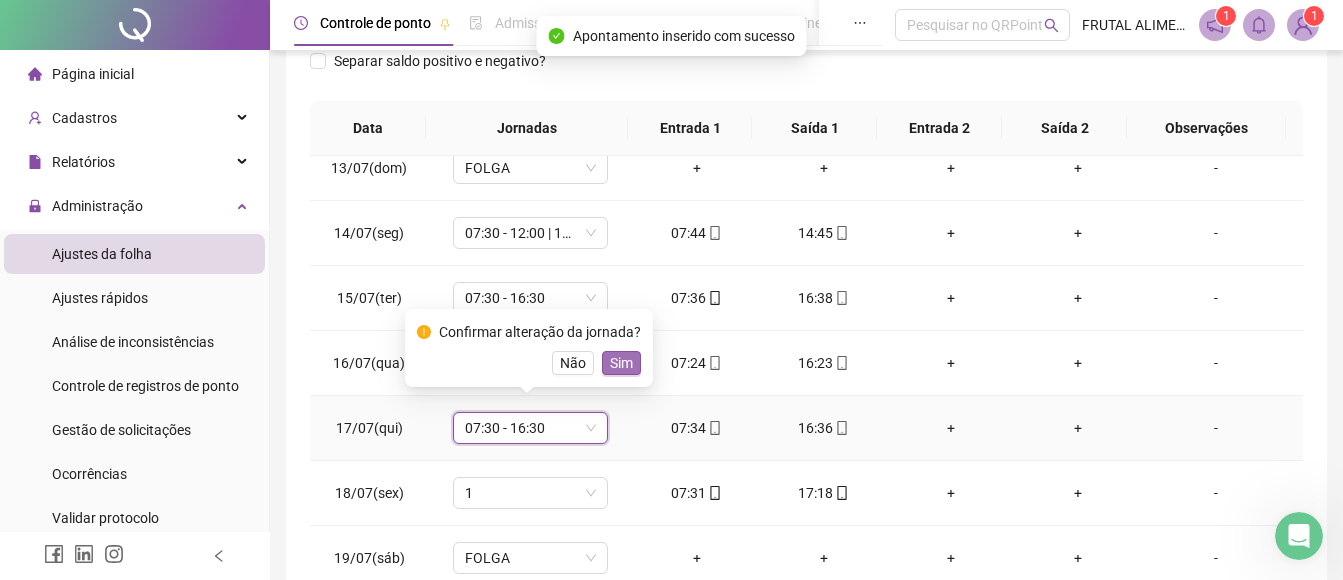 click on "Sim" at bounding box center [621, 363] 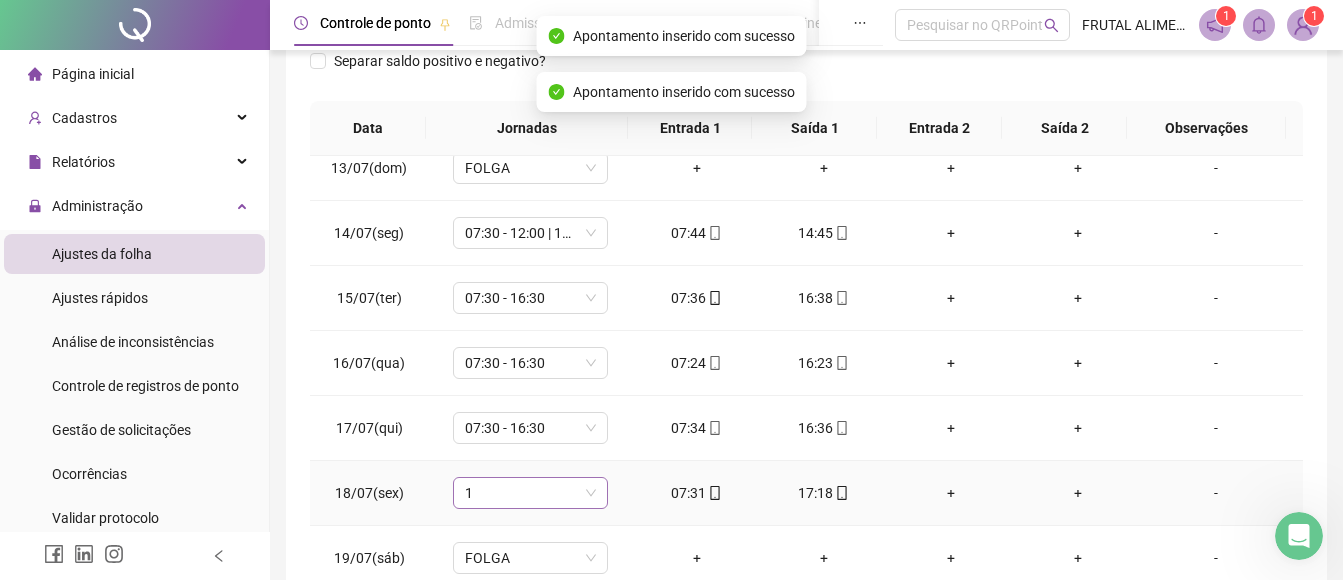 click on "1" at bounding box center (530, 493) 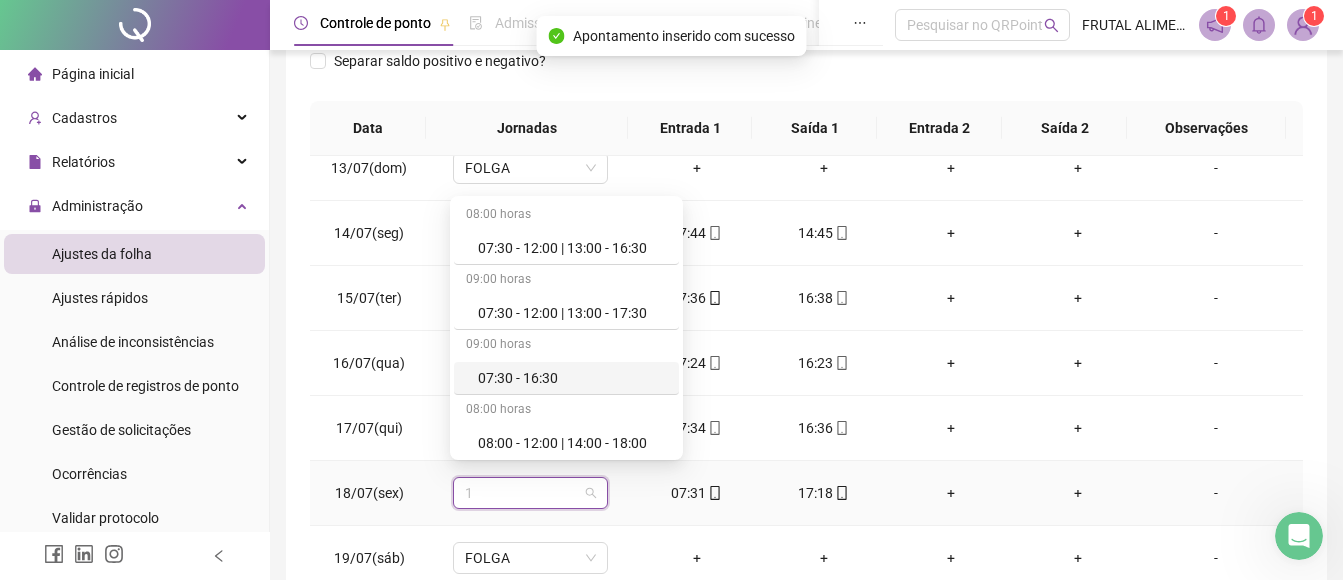 click on "07:30 - 16:30" at bounding box center (572, 378) 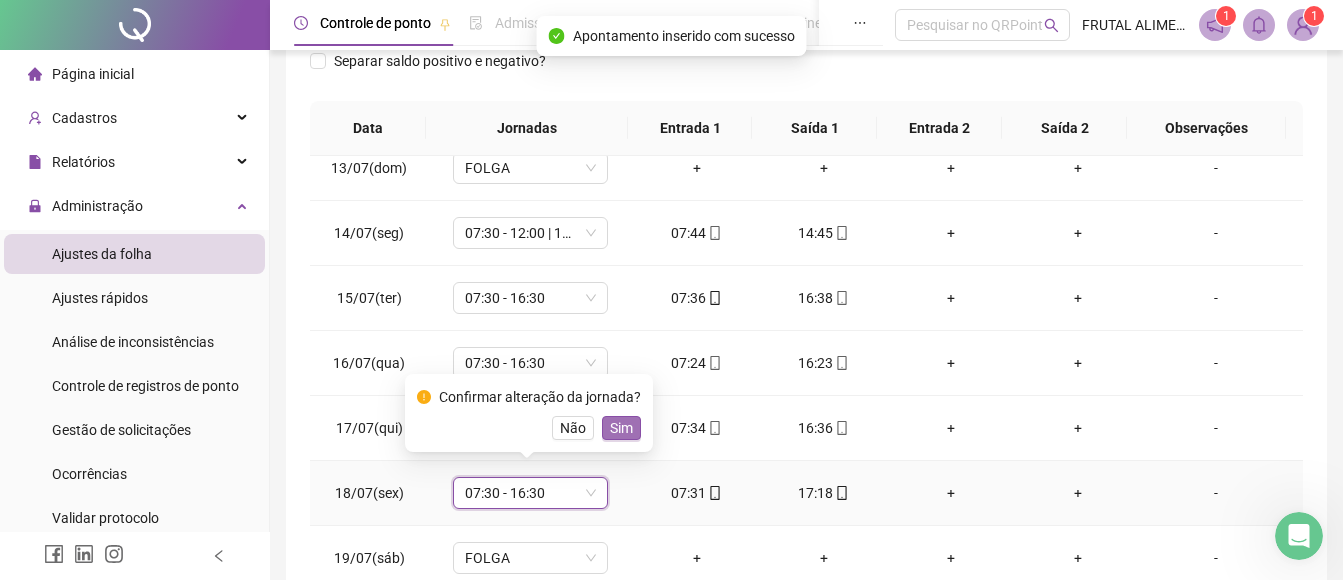click on "Sim" at bounding box center (621, 428) 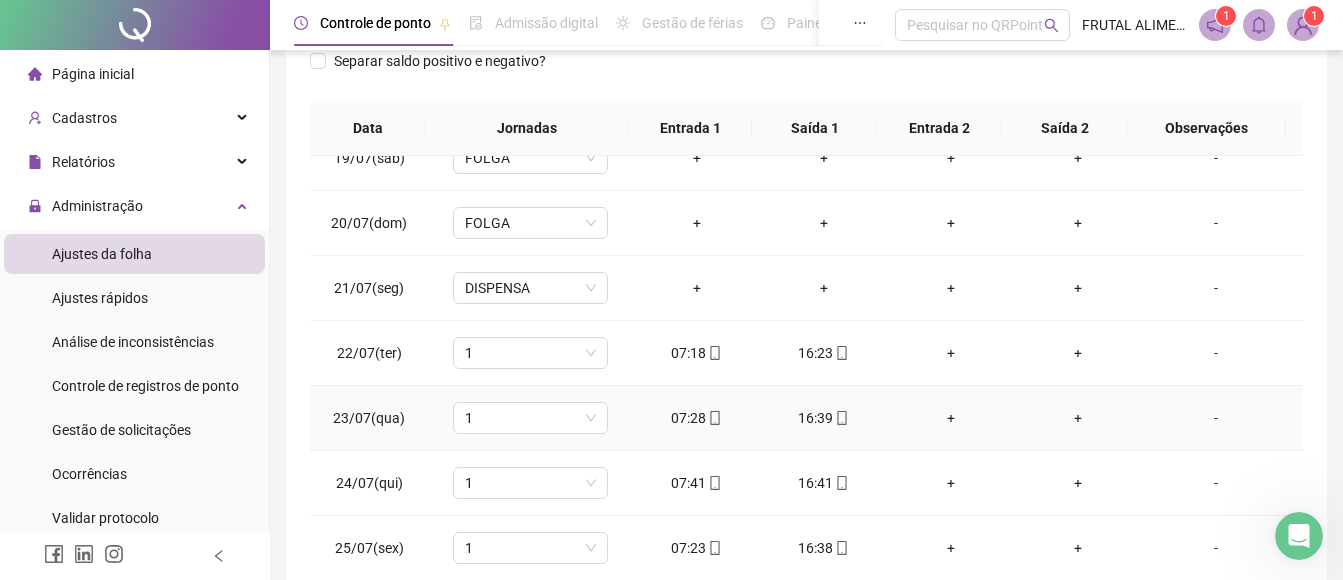 scroll, scrollTop: 1300, scrollLeft: 0, axis: vertical 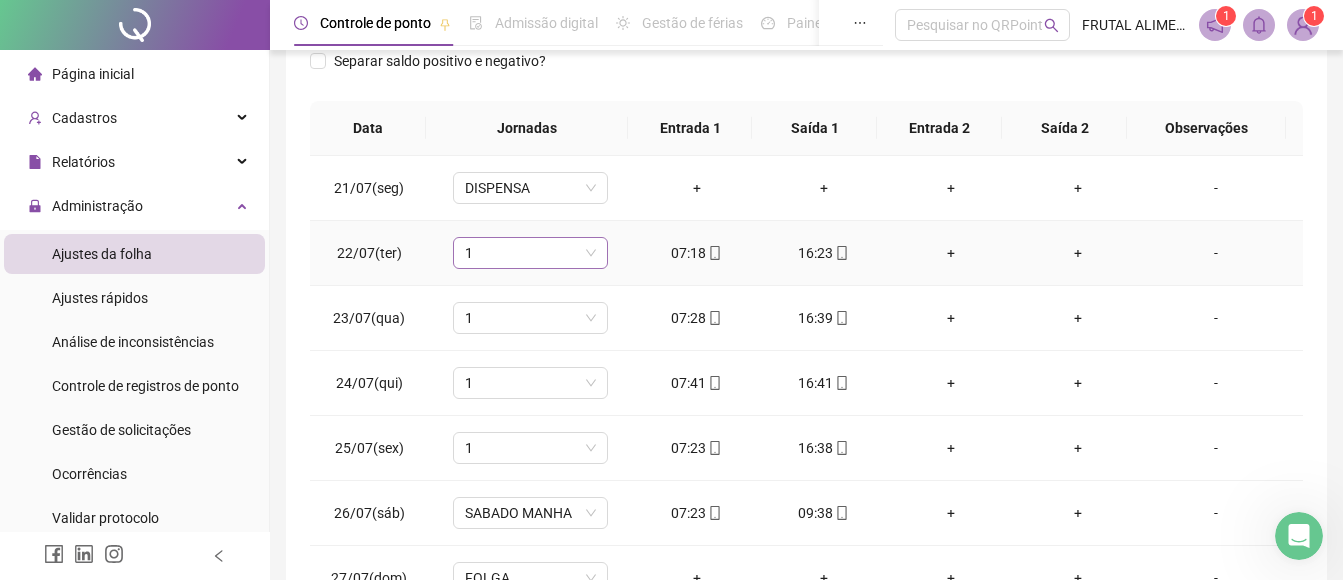 click on "1" at bounding box center [530, 253] 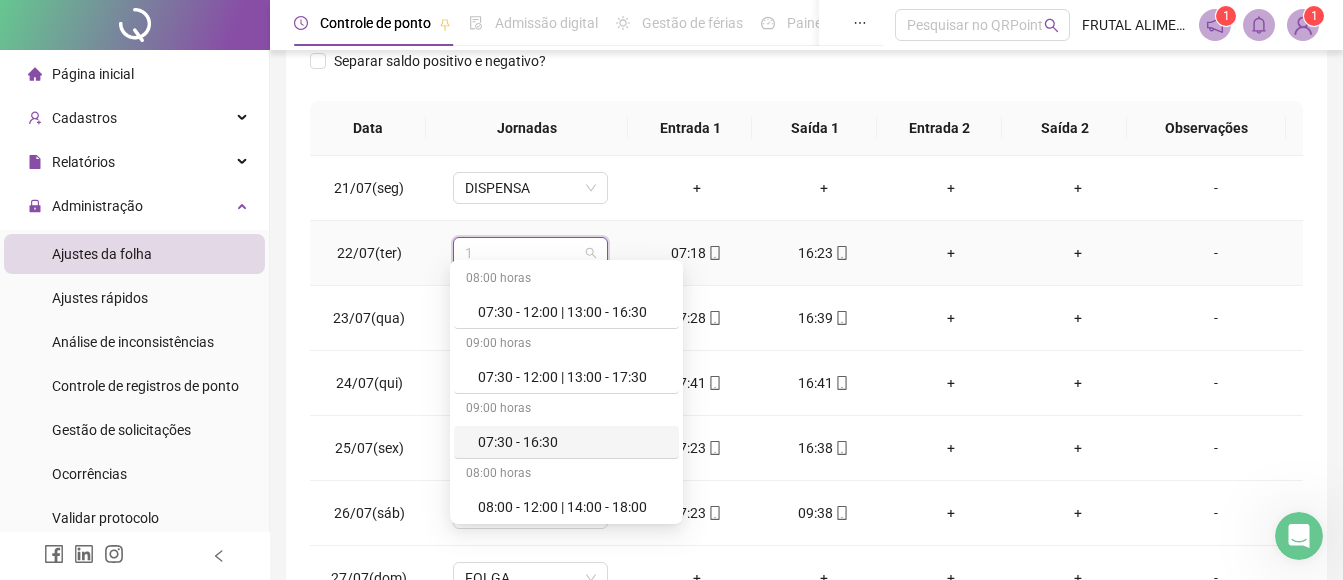 click on "07:30 - 16:30" at bounding box center (572, 442) 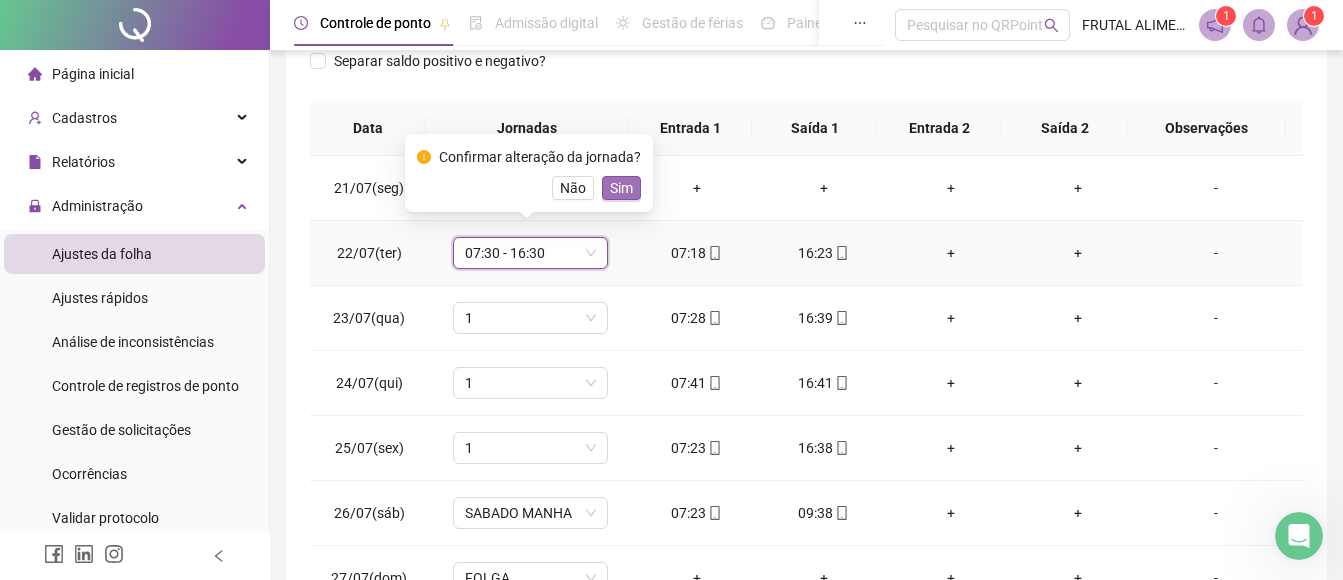 click on "Sim" at bounding box center [621, 188] 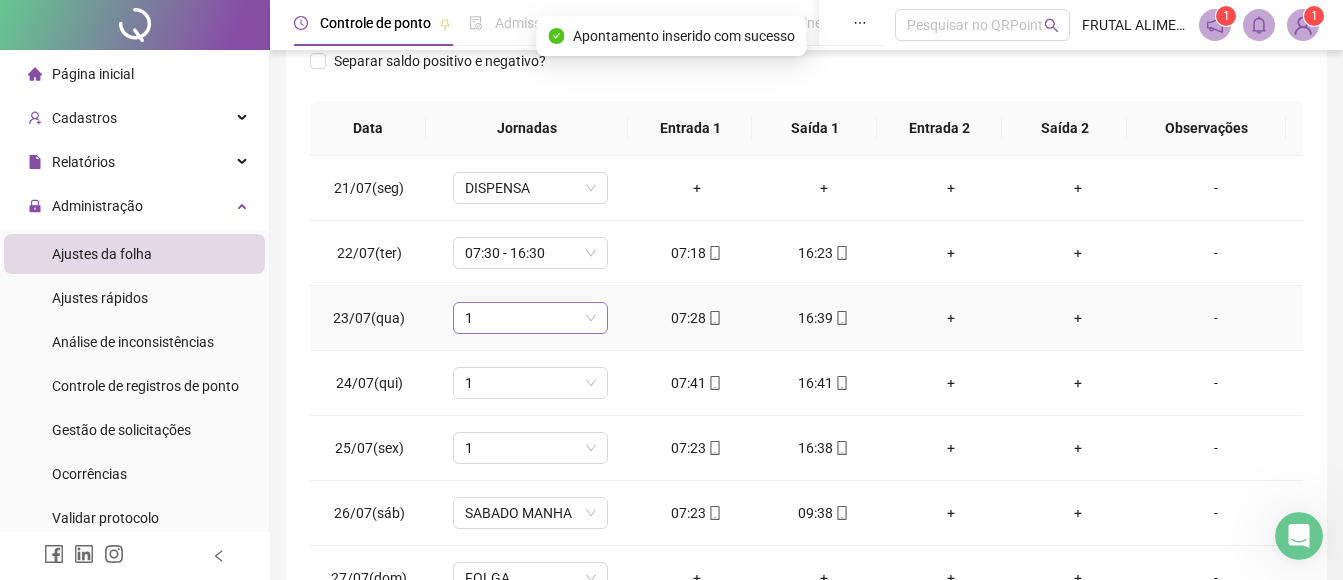 click on "1" at bounding box center (530, 318) 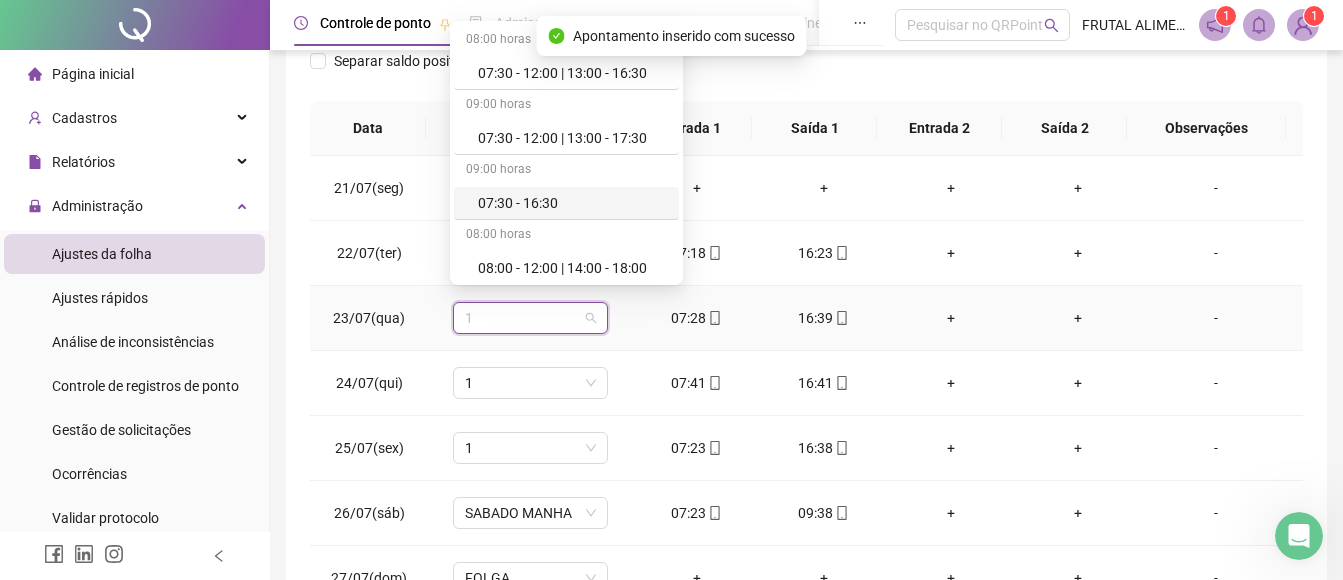 click on "07:30 - 16:30" at bounding box center (572, 203) 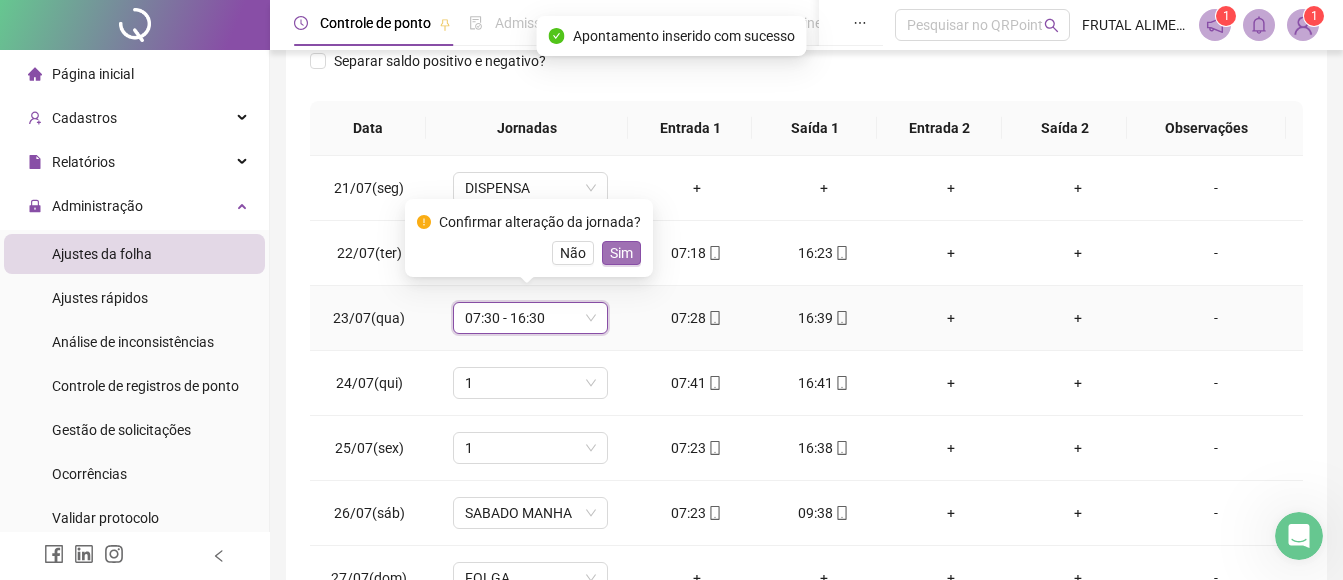 click on "Sim" at bounding box center (621, 253) 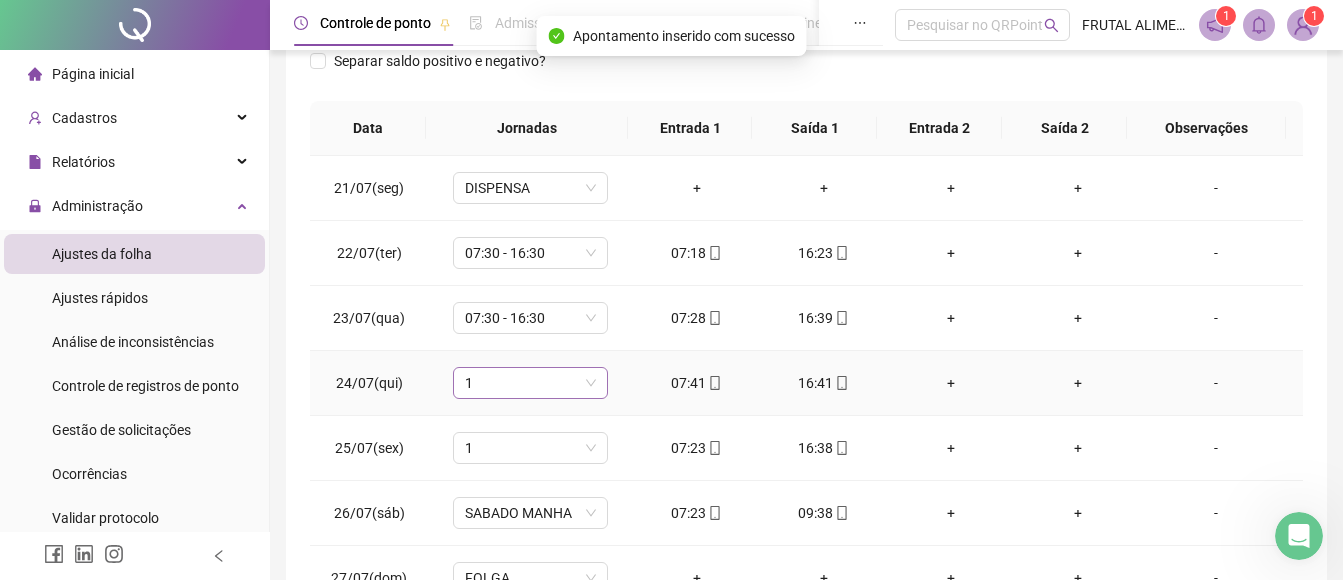 click on "1" at bounding box center [530, 383] 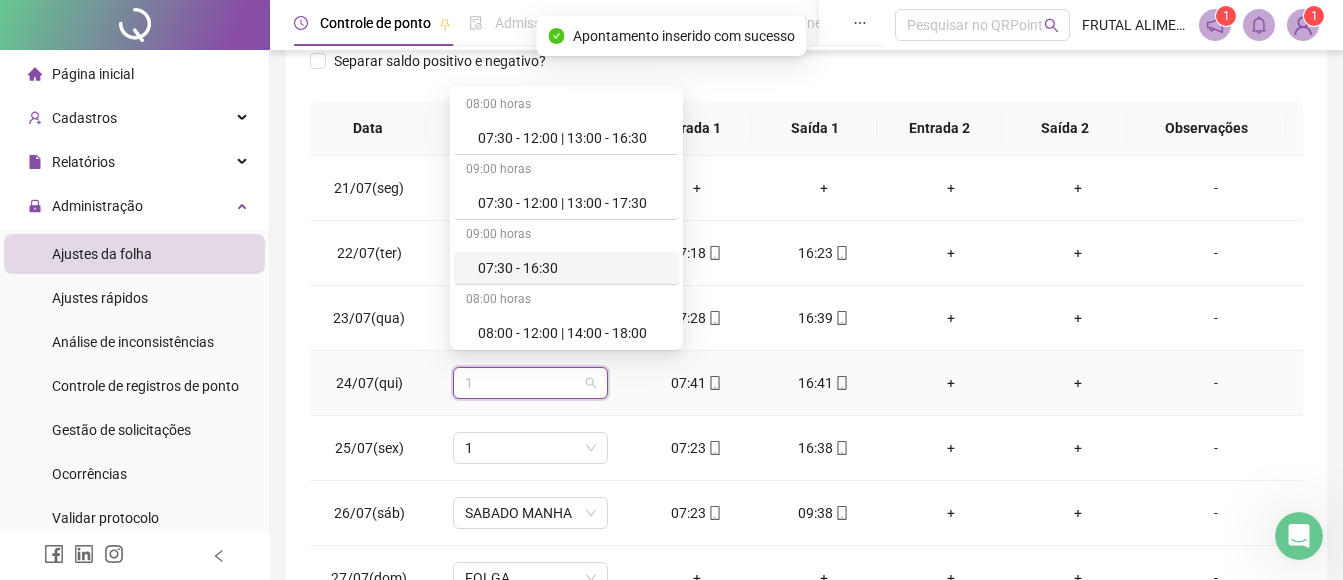 click on "07:30 - 16:30" at bounding box center (572, 268) 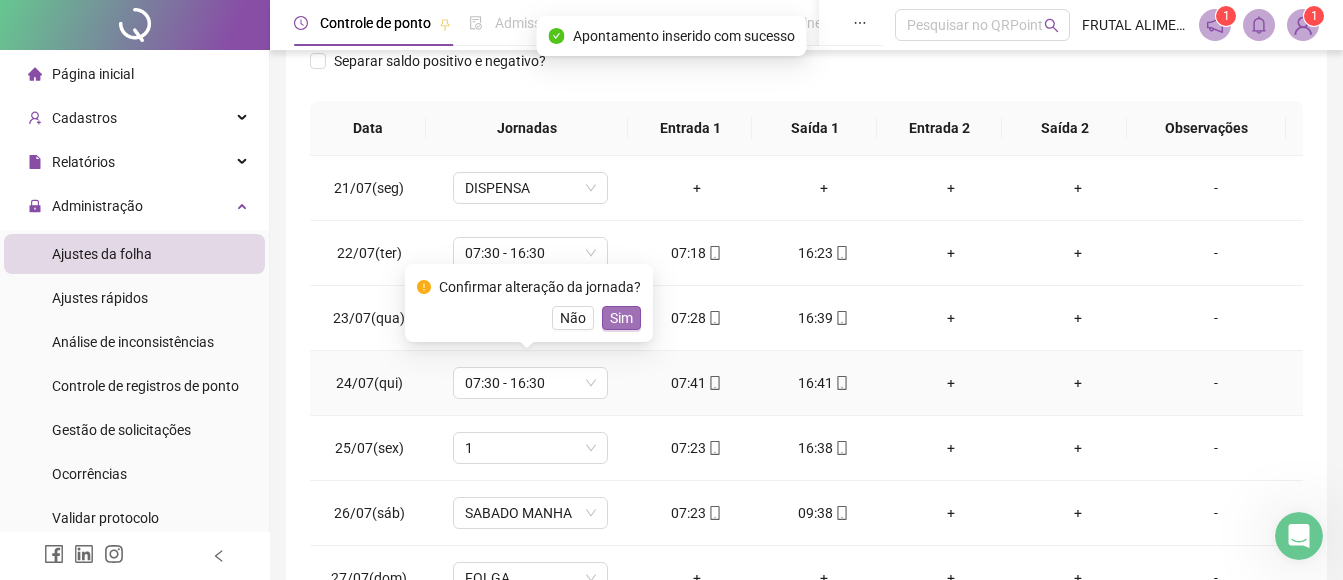 click on "Sim" at bounding box center [621, 318] 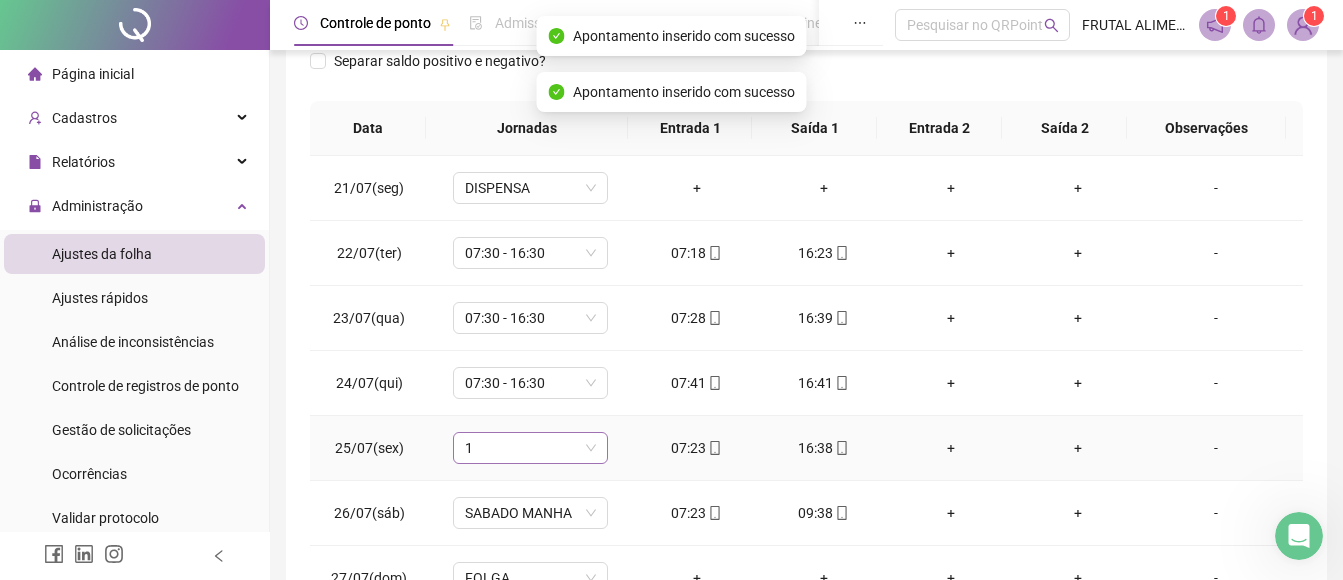 click on "1" at bounding box center [530, 448] 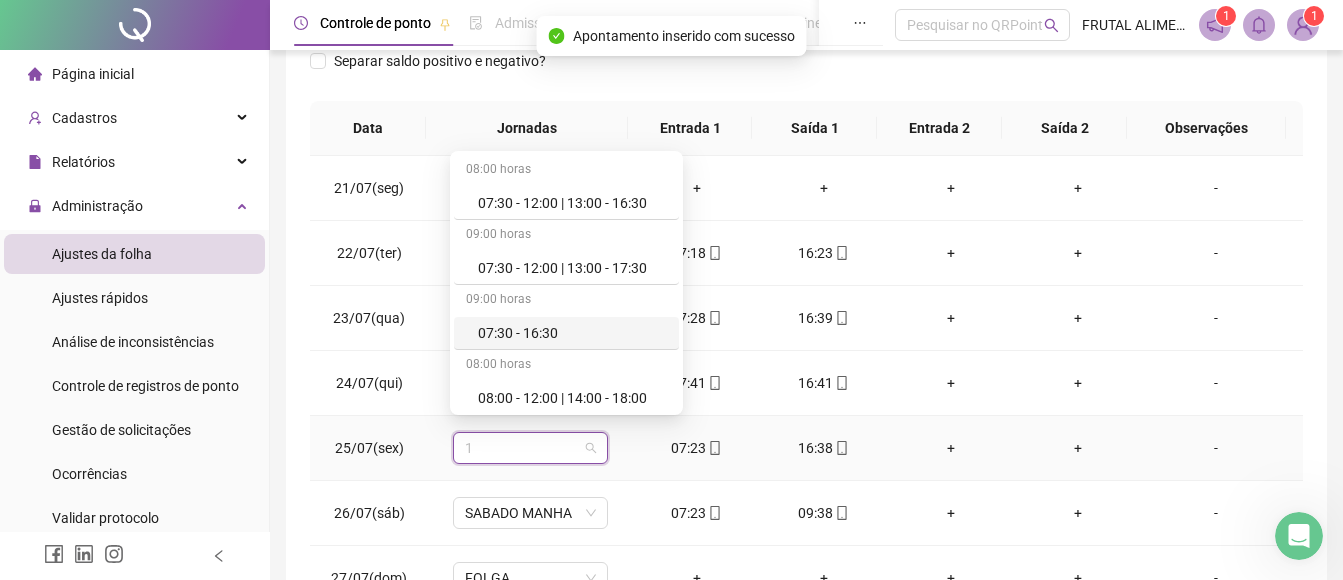 click on "07:30 - 16:30" at bounding box center (572, 333) 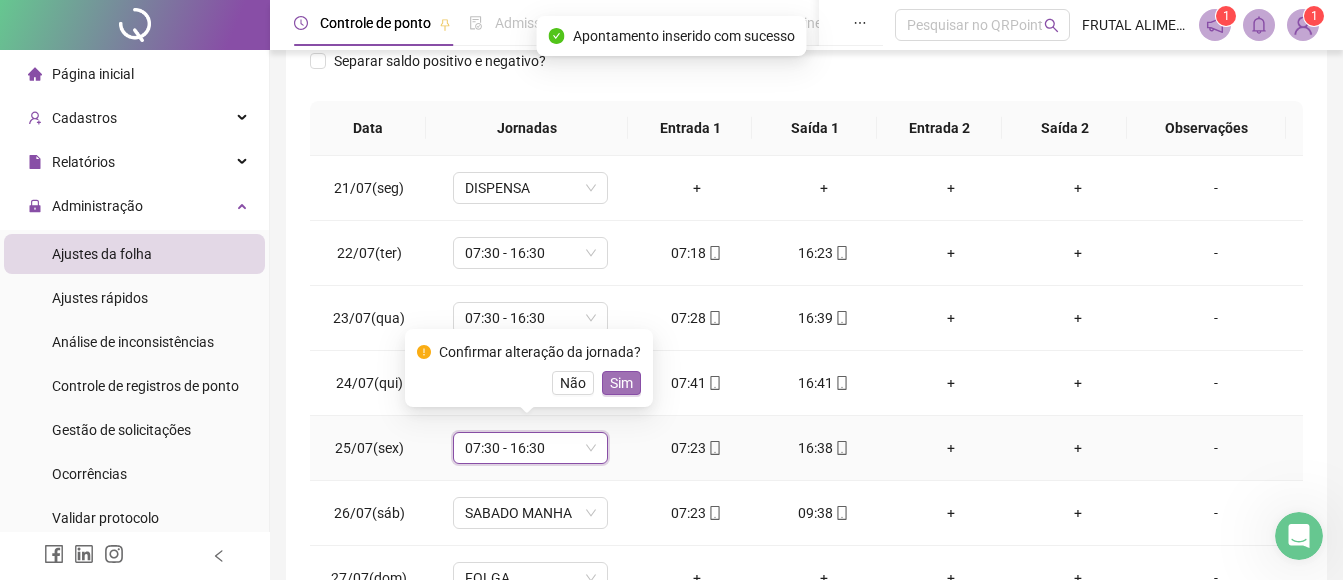 click on "Sim" at bounding box center [621, 383] 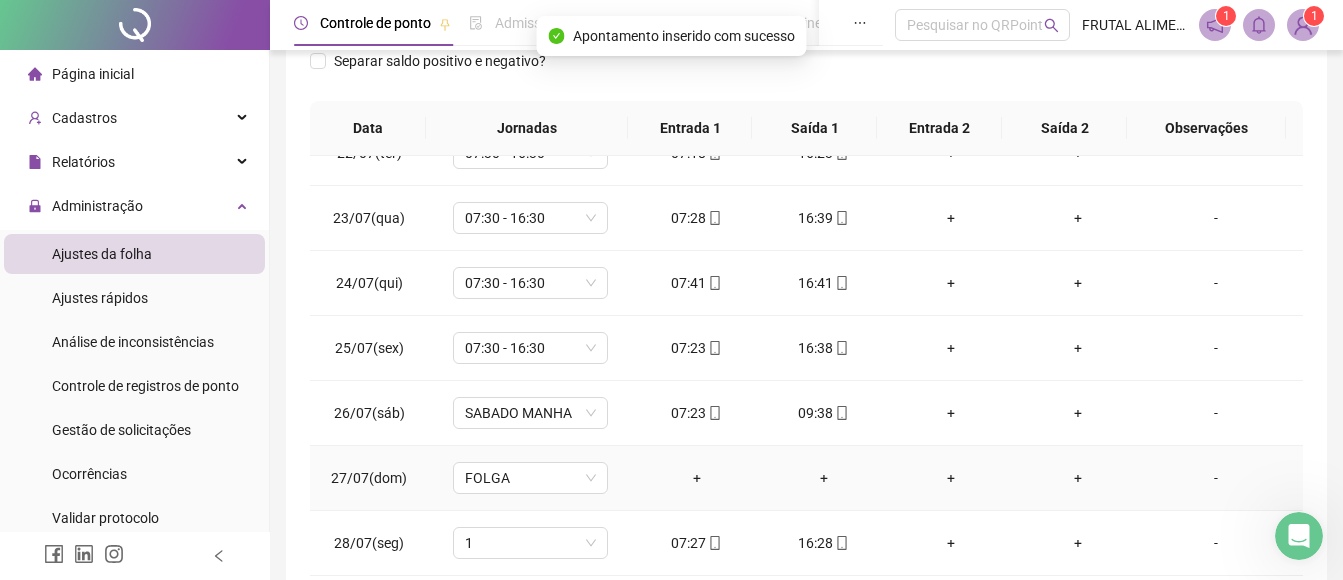 scroll, scrollTop: 1588, scrollLeft: 0, axis: vertical 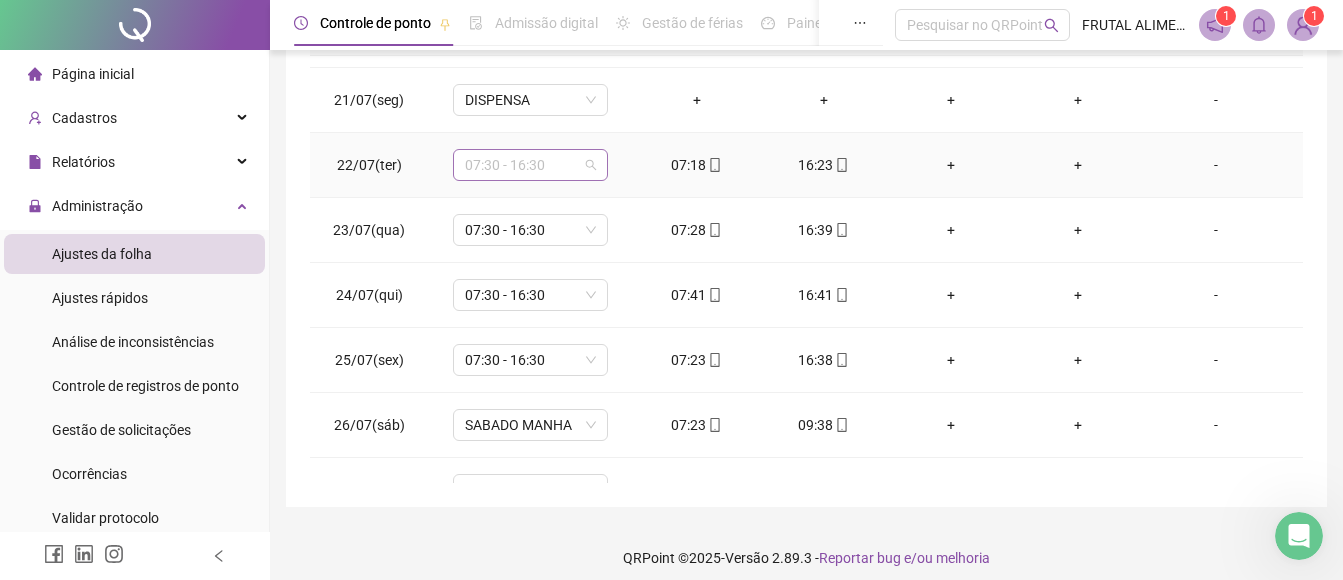 click on "07:30 - 16:30" at bounding box center [530, 165] 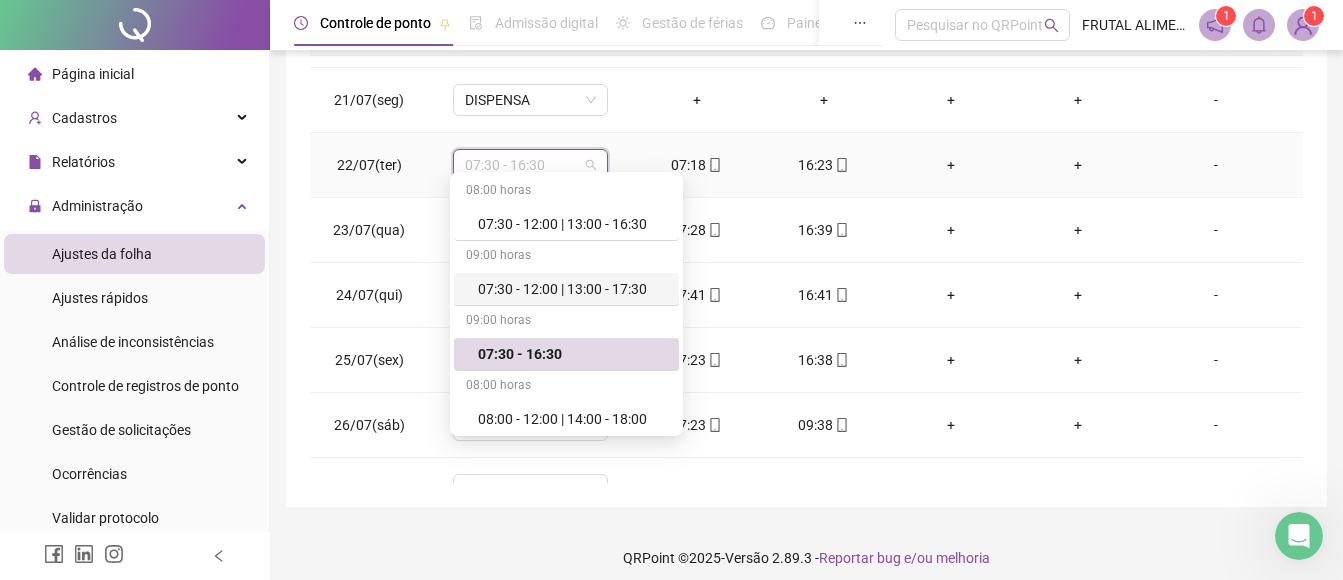 click on "07:30 - 12:00 | 13:00 - 17:30" at bounding box center [572, 289] 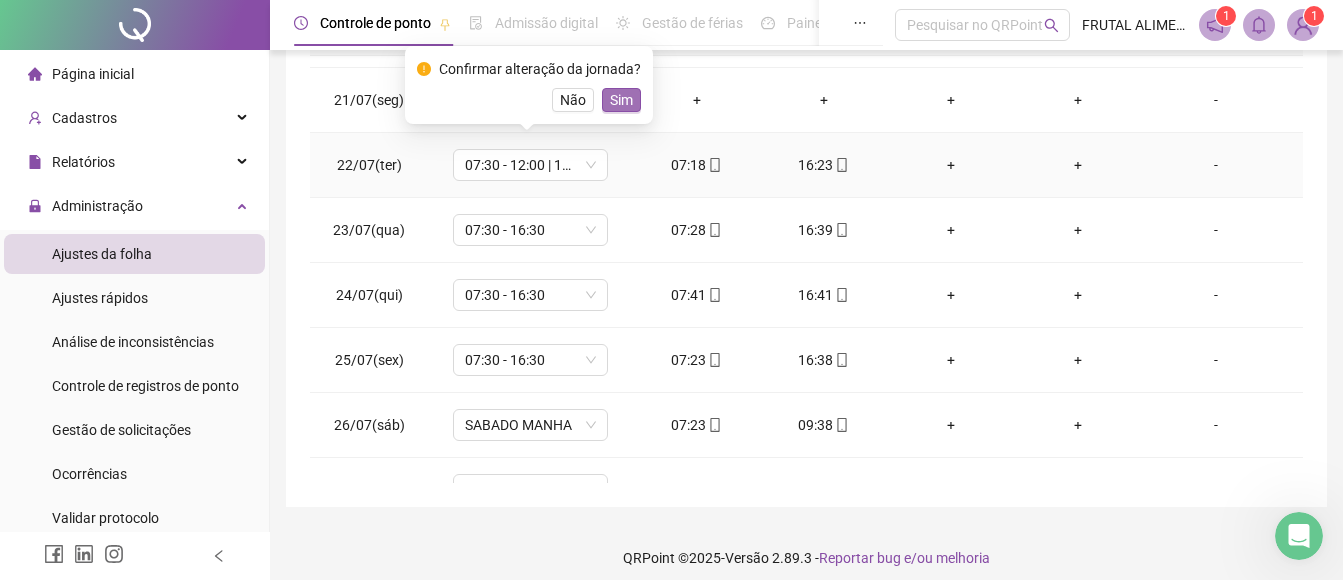 click on "Sim" at bounding box center [621, 100] 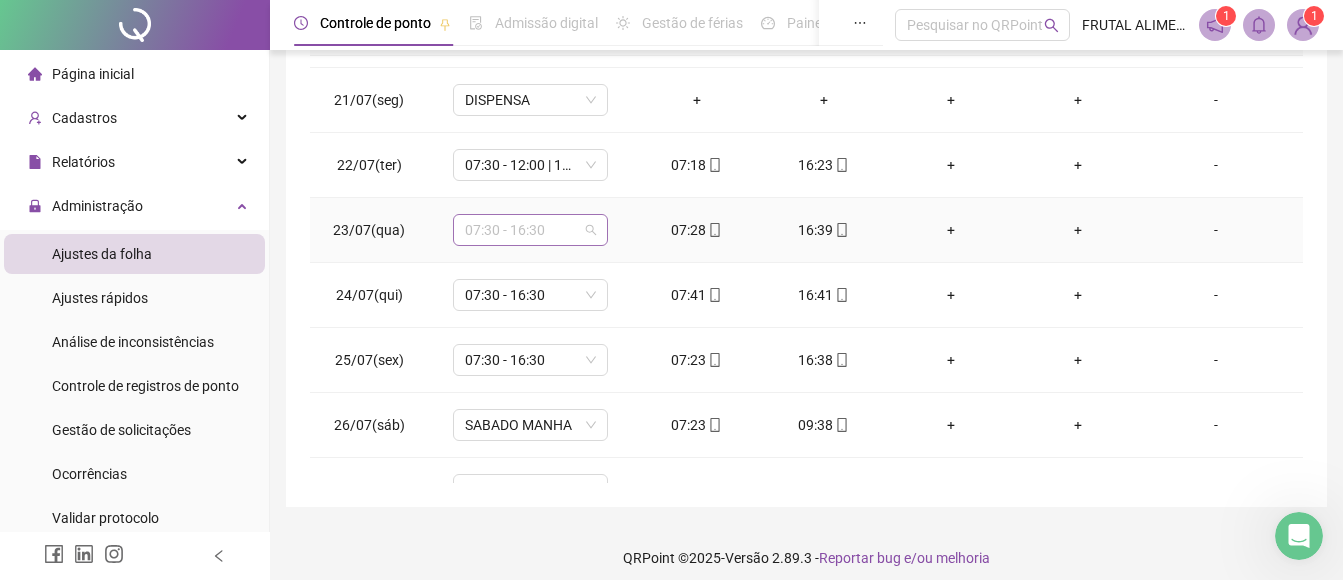 click on "07:30 - 16:30" at bounding box center (530, 230) 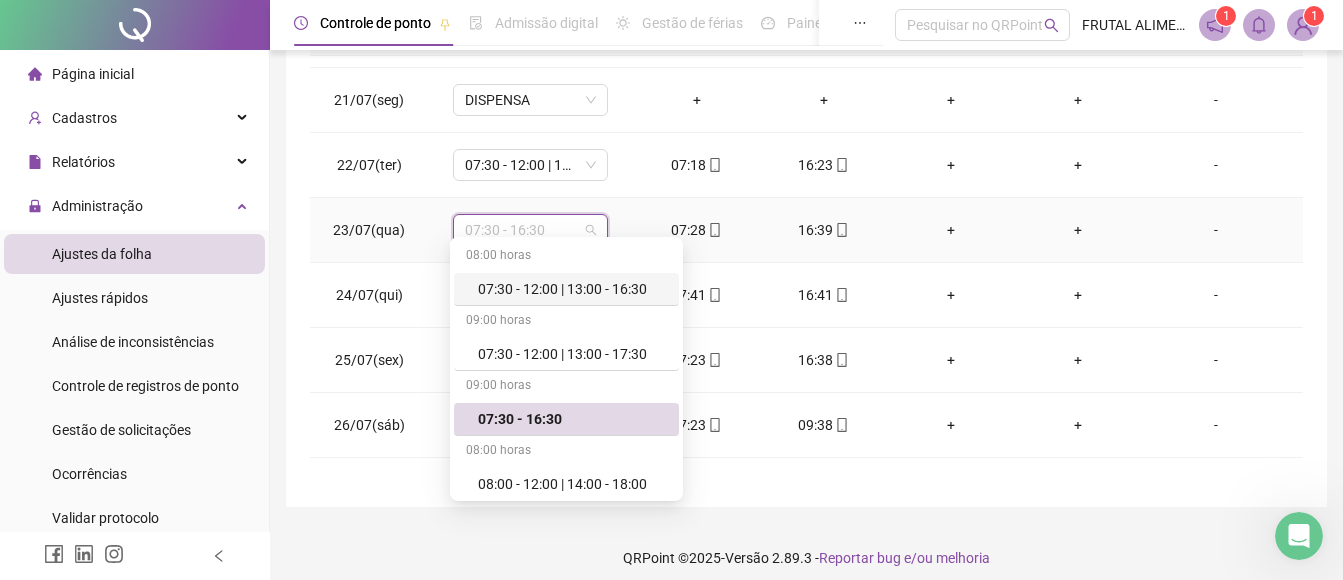 click on "07:30 - 12:00 | 13:00 - 16:30" at bounding box center [572, 289] 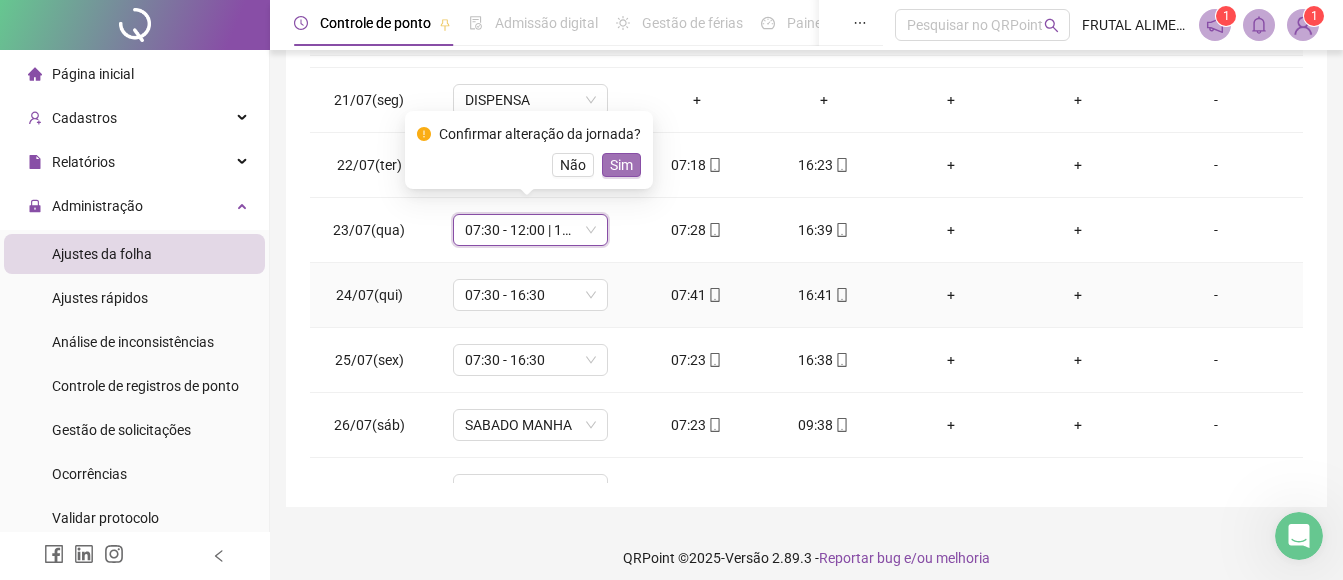 click on "Sim" at bounding box center [621, 165] 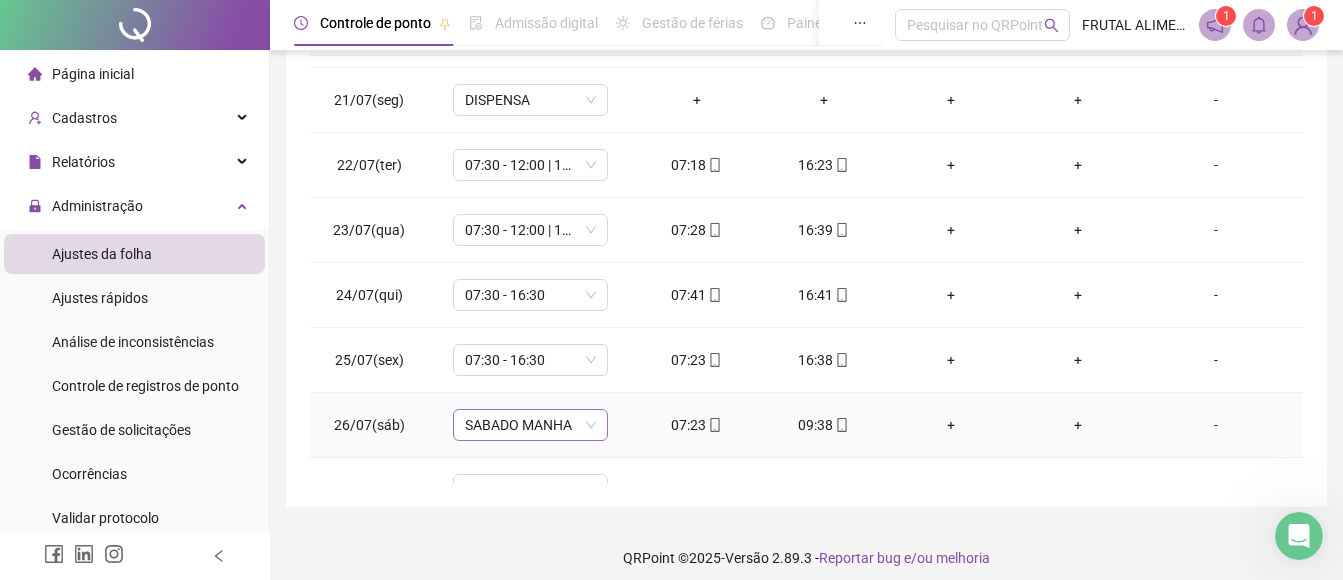 click on "SABADO MANHA" at bounding box center (530, 425) 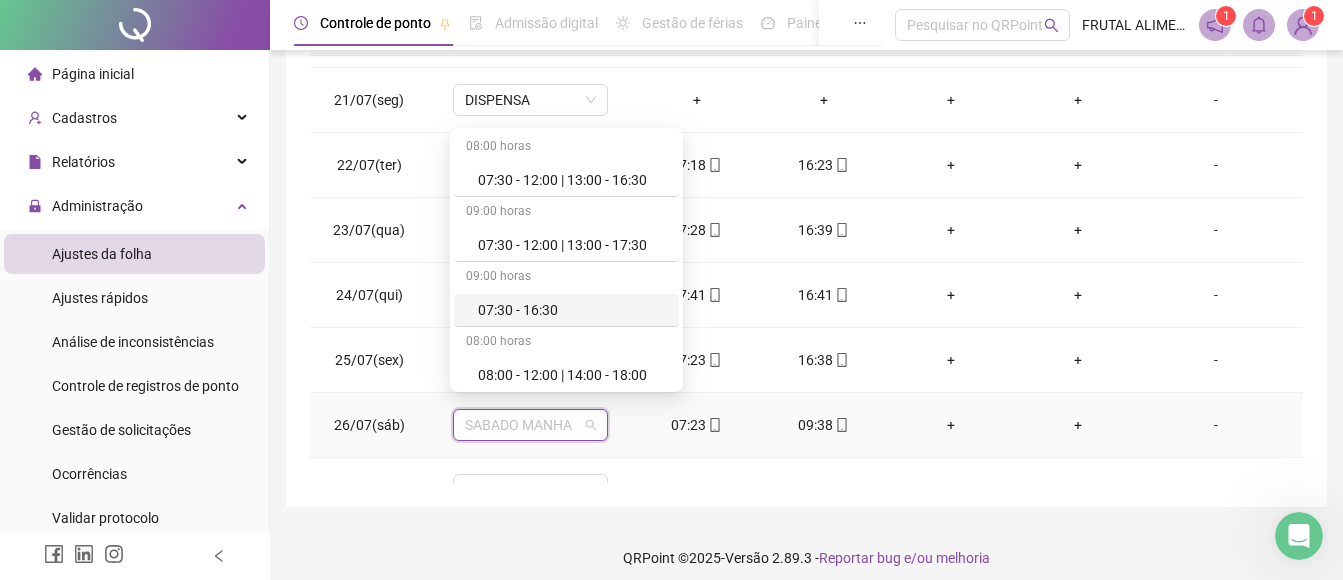 click on "SABADO MANHA" at bounding box center (530, 425) 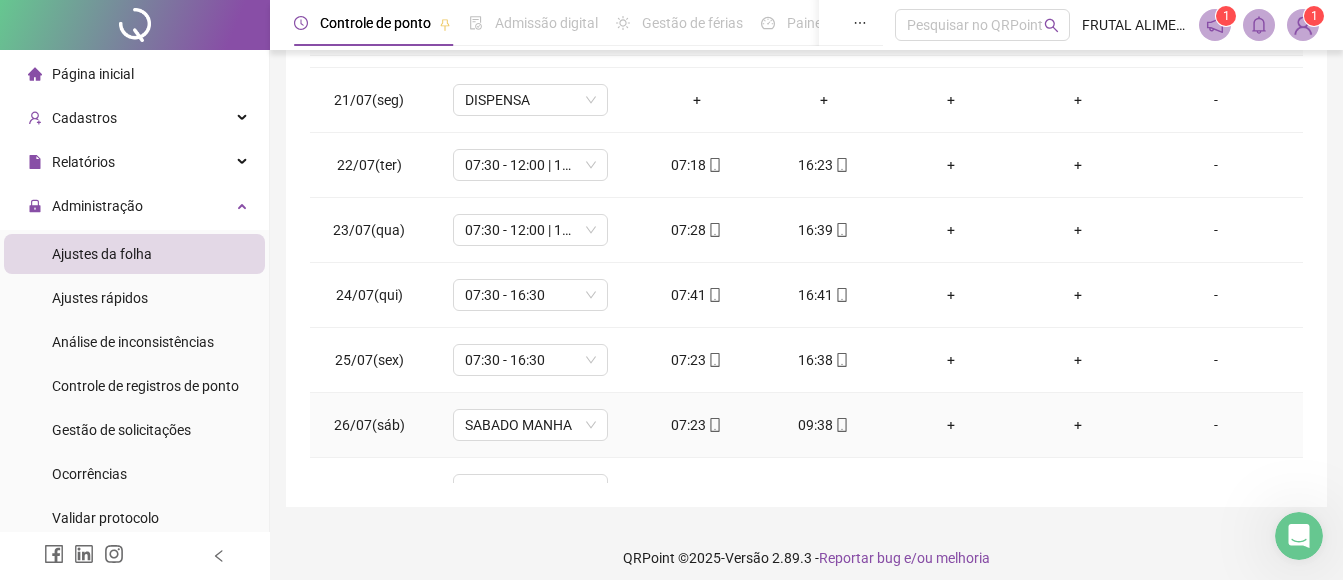 click 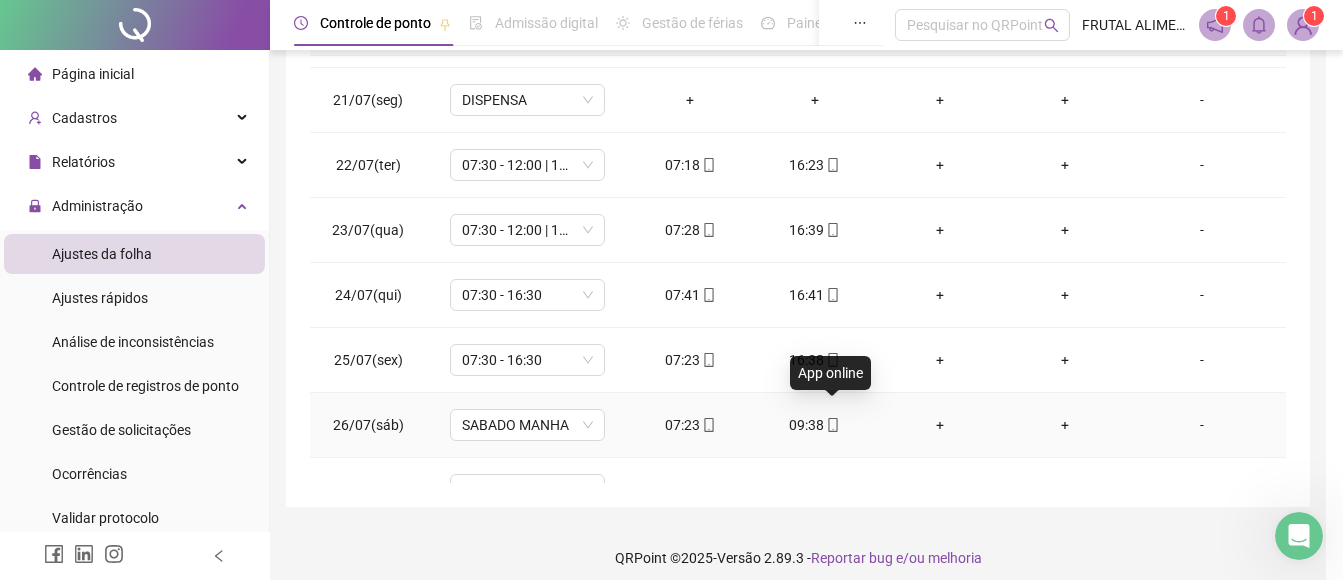 type on "**********" 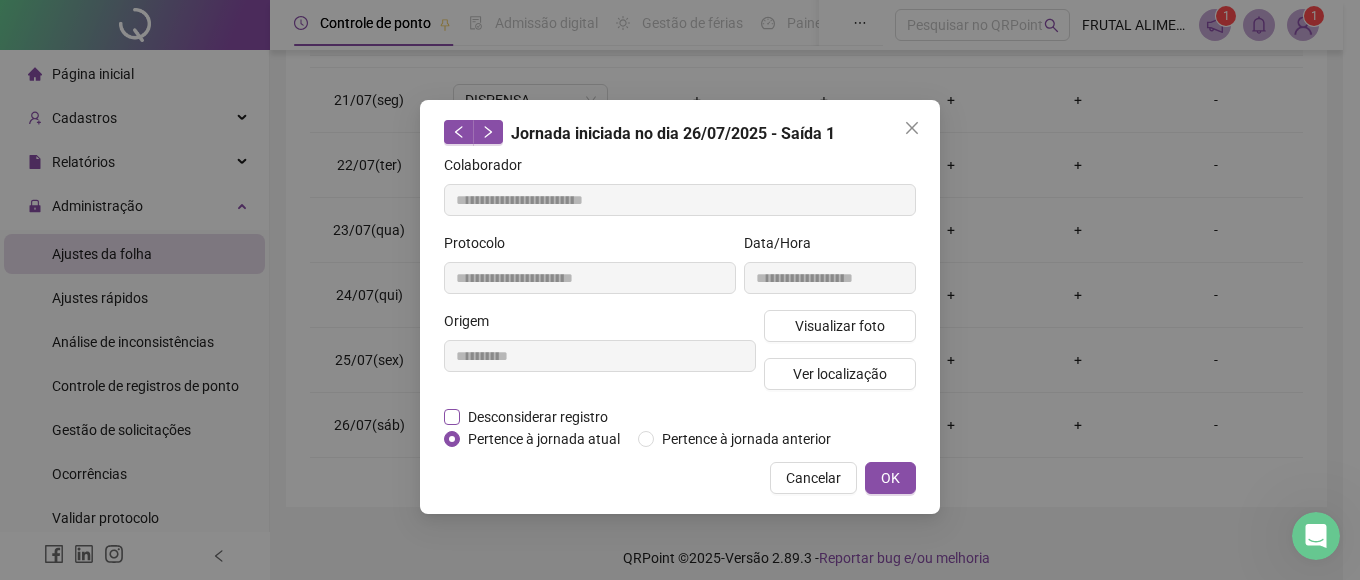 click on "Desconsiderar registro" at bounding box center (538, 417) 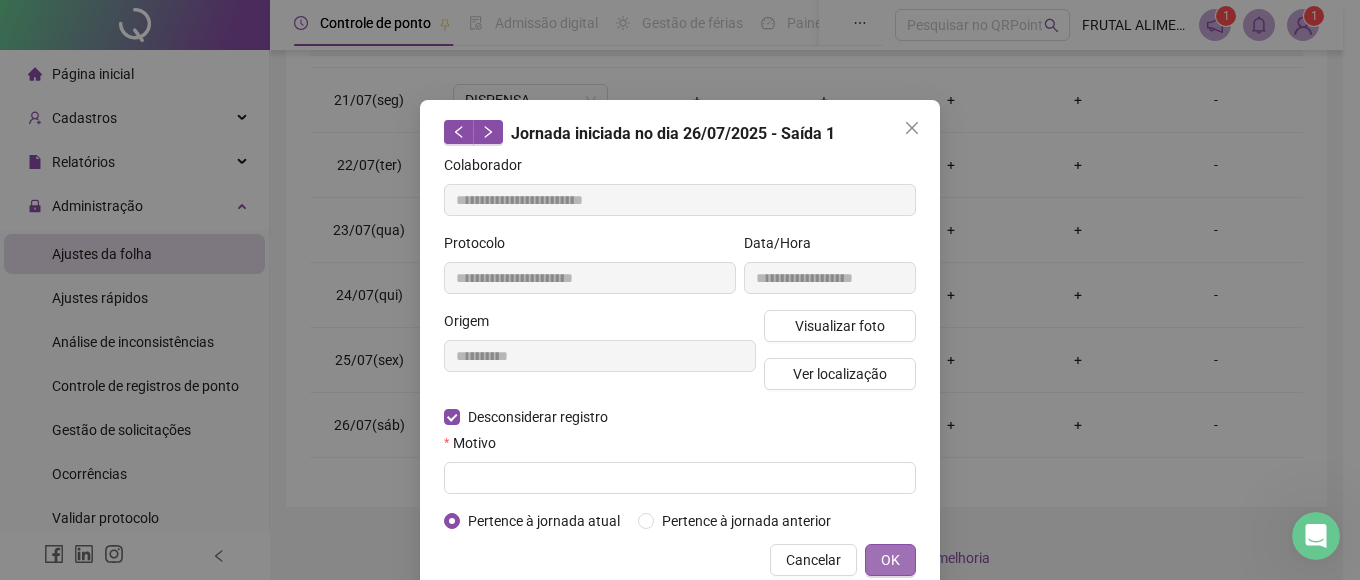 click on "OK" at bounding box center [890, 560] 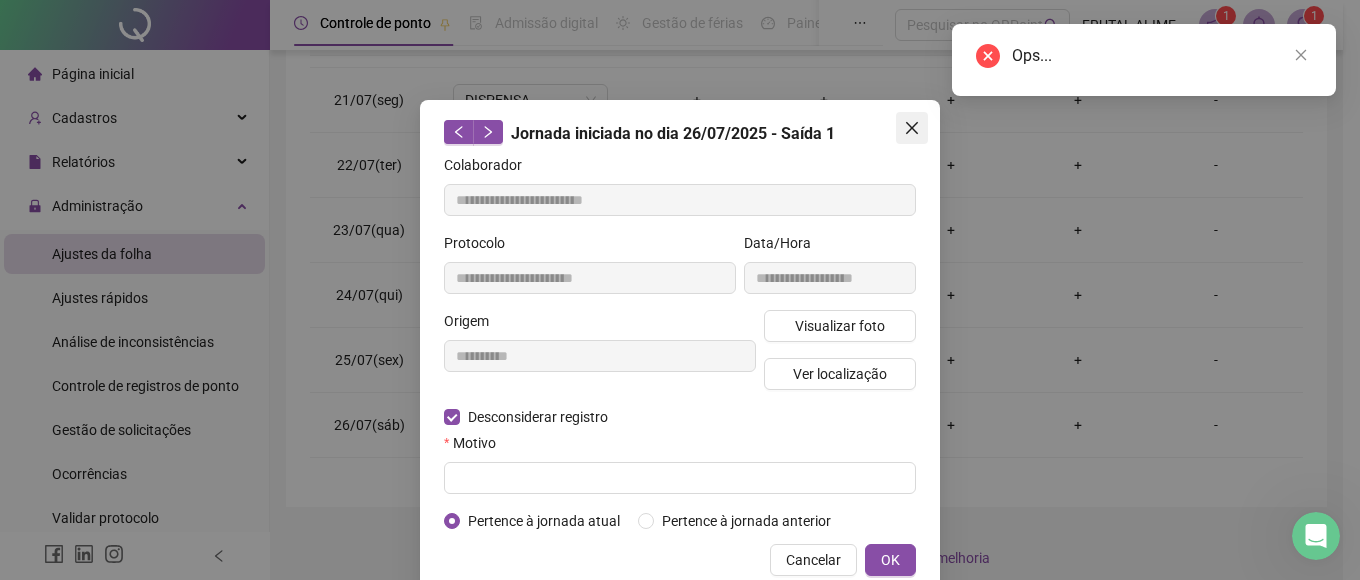 click 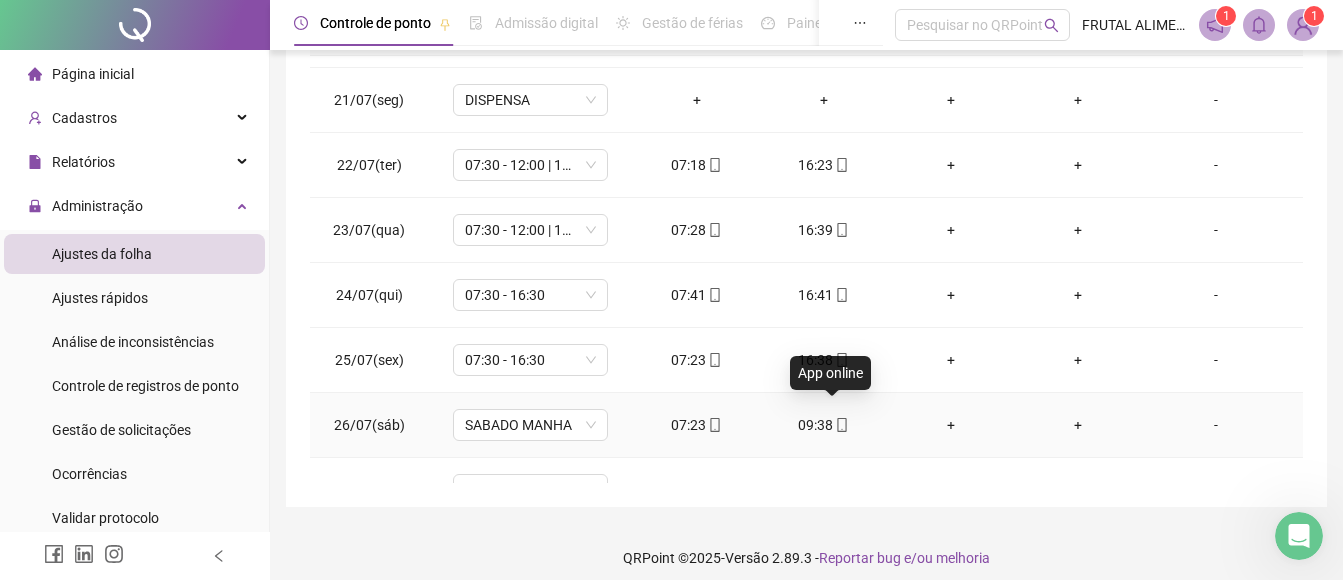 click 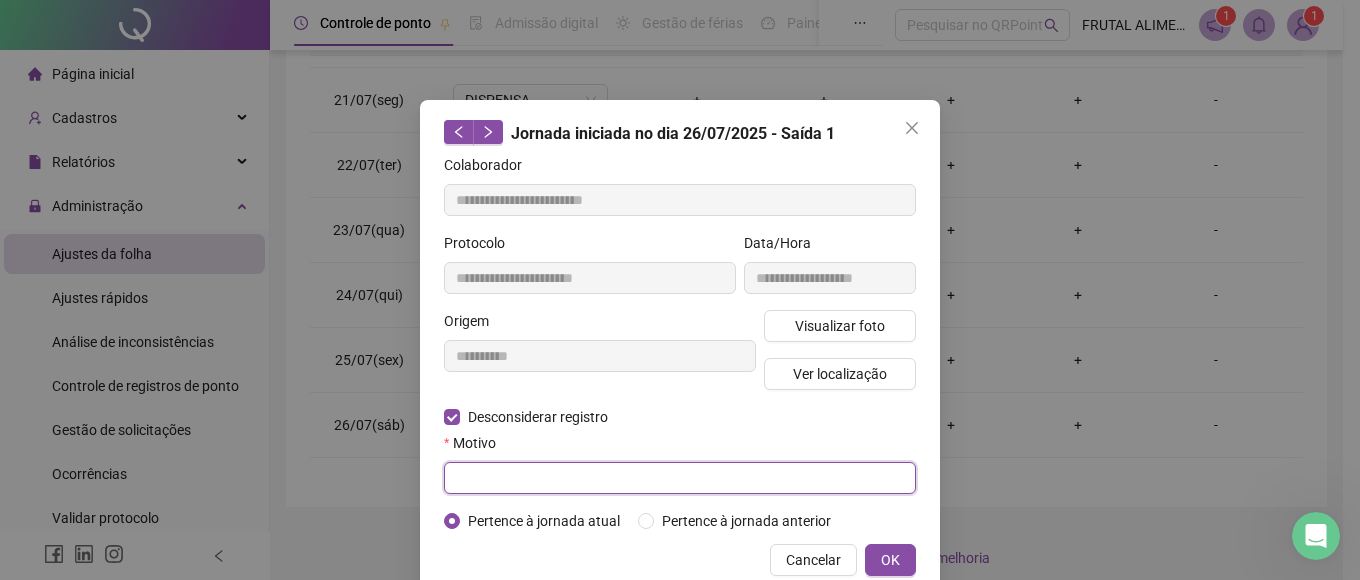 click at bounding box center (680, 478) 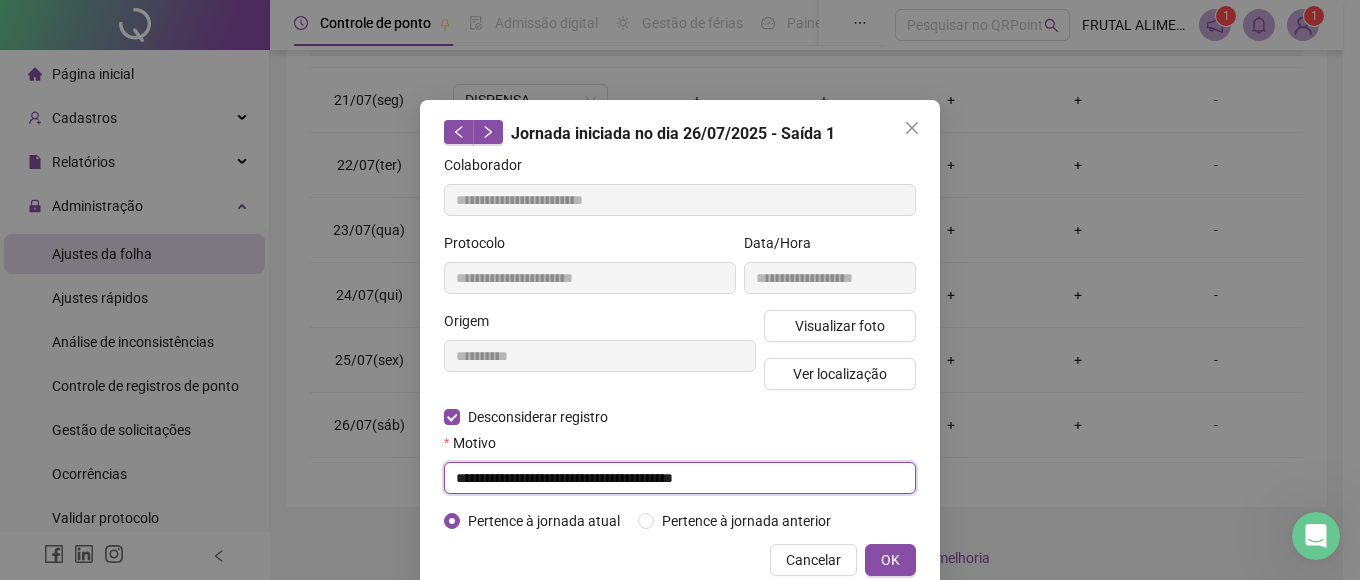 click on "**********" at bounding box center (680, 478) 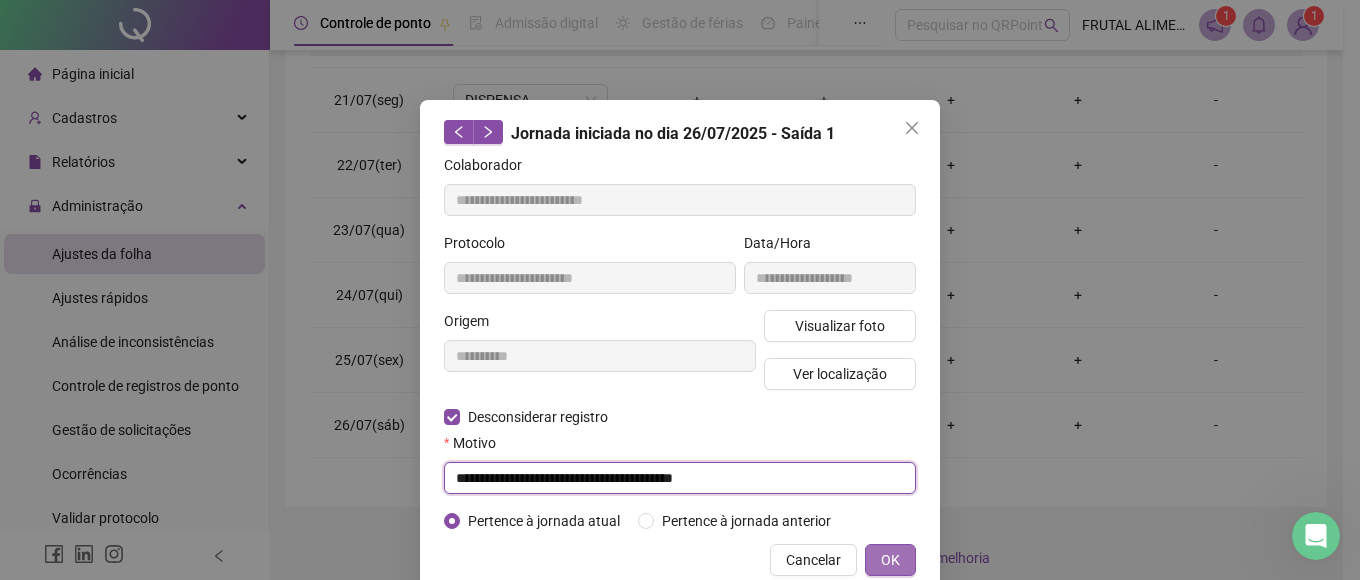 type on "**********" 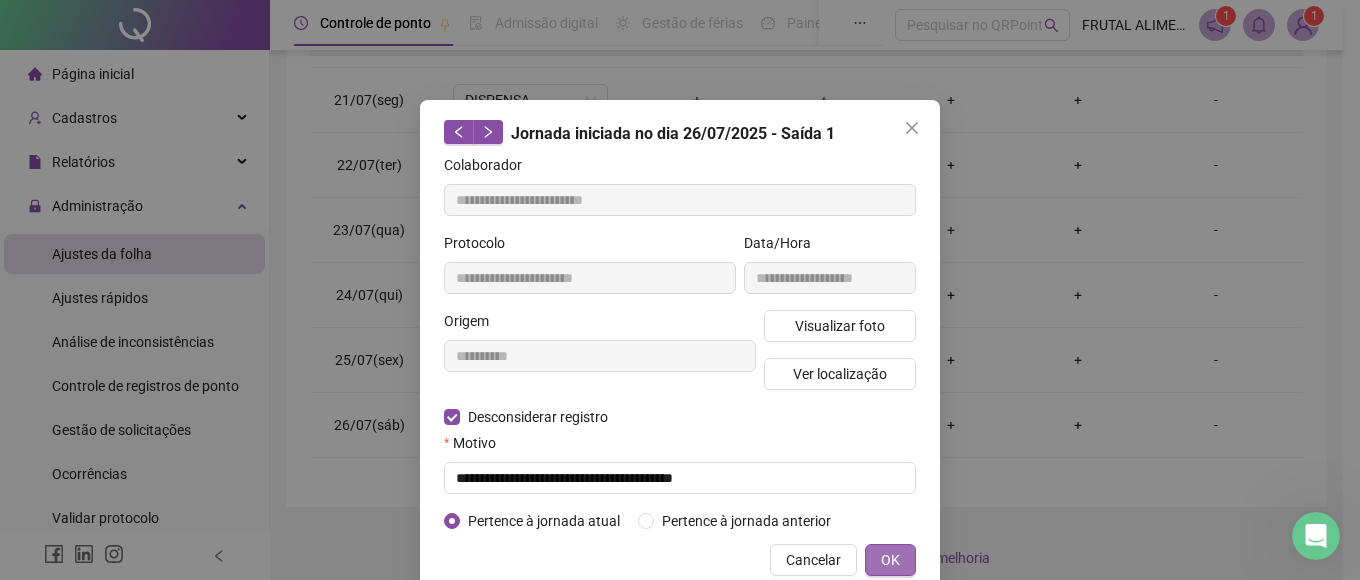 click on "OK" at bounding box center (890, 560) 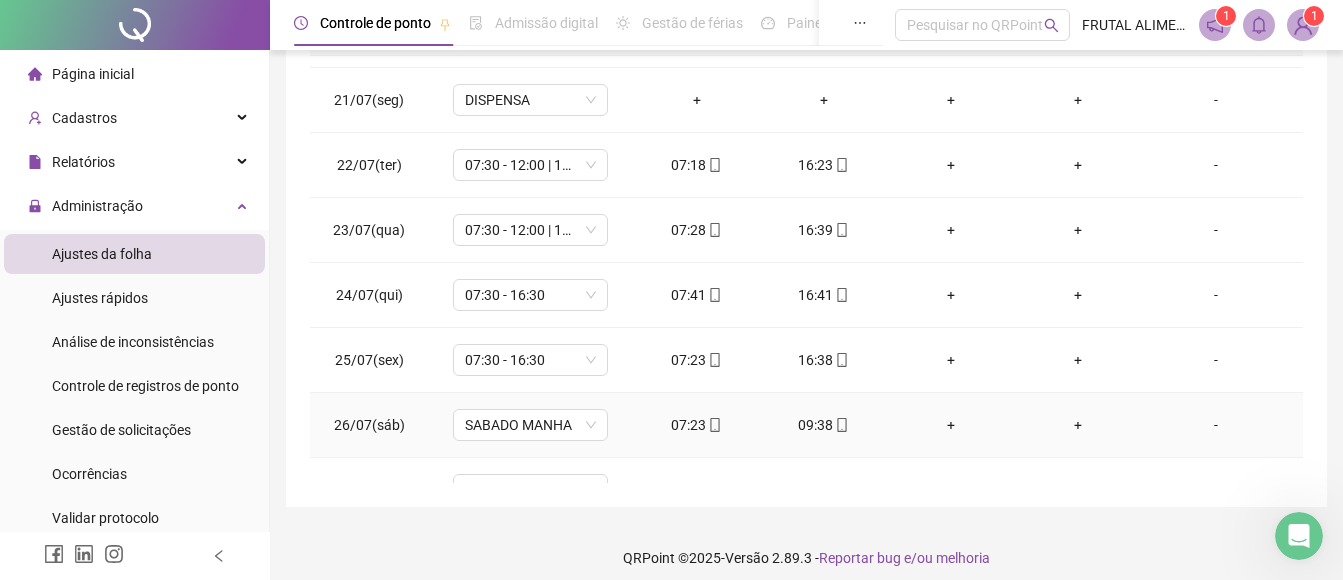scroll, scrollTop: 1388, scrollLeft: 0, axis: vertical 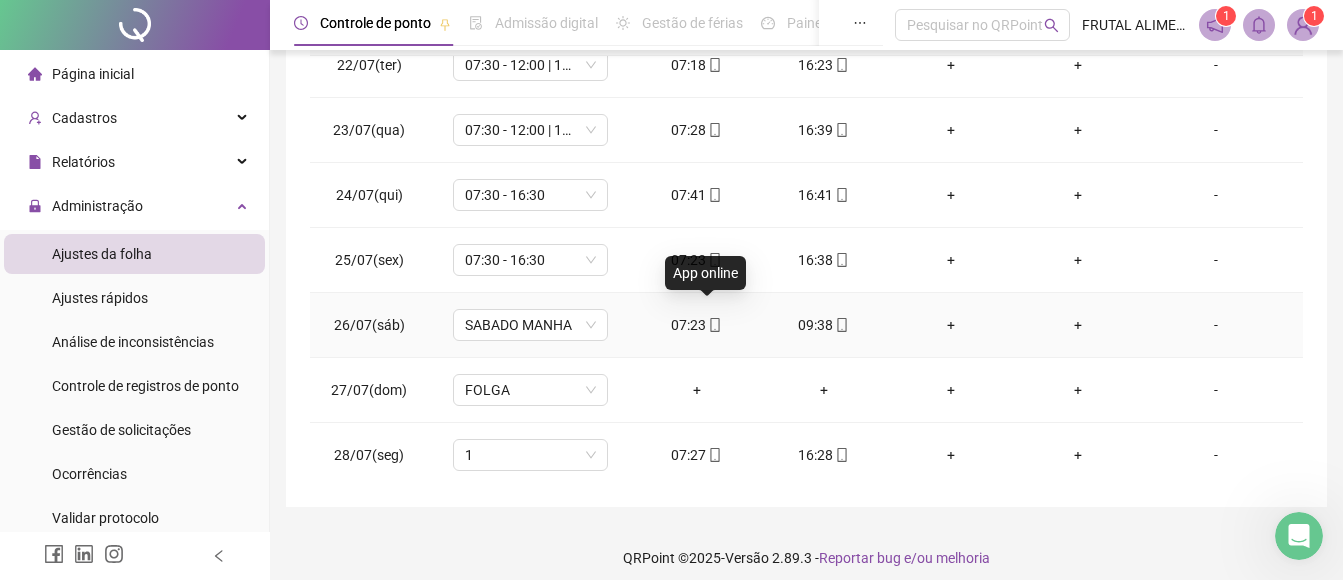 click 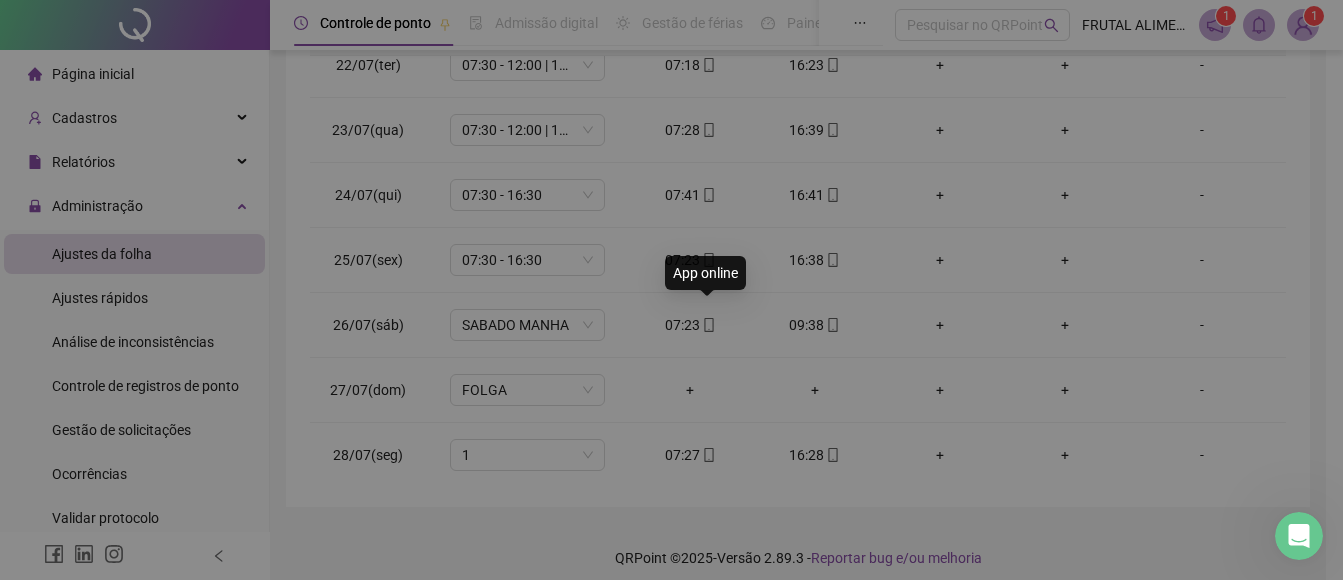 type on "**********" 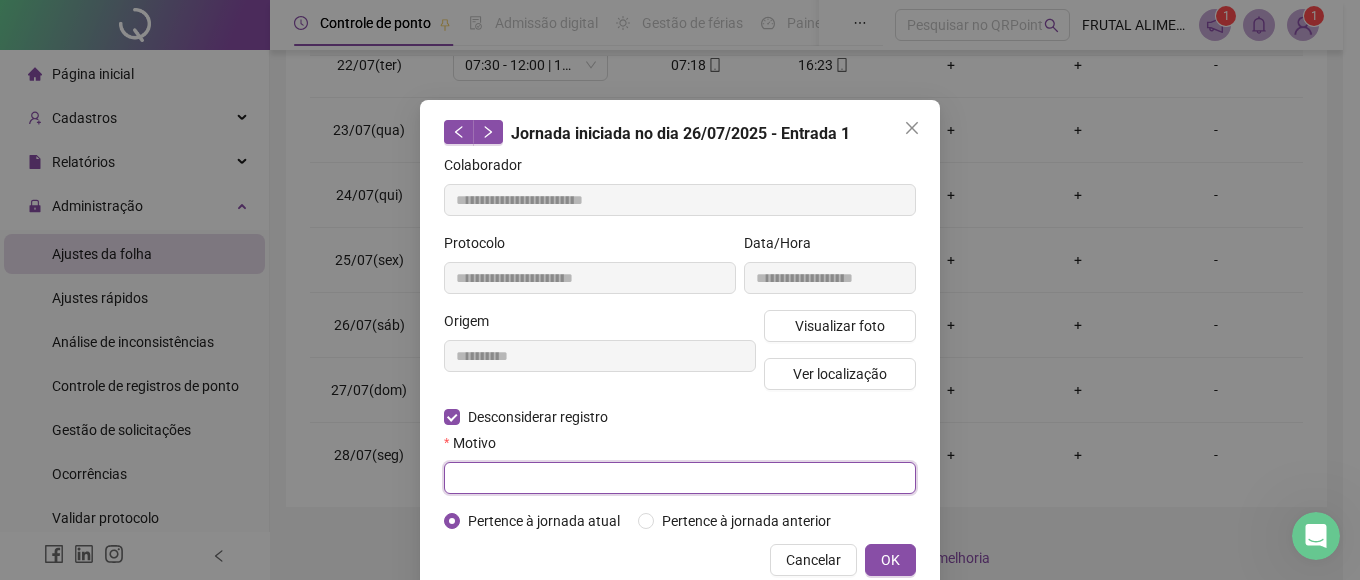 drag, startPoint x: 494, startPoint y: 481, endPoint x: 489, endPoint y: 463, distance: 18.681541 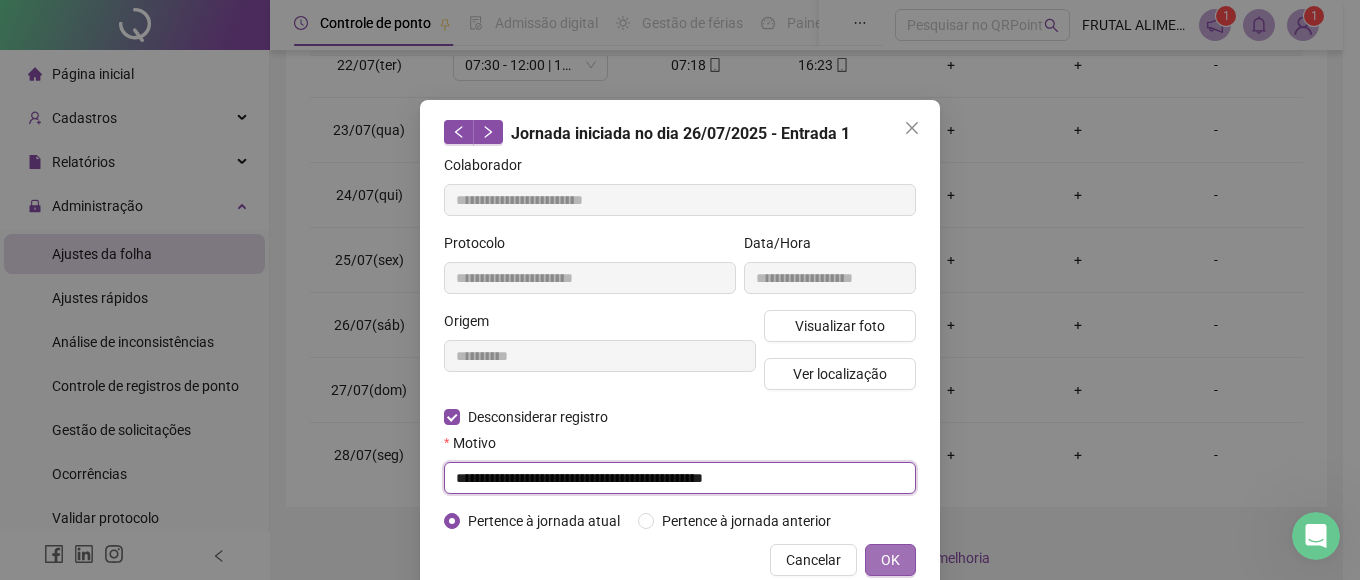 type on "**********" 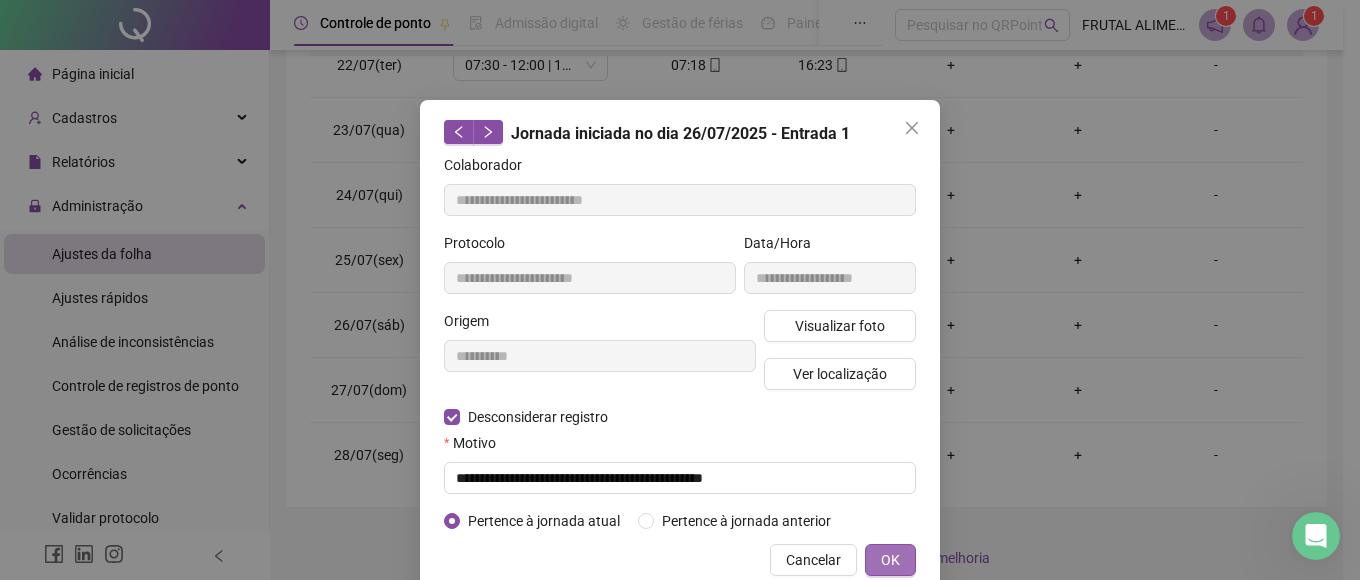 click on "OK" at bounding box center (890, 560) 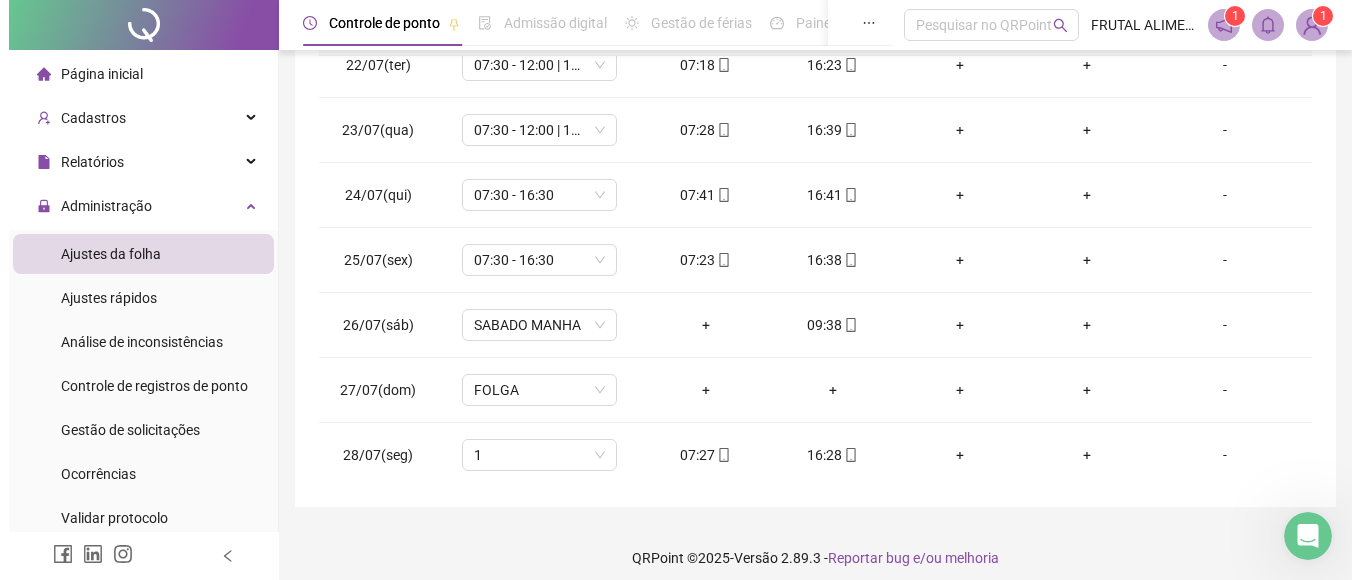 scroll, scrollTop: 342, scrollLeft: 0, axis: vertical 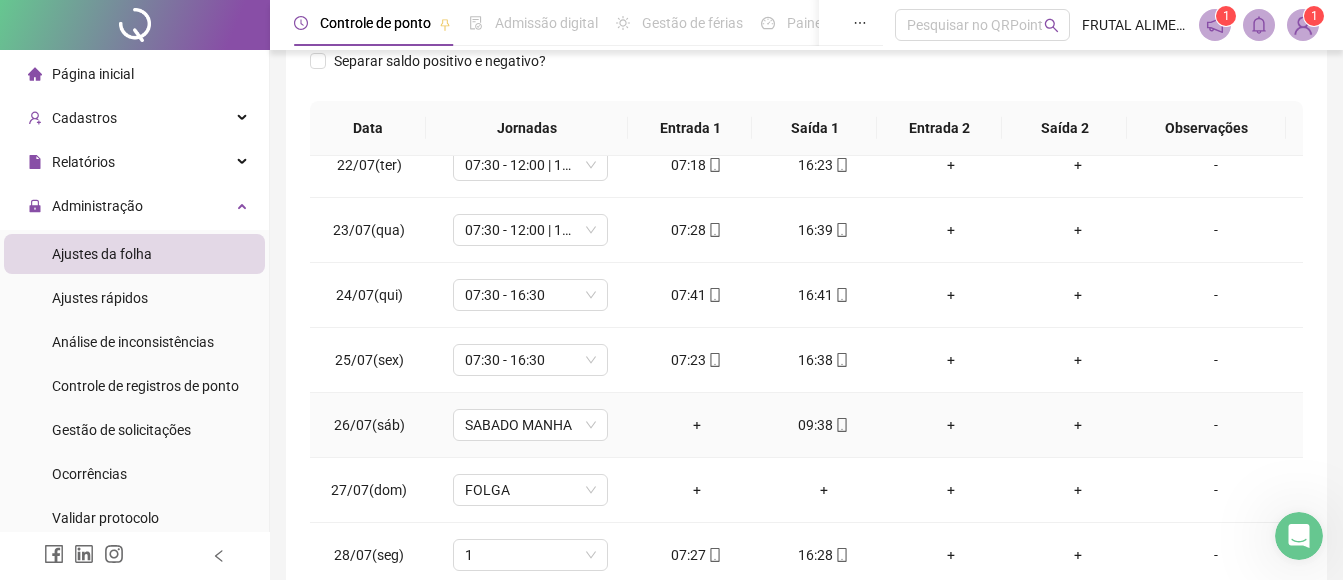 click on "09:38" at bounding box center (823, 425) 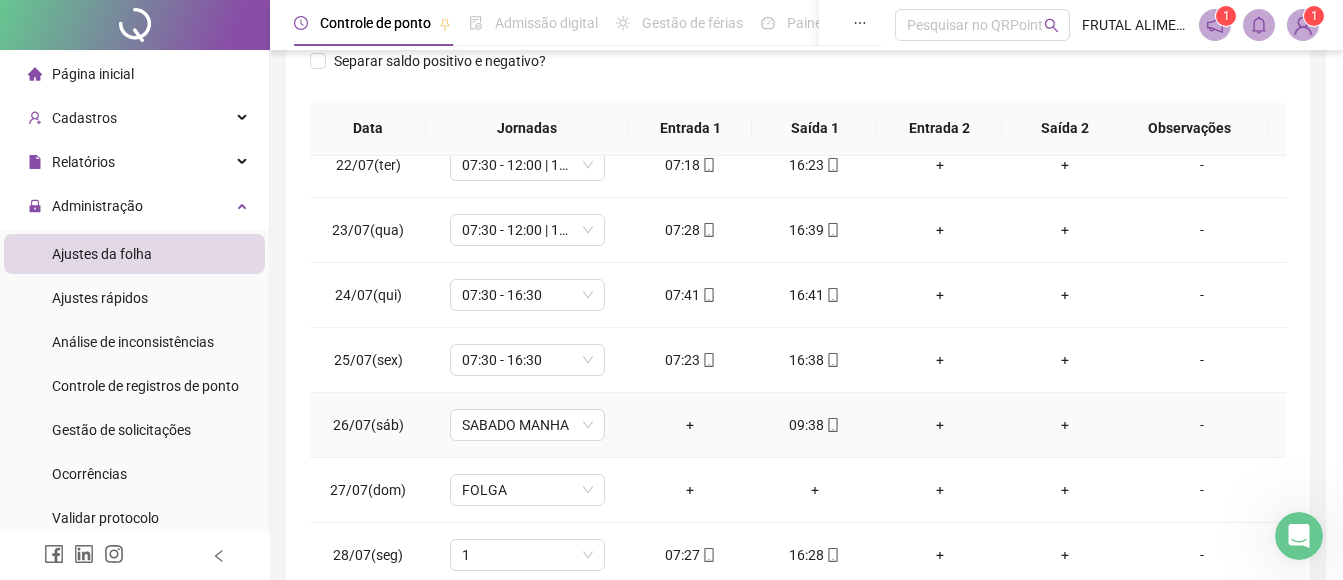 type on "**********" 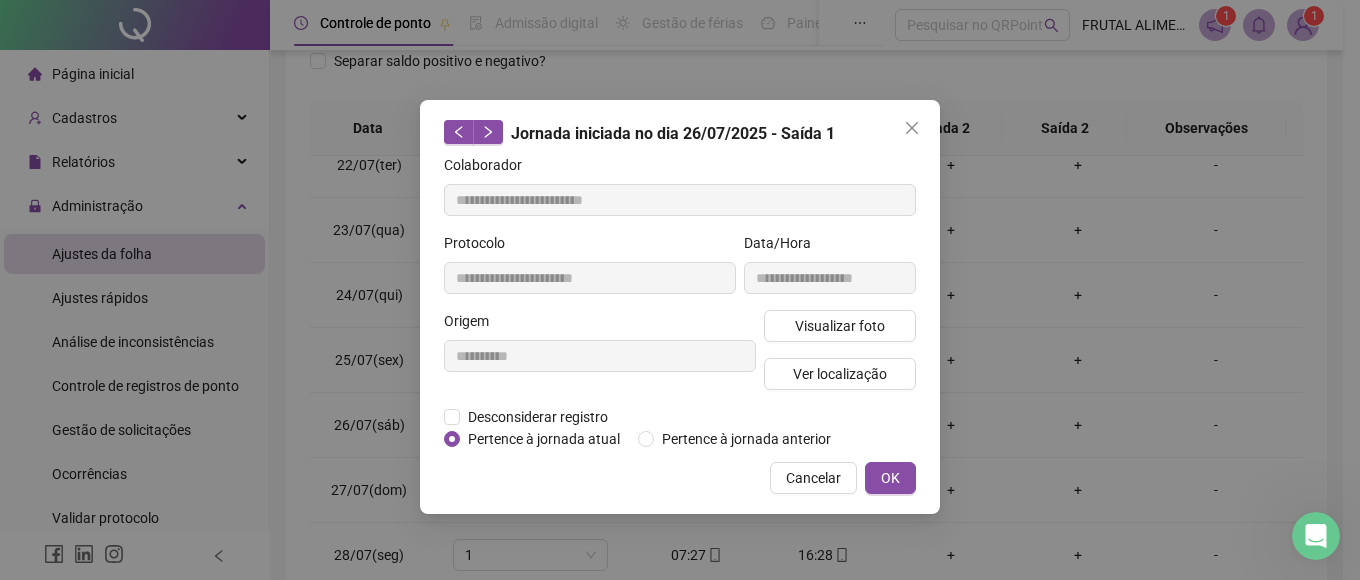 scroll, scrollTop: 0, scrollLeft: 0, axis: both 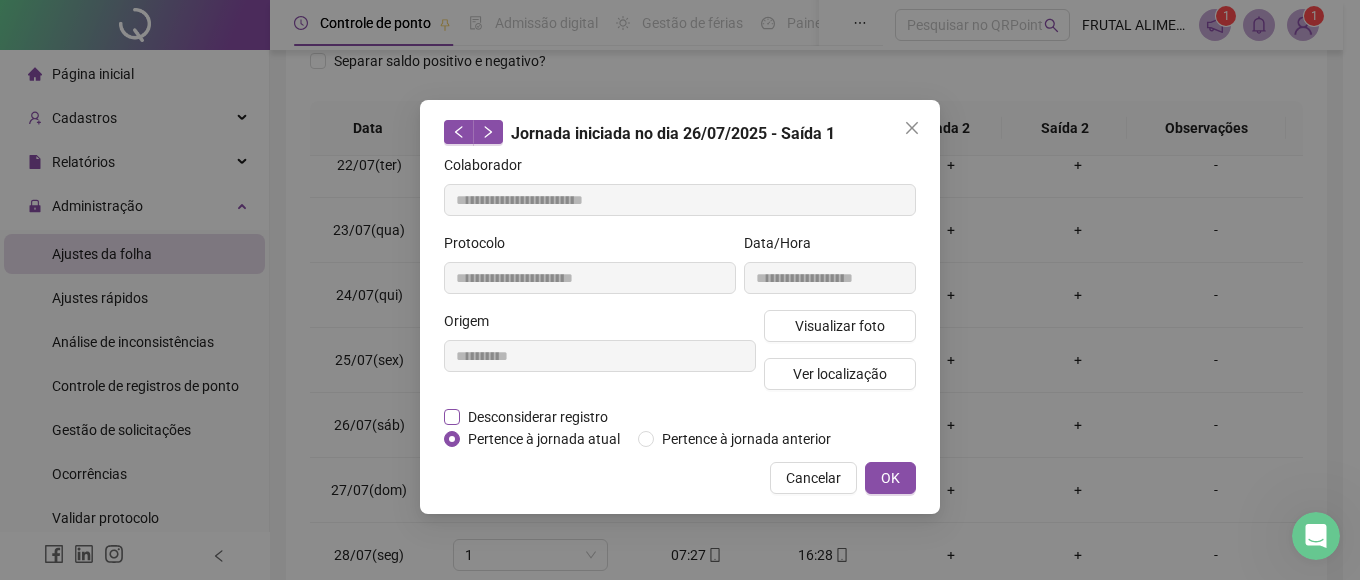 click on "Desconsiderar registro" at bounding box center (538, 417) 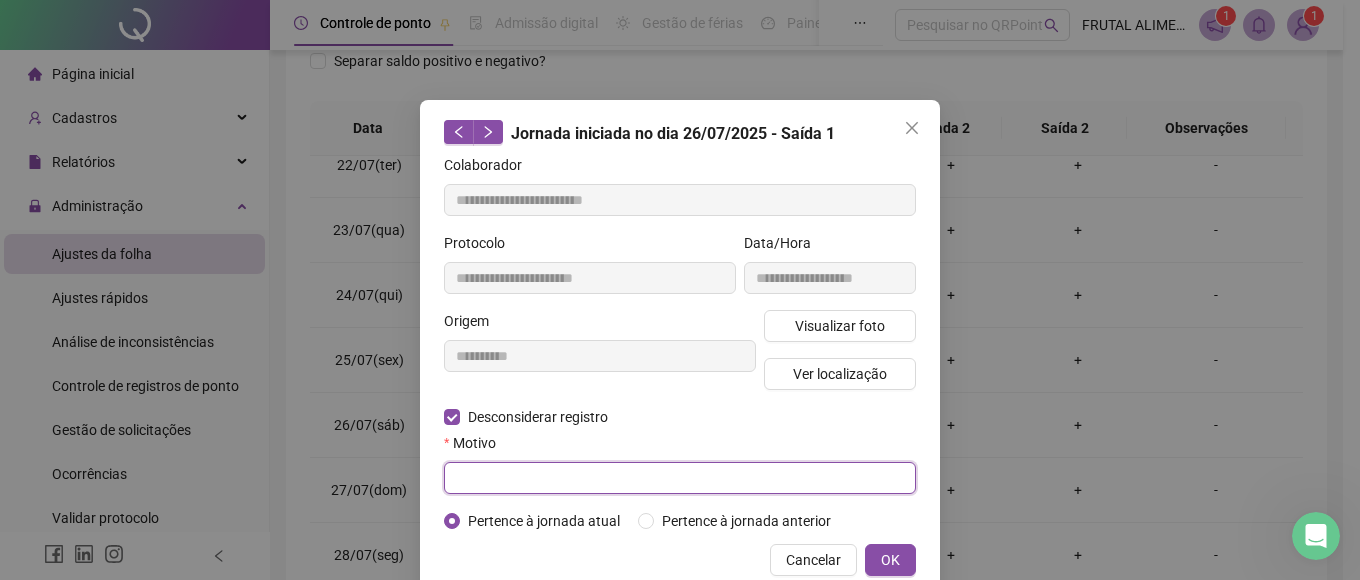 click at bounding box center [680, 478] 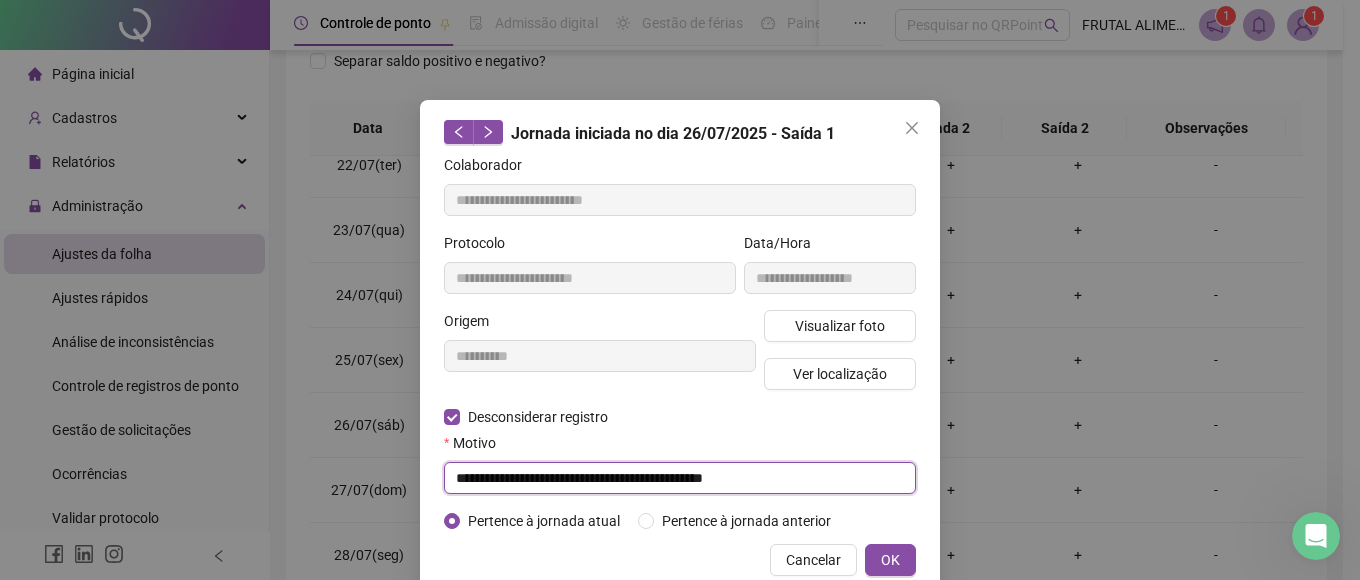 scroll, scrollTop: 39, scrollLeft: 0, axis: vertical 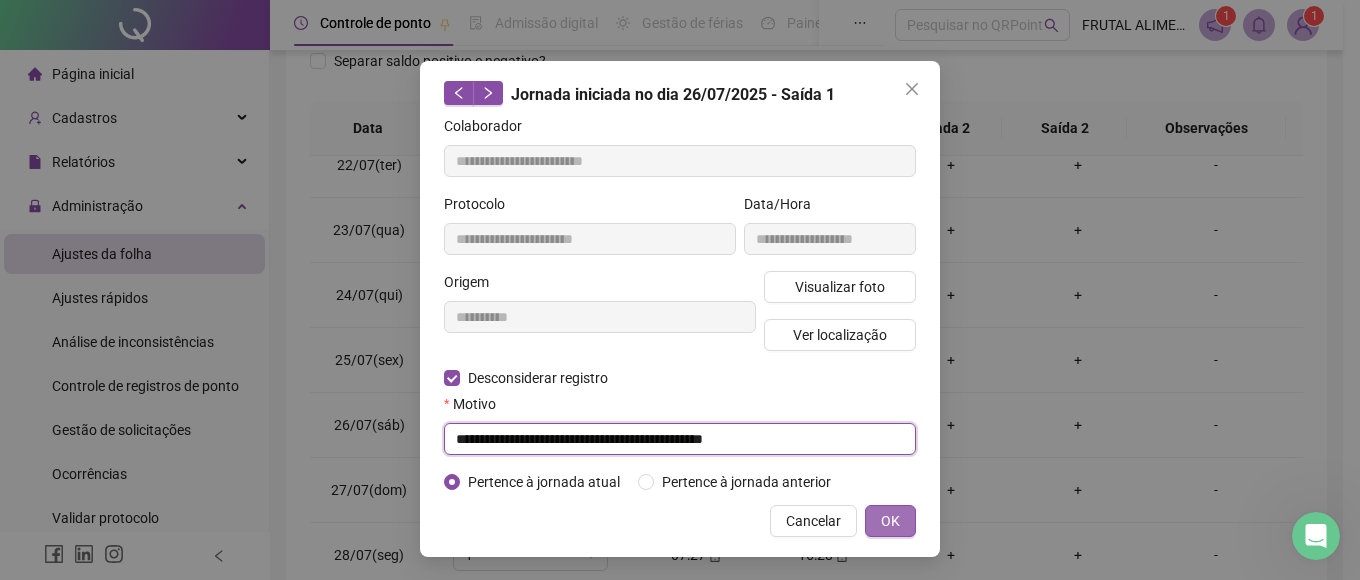 type on "**********" 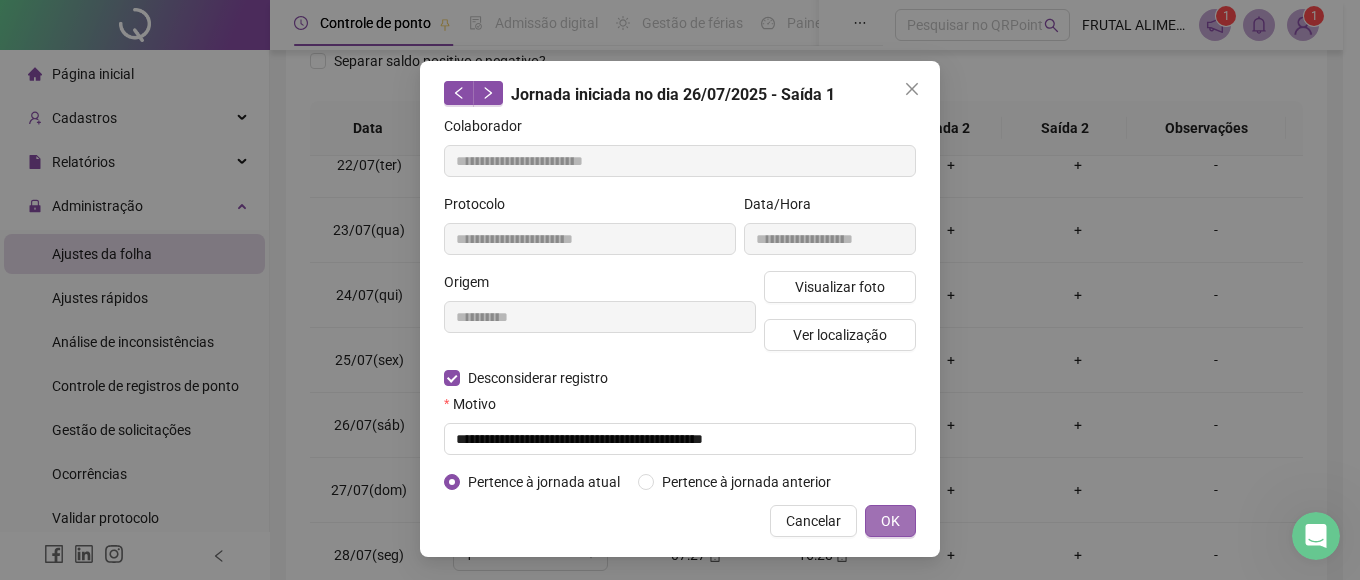 click on "OK" at bounding box center [890, 521] 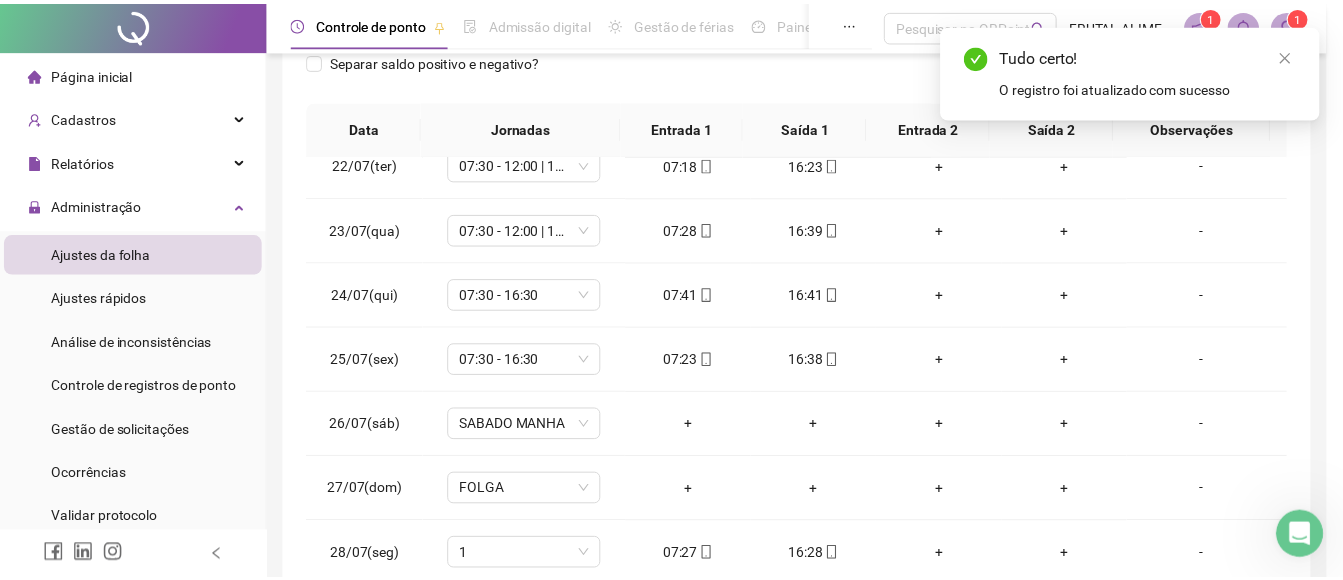 scroll, scrollTop: 0, scrollLeft: 0, axis: both 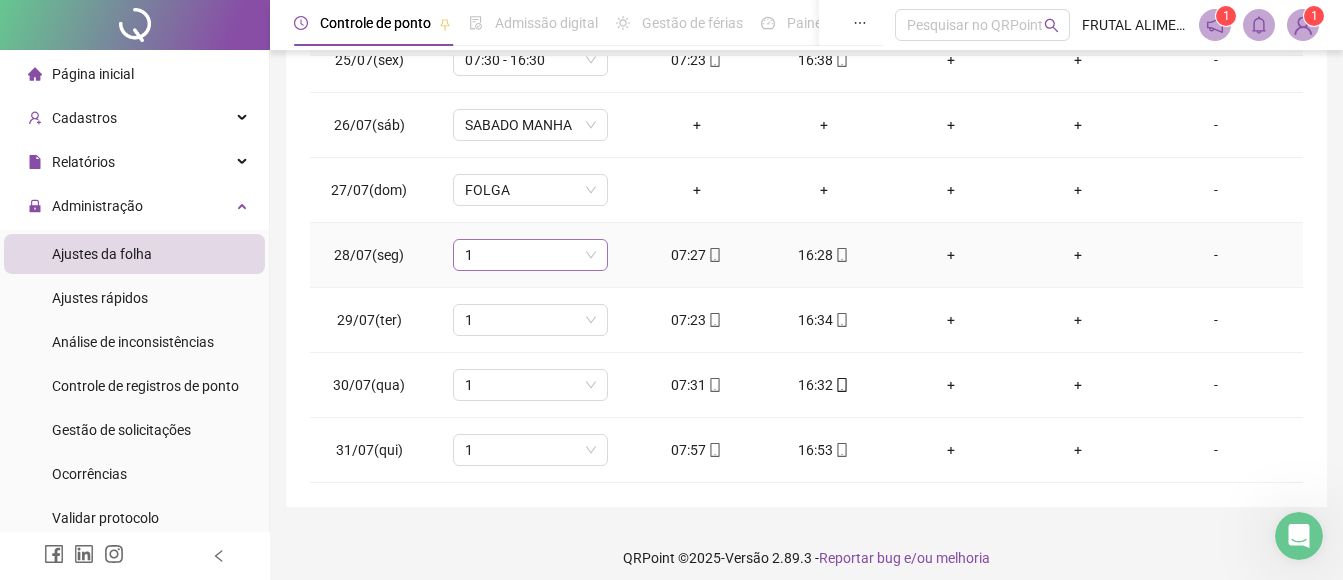 click on "1" at bounding box center (530, 255) 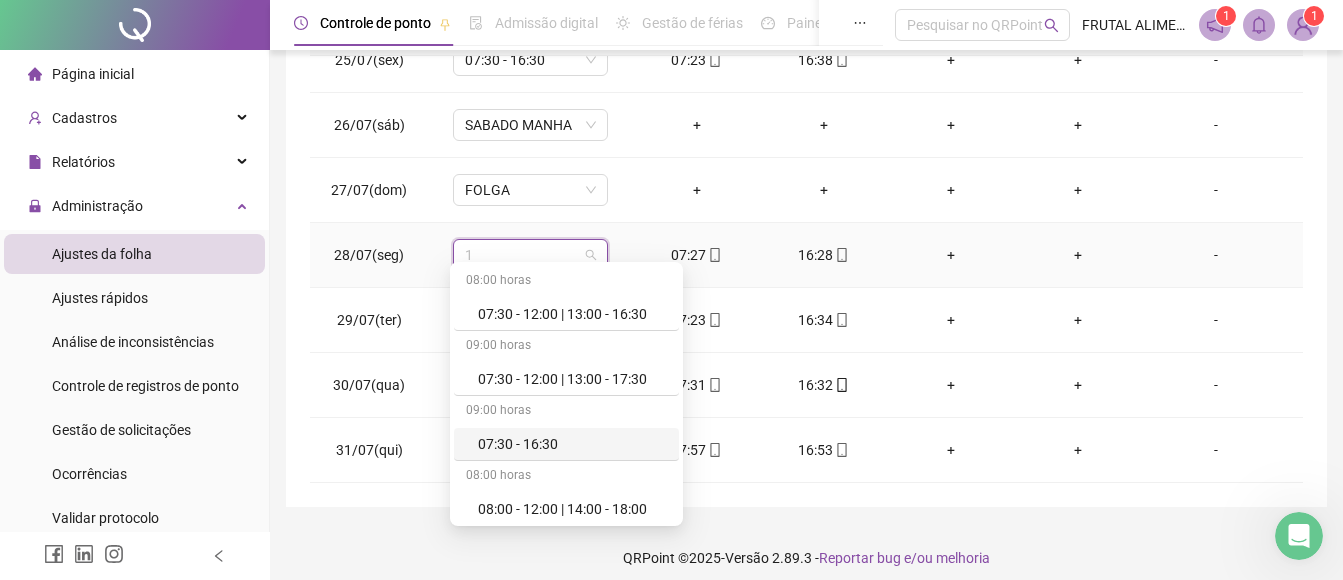 click on "07:30 - 16:30" at bounding box center (572, 444) 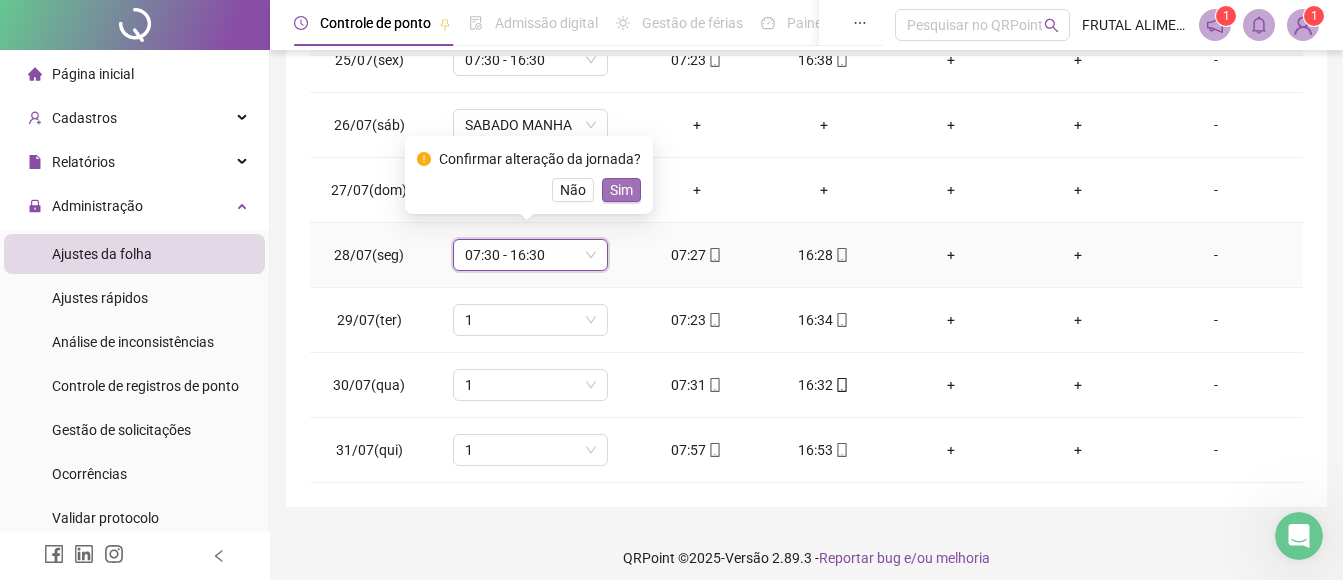 click on "Sim" at bounding box center (621, 190) 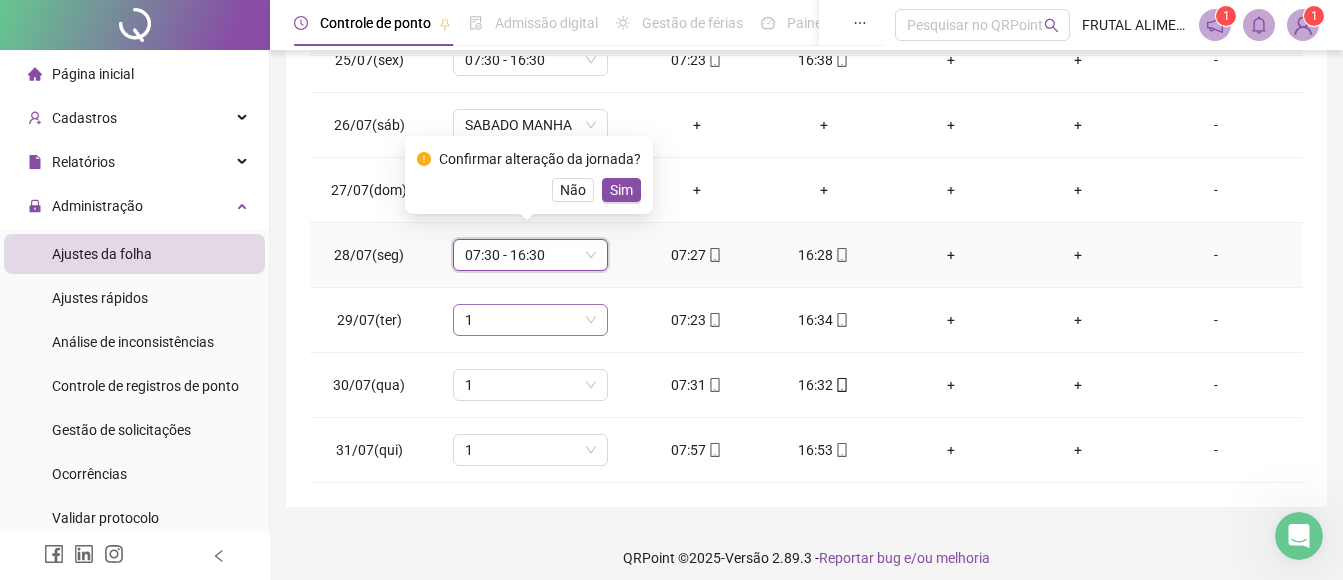 click on "1" at bounding box center [530, 320] 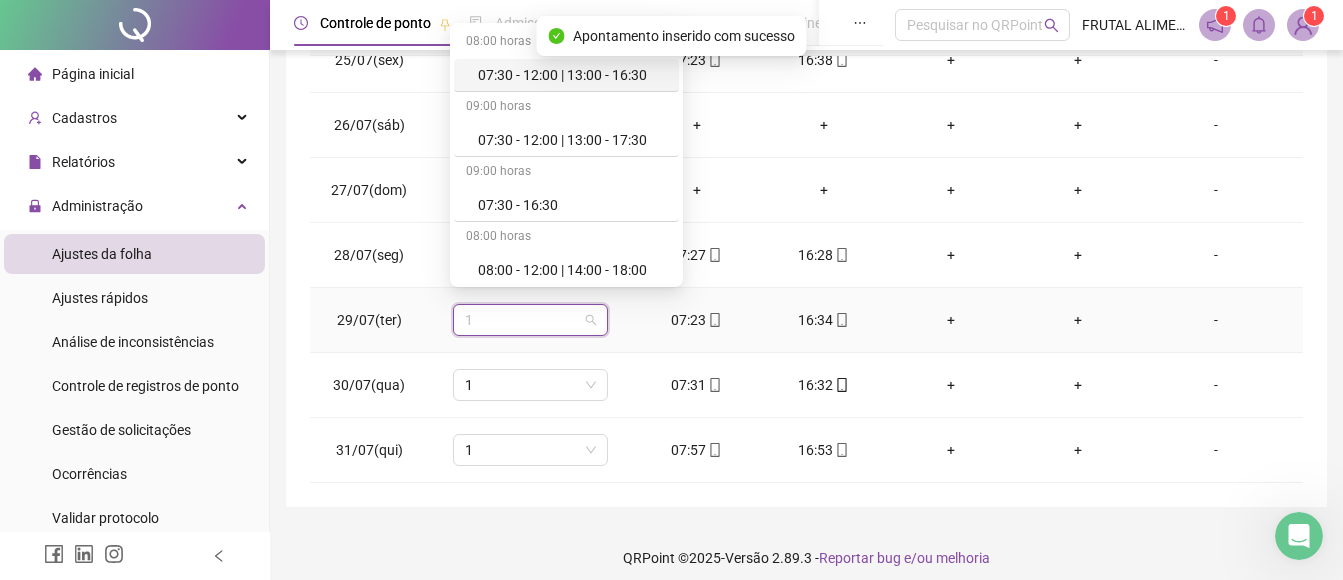 click on "1" at bounding box center [530, 320] 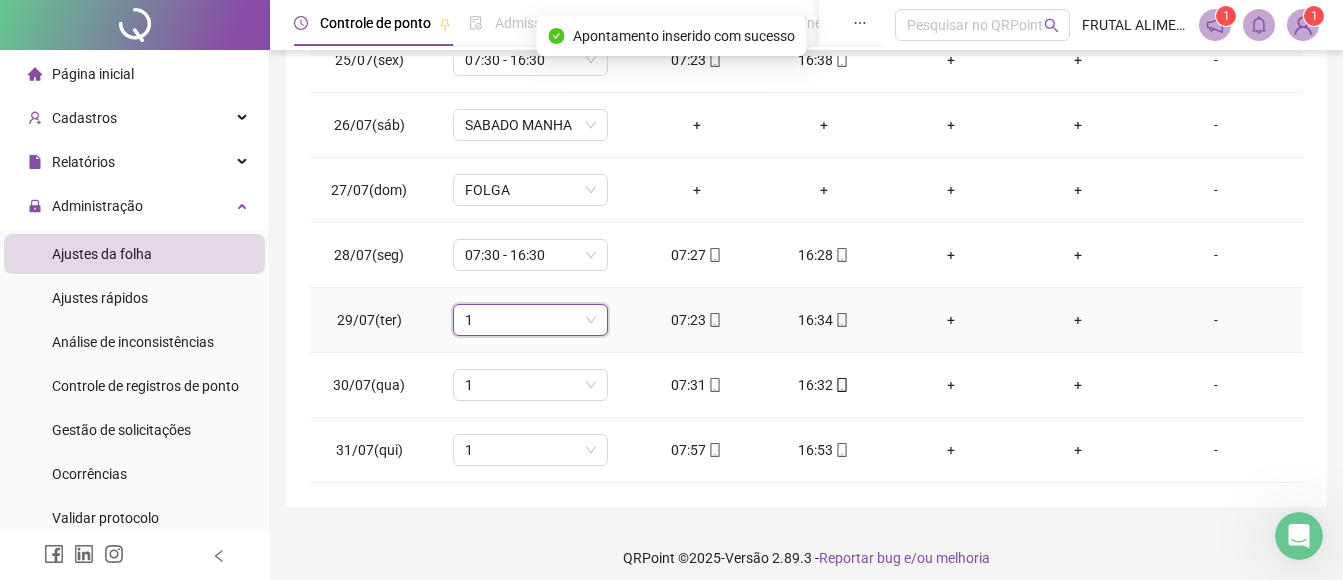 click on "1" at bounding box center [530, 320] 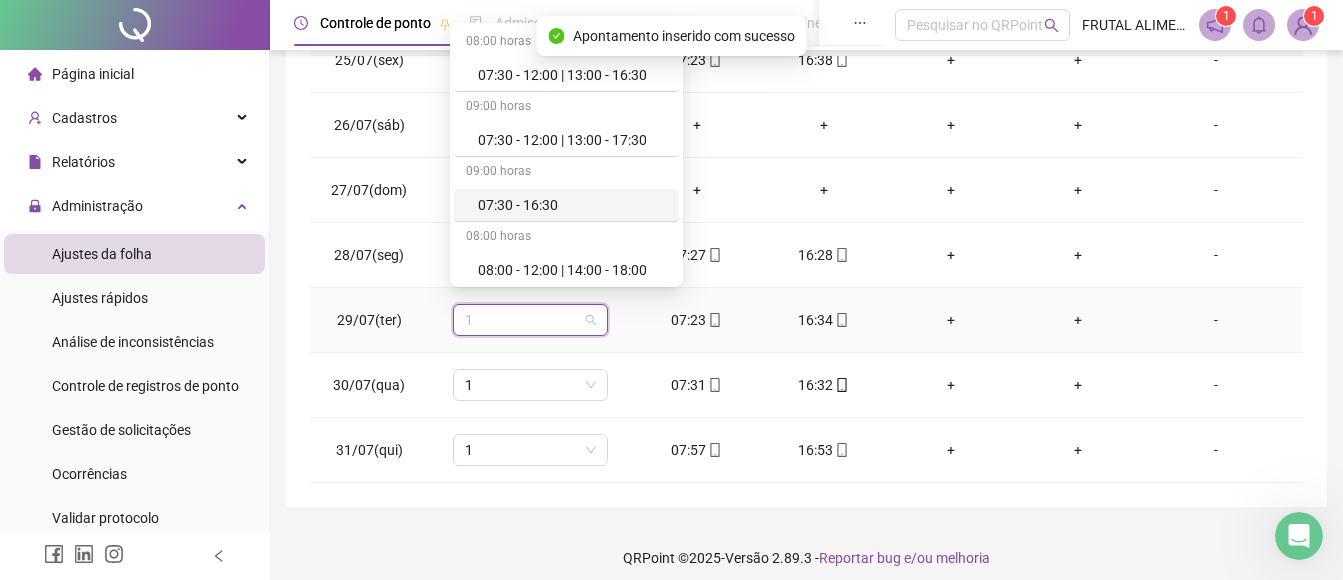 drag, startPoint x: 517, startPoint y: 208, endPoint x: 669, endPoint y: 289, distance: 172.2353 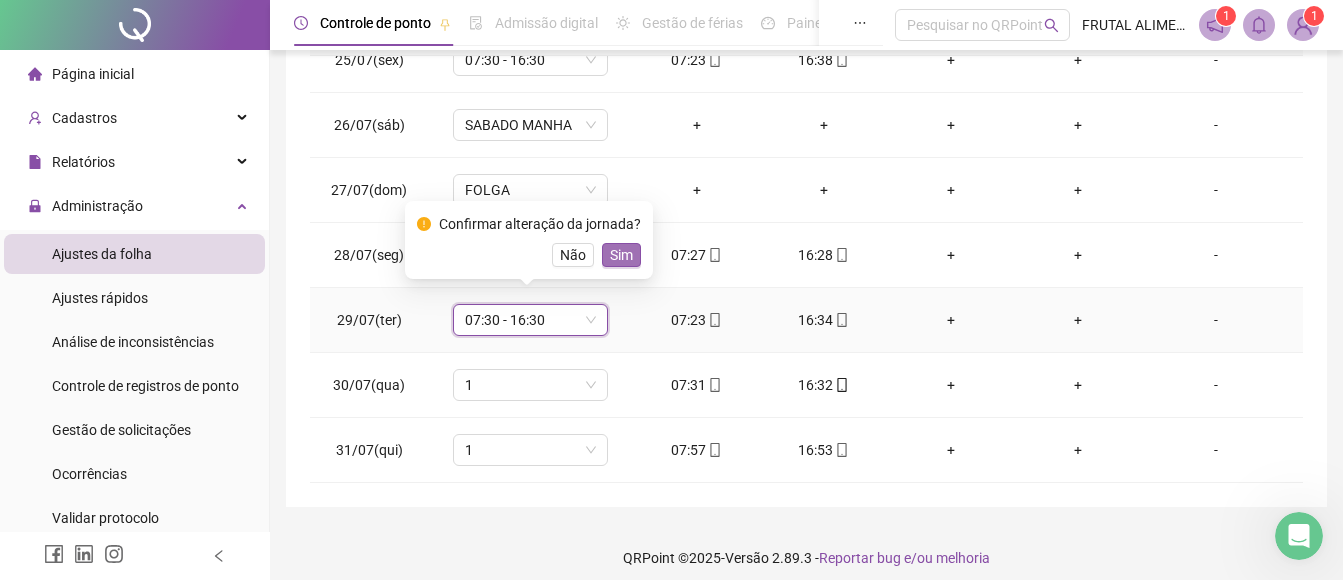 click on "Sim" at bounding box center (621, 255) 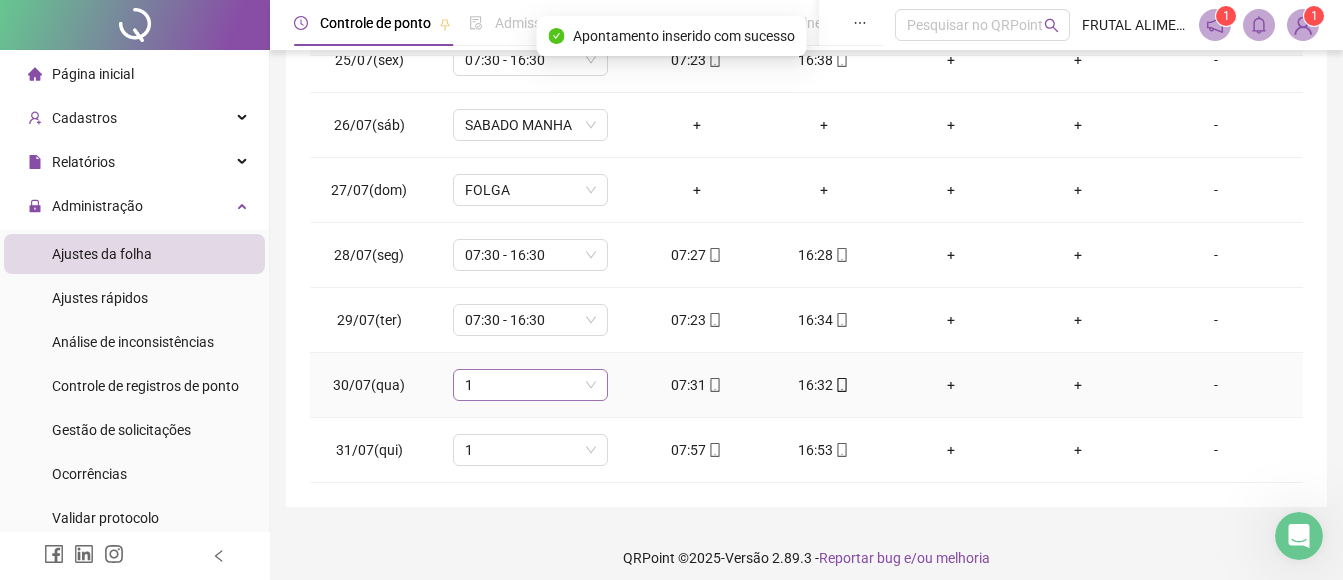 click on "1" at bounding box center [530, 385] 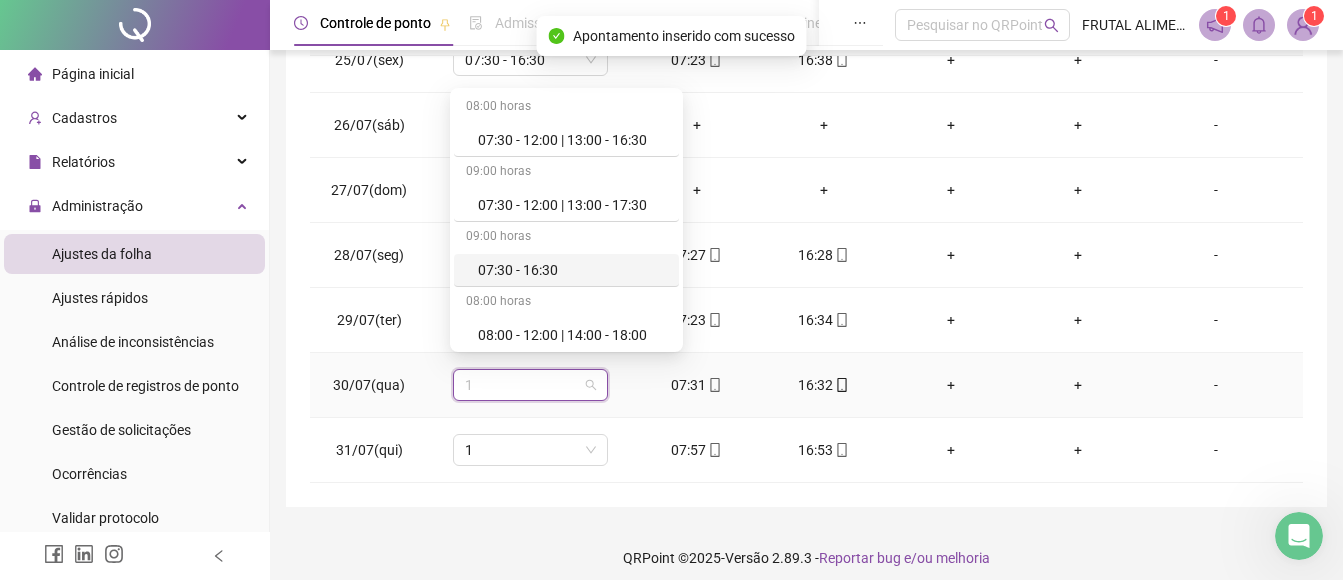 click on "07:30 - 16:30" at bounding box center [572, 270] 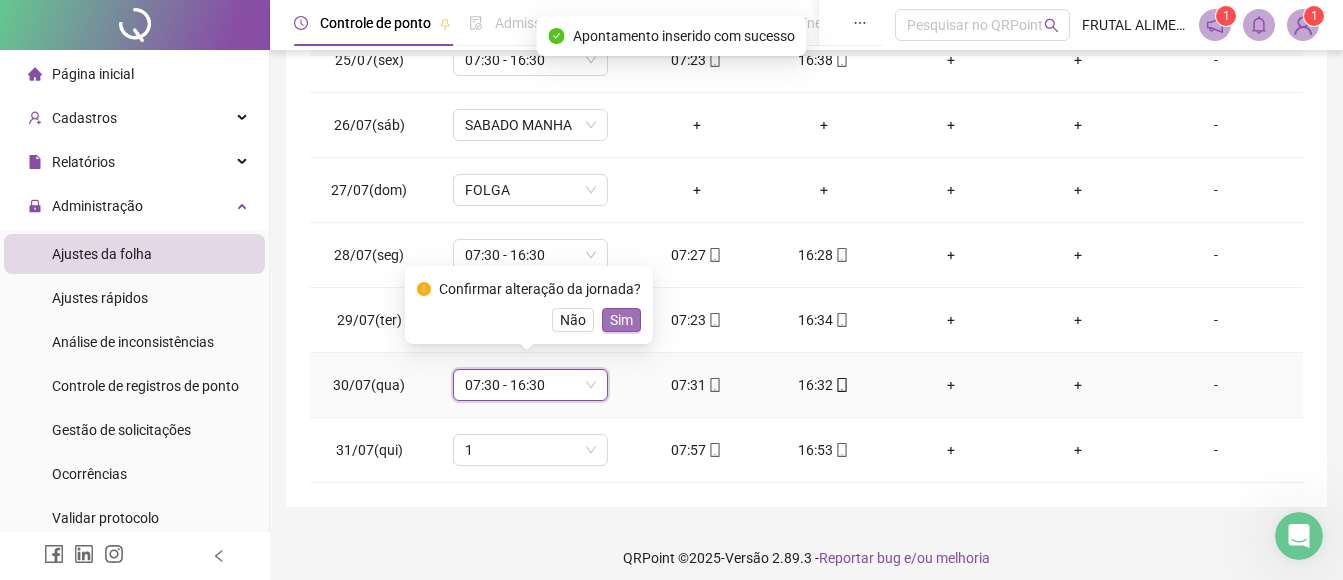 click on "Sim" at bounding box center [621, 320] 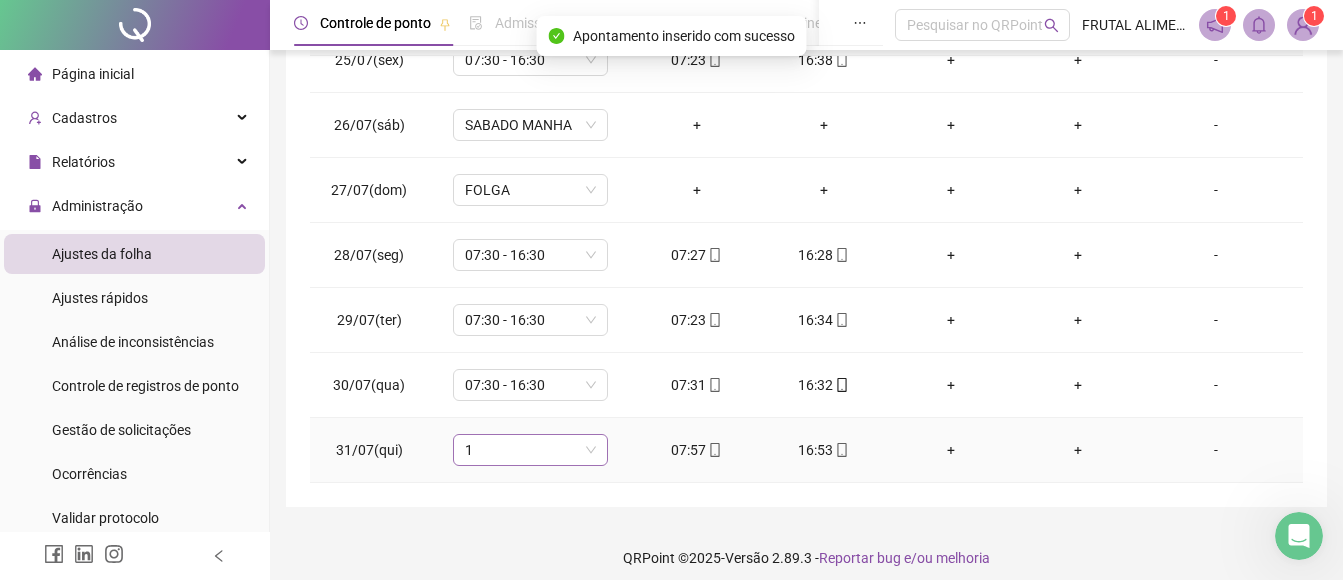 click on "1" at bounding box center [530, 450] 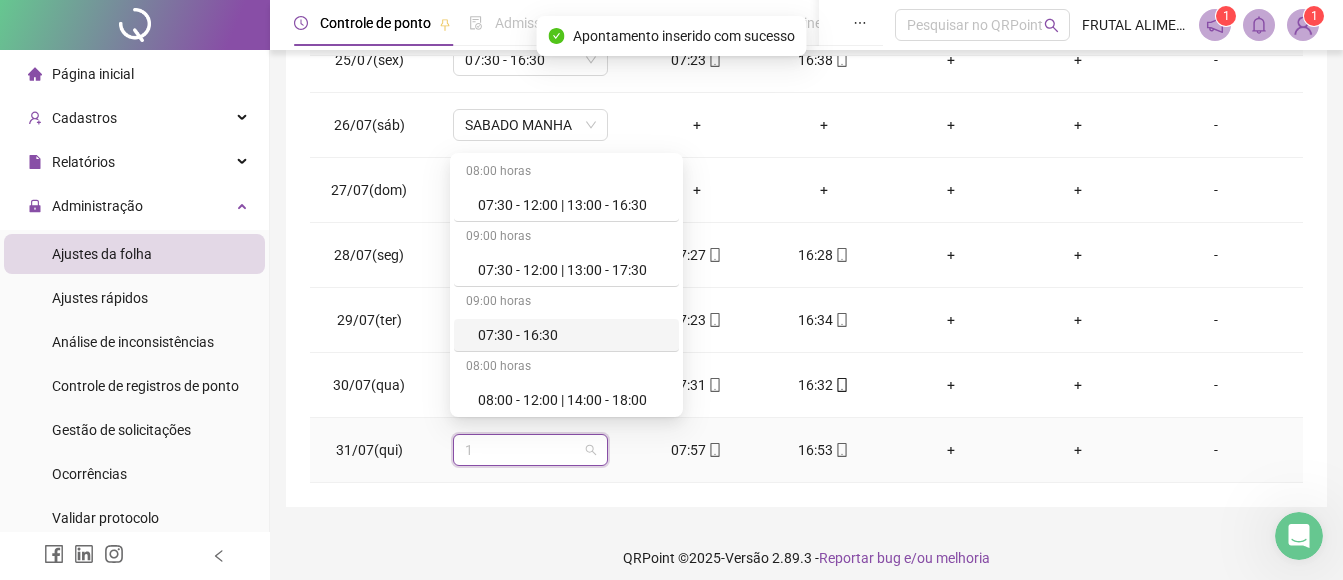 click on "07:30 - 16:30" at bounding box center [572, 335] 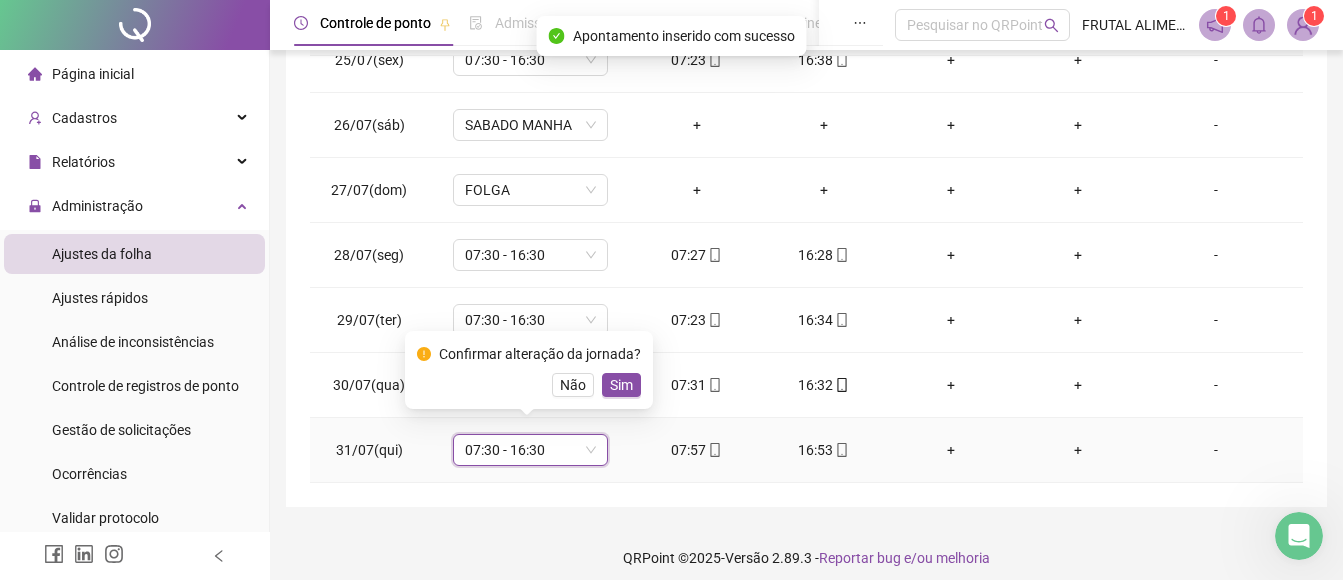 drag, startPoint x: 614, startPoint y: 386, endPoint x: 821, endPoint y: 417, distance: 209.30838 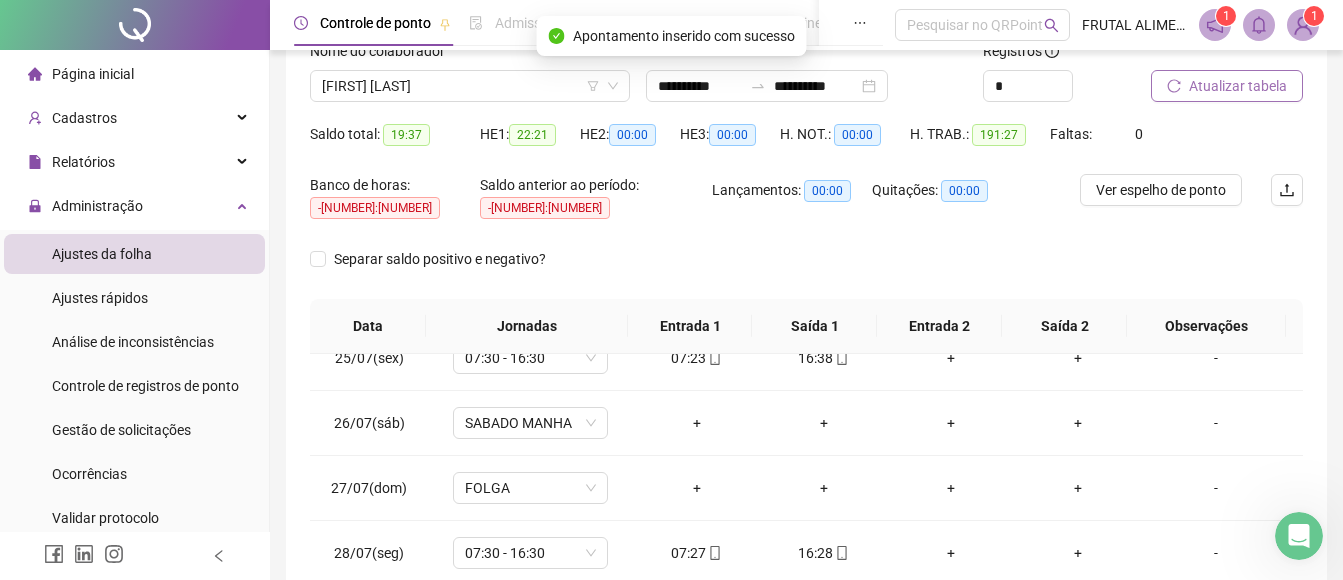 scroll, scrollTop: 142, scrollLeft: 0, axis: vertical 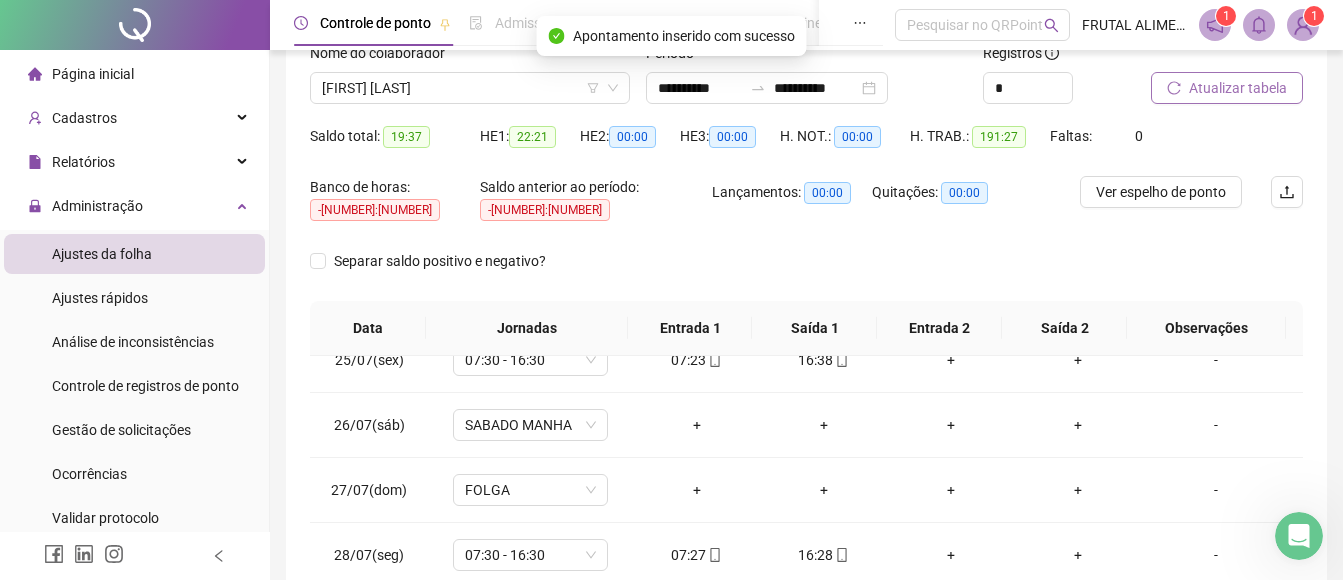 click on "Atualizar tabela" at bounding box center (1238, 88) 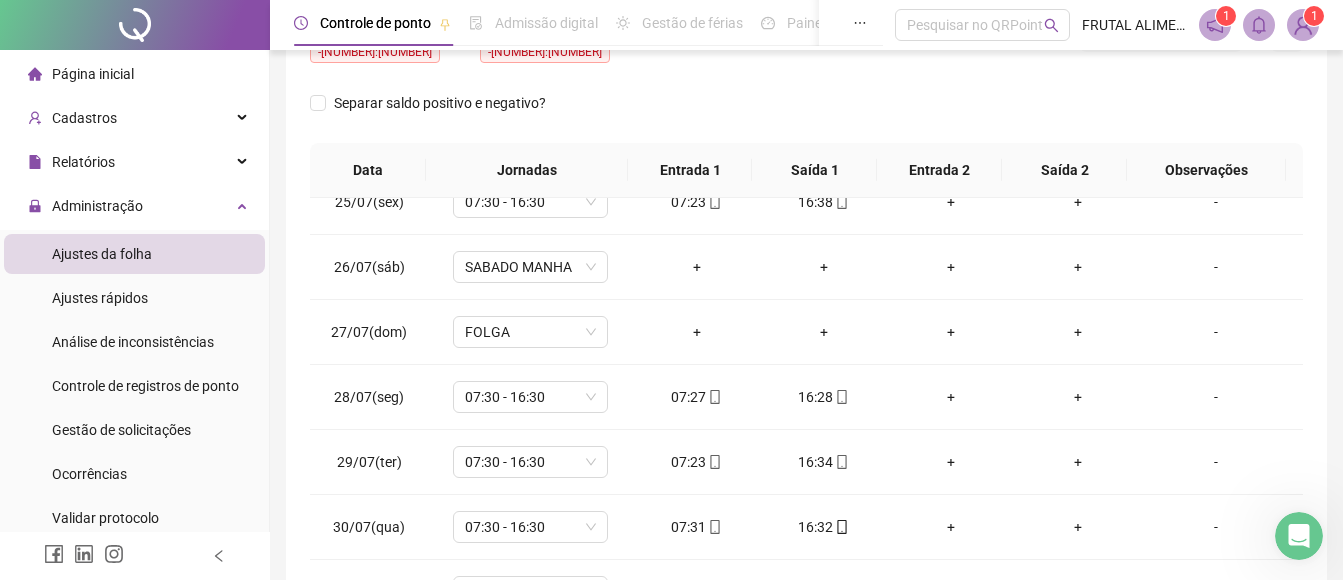 scroll, scrollTop: 302, scrollLeft: 0, axis: vertical 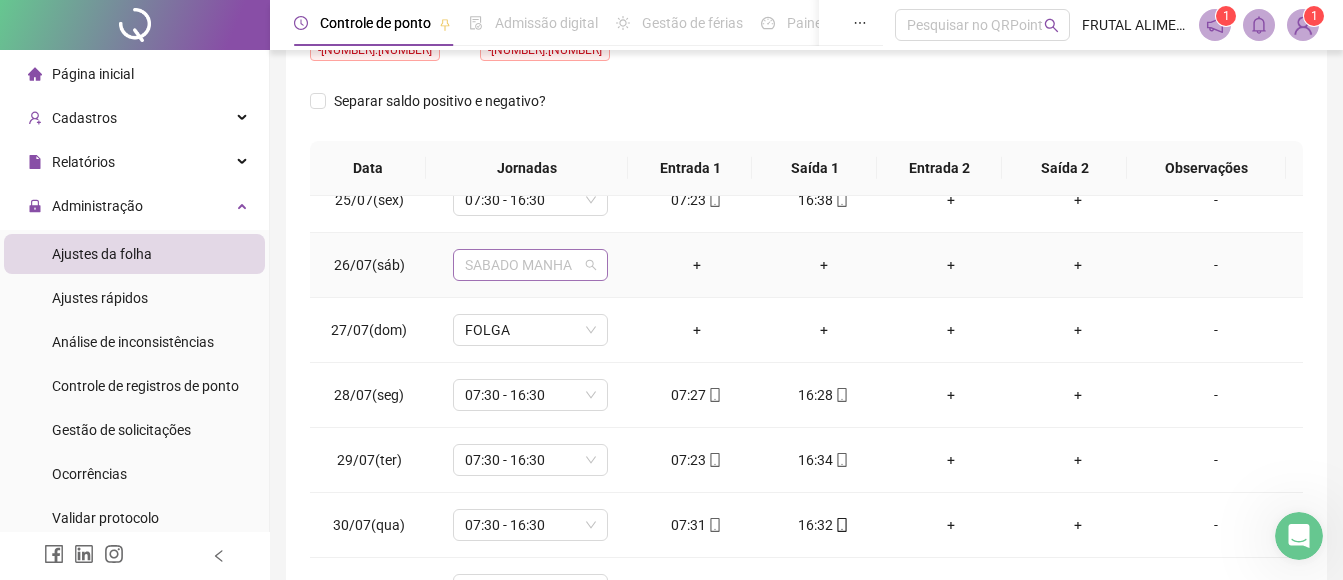 click on "SABADO MANHA" at bounding box center (530, 265) 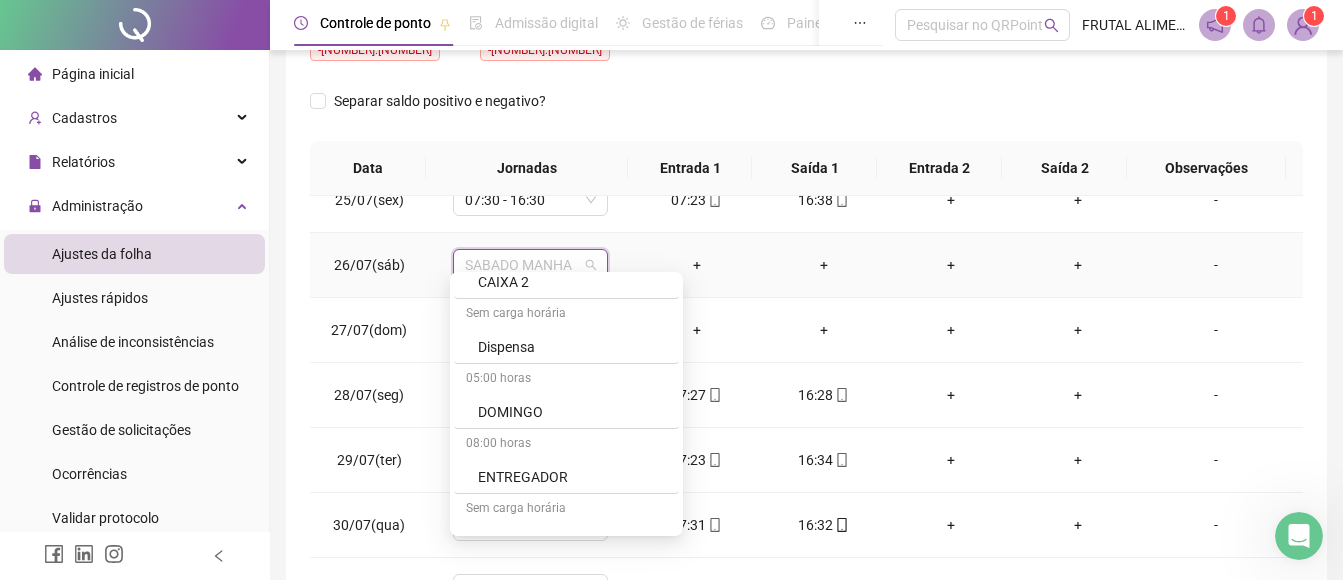 scroll, scrollTop: 710, scrollLeft: 0, axis: vertical 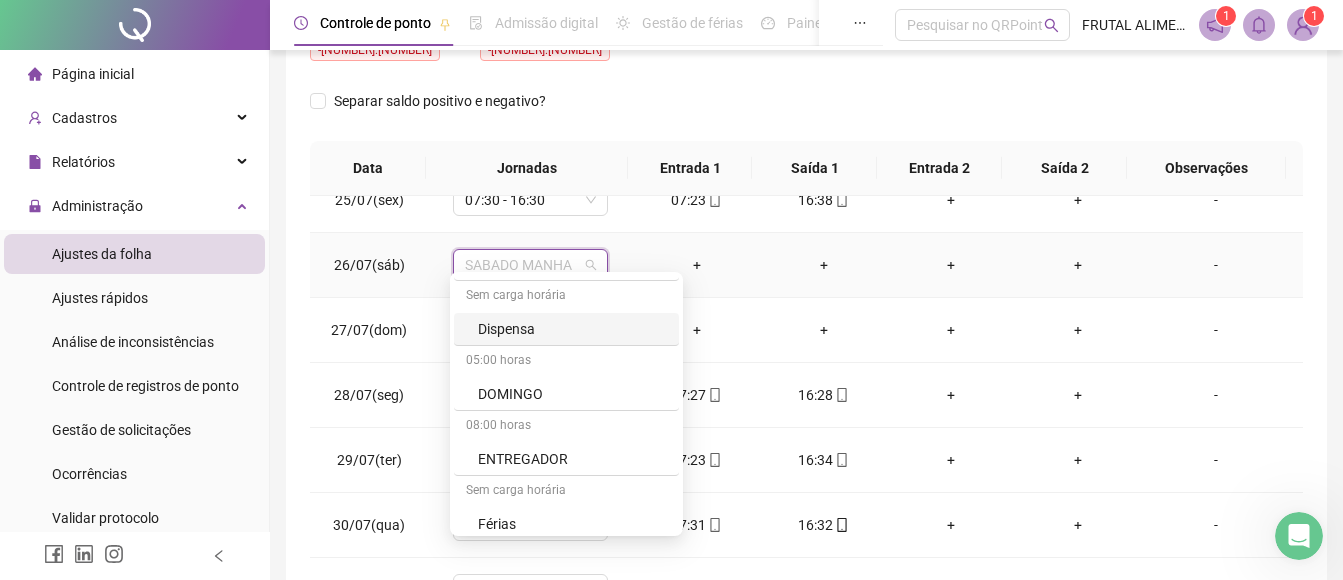 click on "Dispensa" at bounding box center [572, 329] 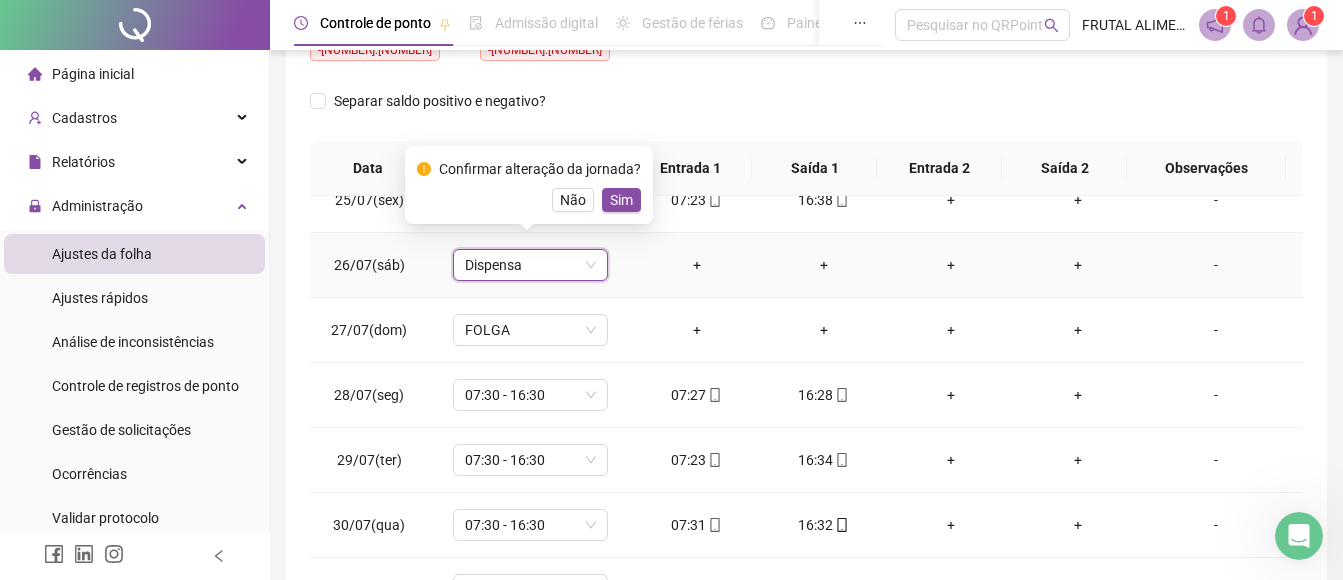 click on "Sim" at bounding box center (621, 200) 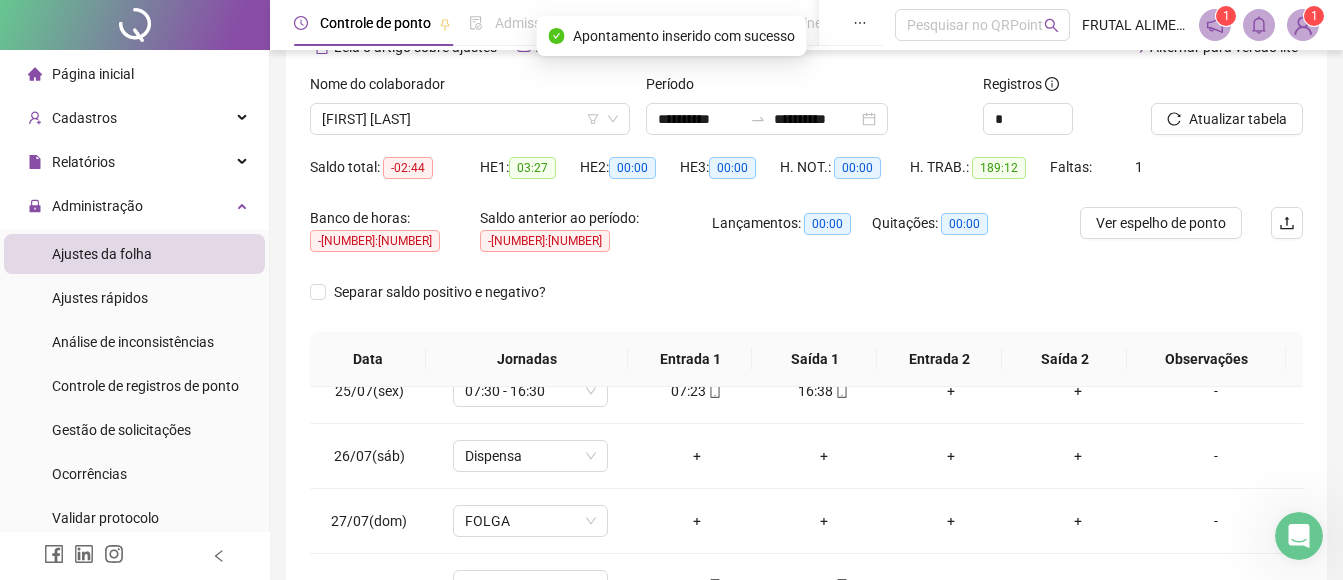 scroll, scrollTop: 0, scrollLeft: 0, axis: both 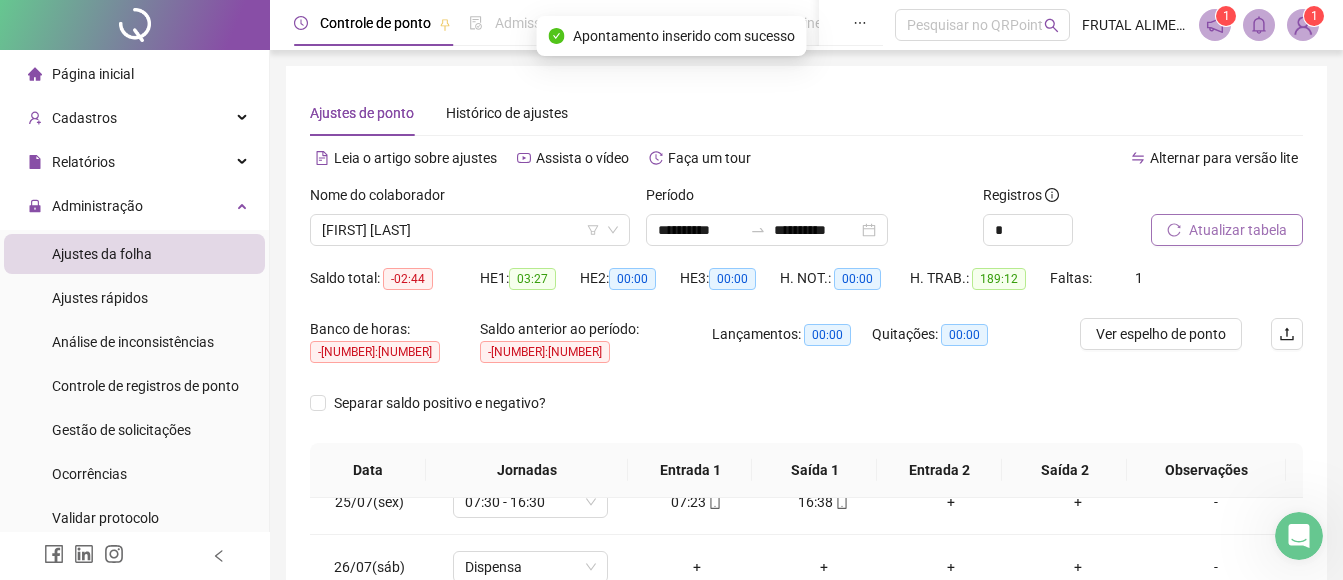 click on "Atualizar tabela" at bounding box center (1238, 230) 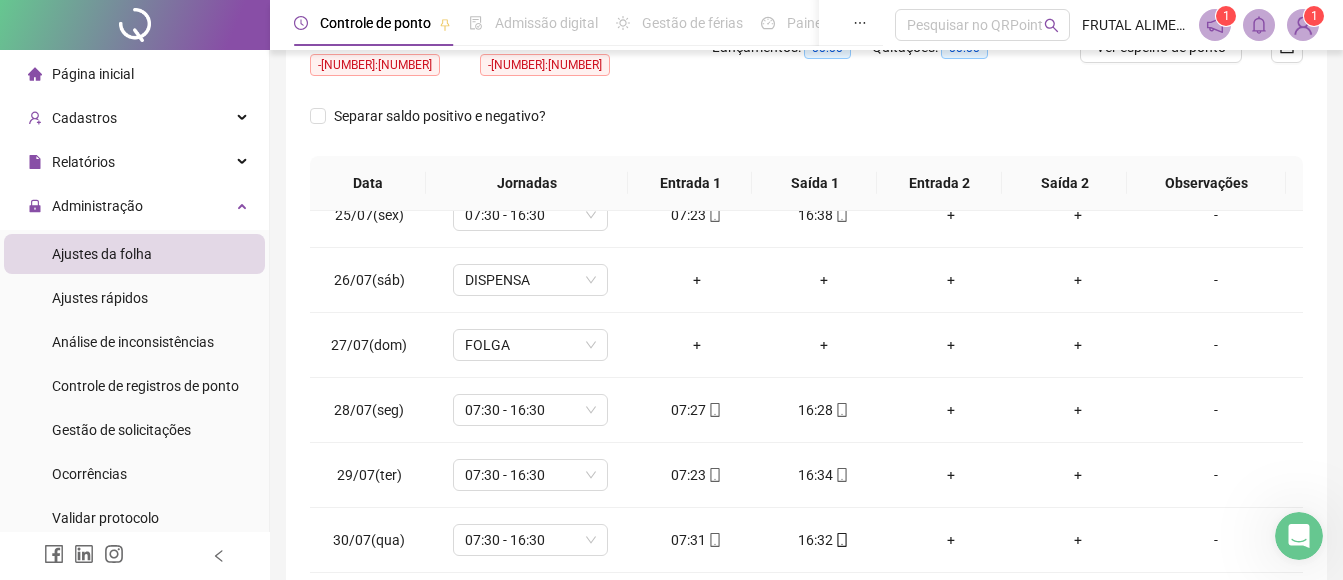 scroll, scrollTop: 442, scrollLeft: 0, axis: vertical 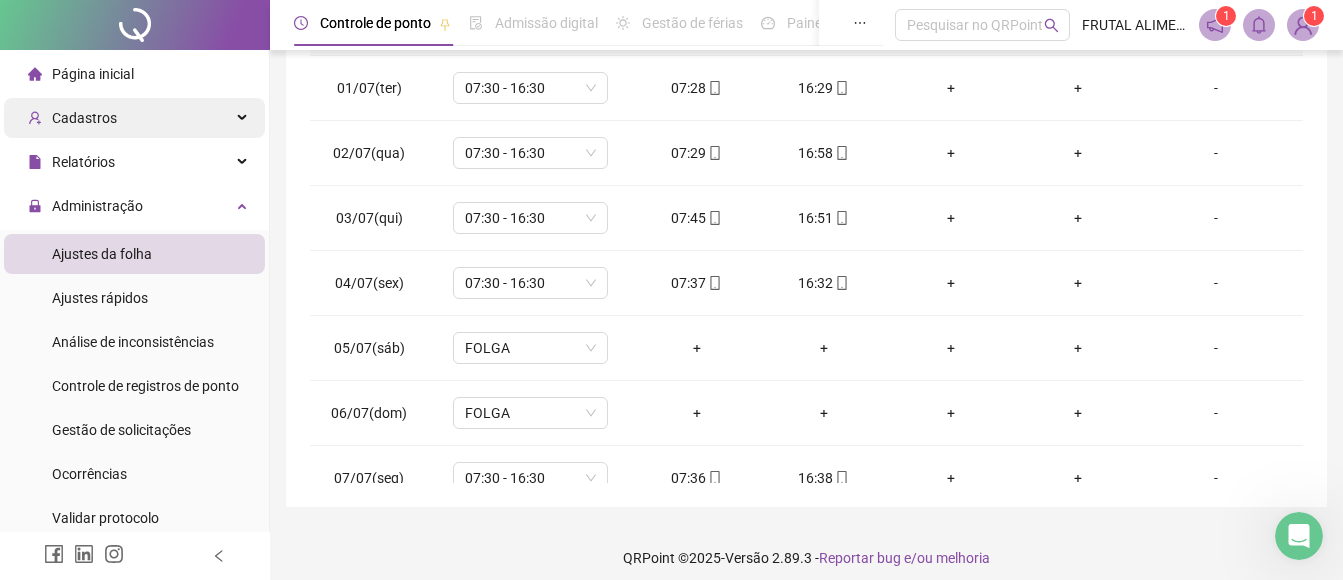click on "Cadastros" at bounding box center (84, 118) 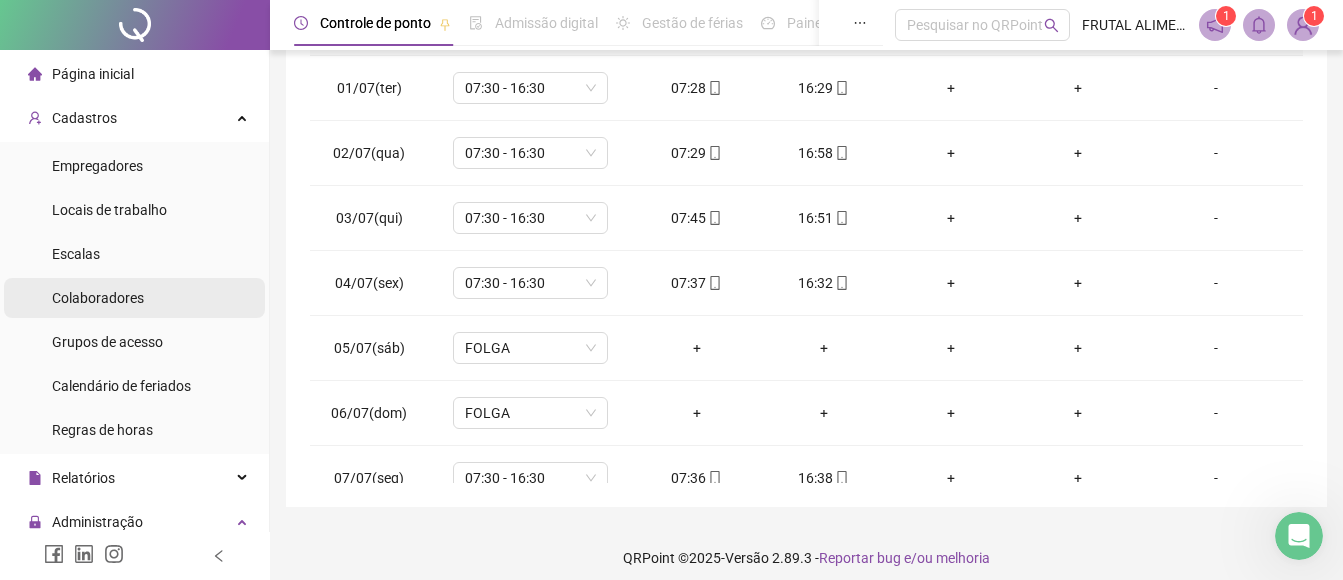 click on "Colaboradores" at bounding box center (98, 298) 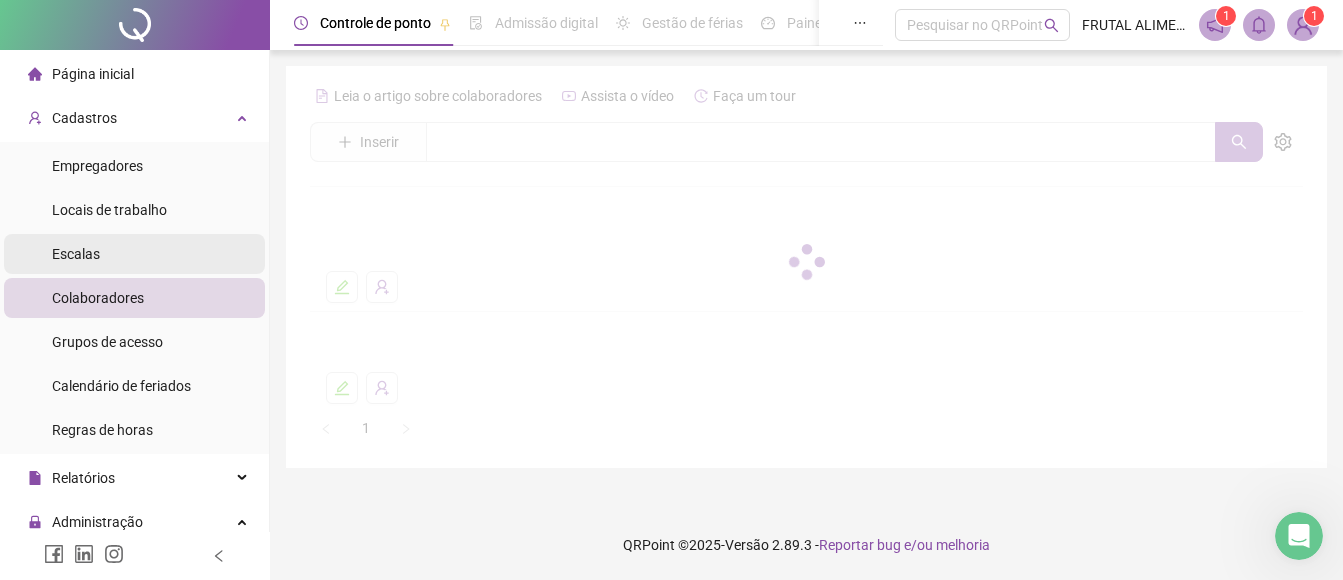 scroll, scrollTop: 0, scrollLeft: 0, axis: both 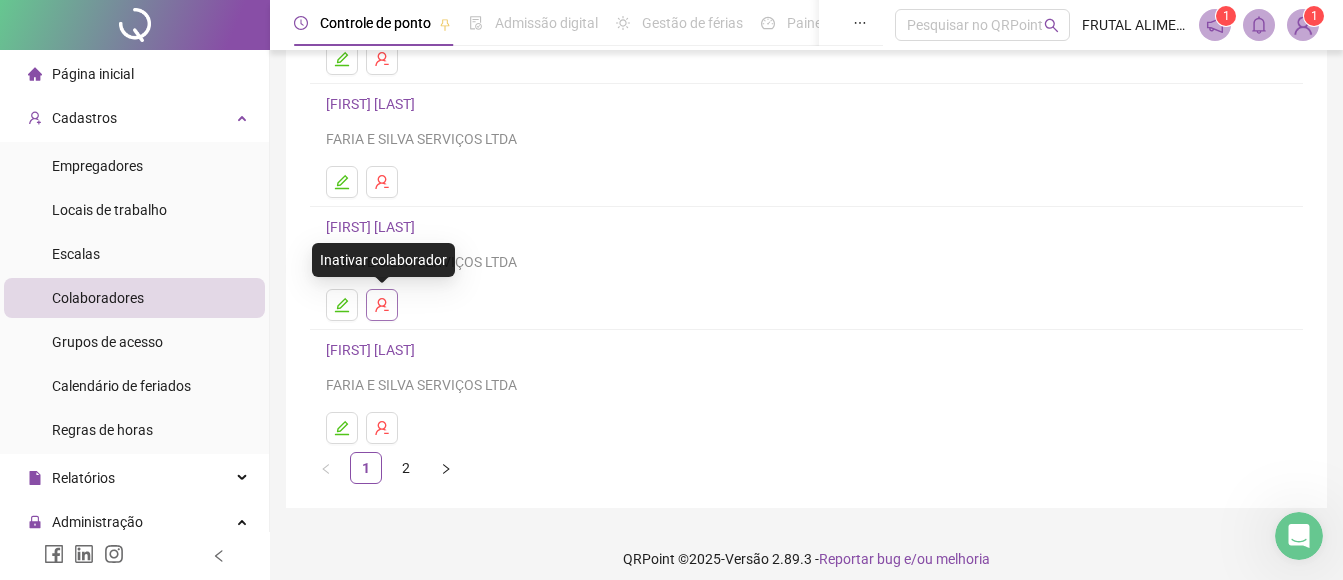 click 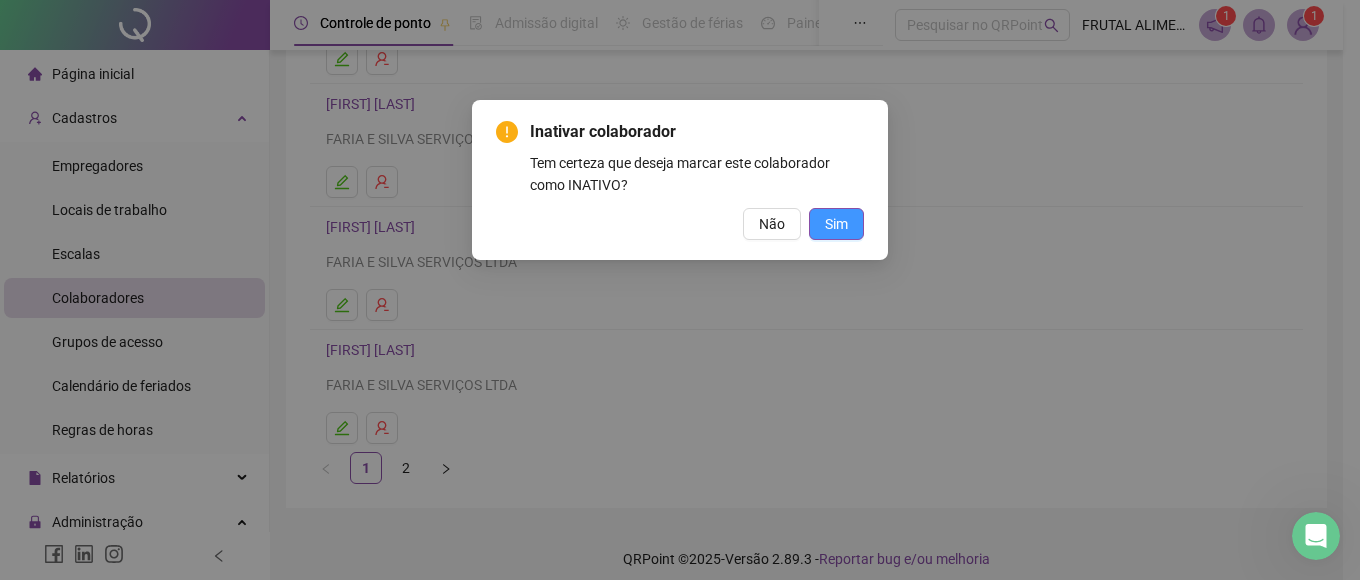 click on "Sim" at bounding box center (836, 224) 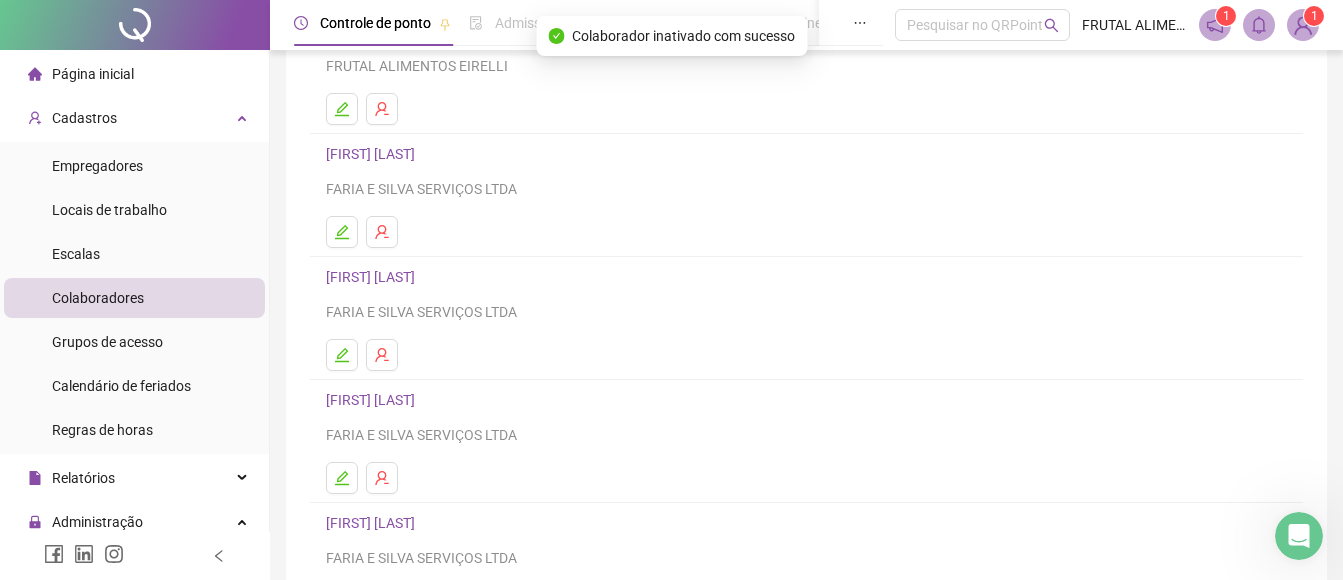 scroll, scrollTop: 387, scrollLeft: 0, axis: vertical 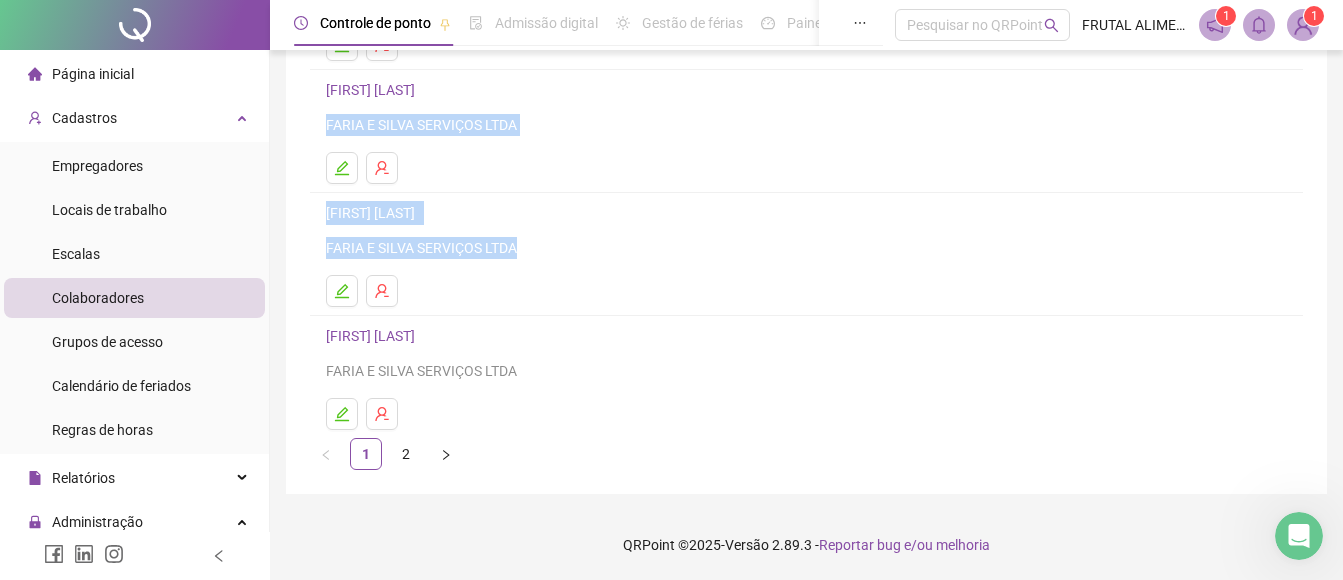 drag, startPoint x: 1341, startPoint y: 310, endPoint x: 1333, endPoint y: 98, distance: 212.1509 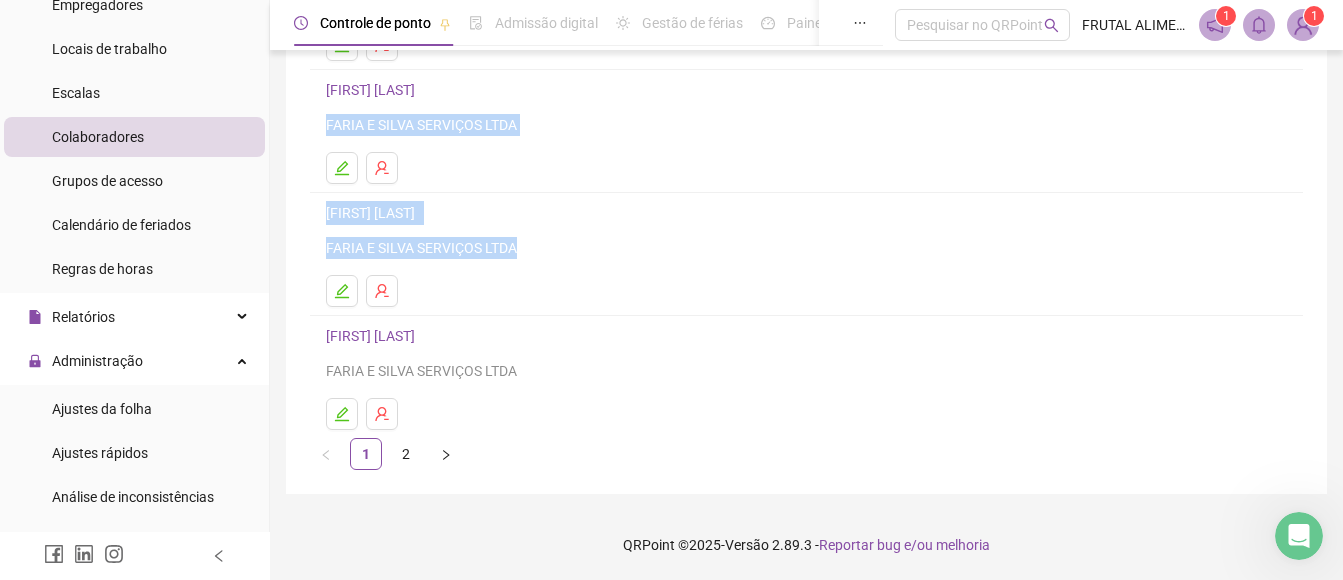 scroll, scrollTop: 182, scrollLeft: 0, axis: vertical 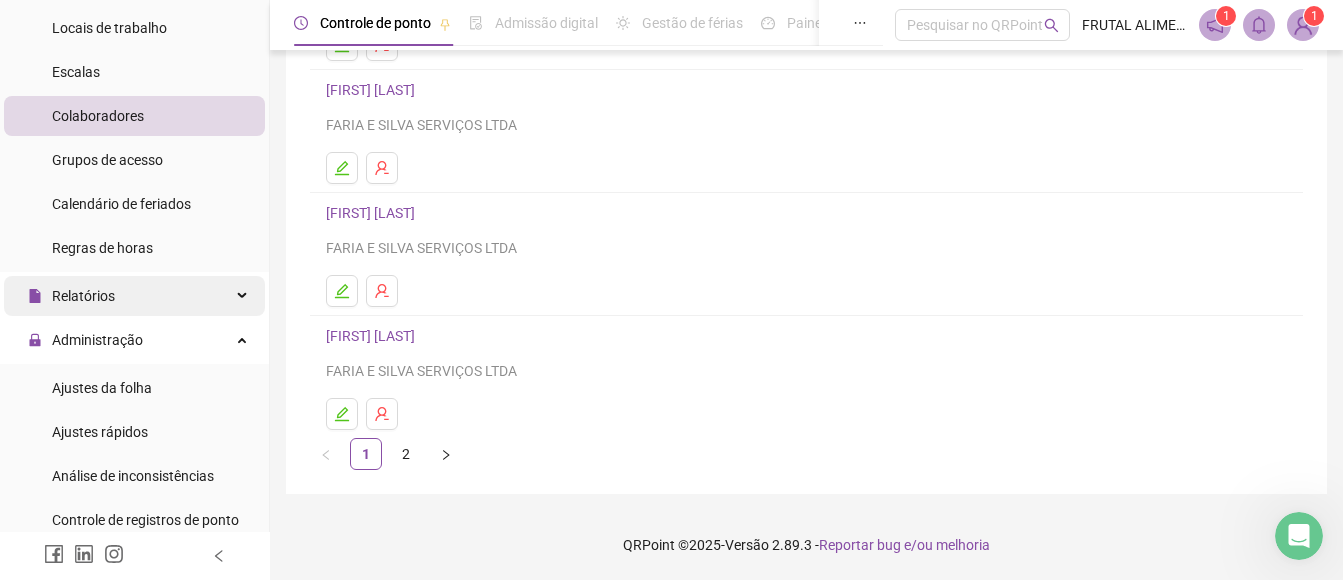 click on "Relatórios" at bounding box center (83, 296) 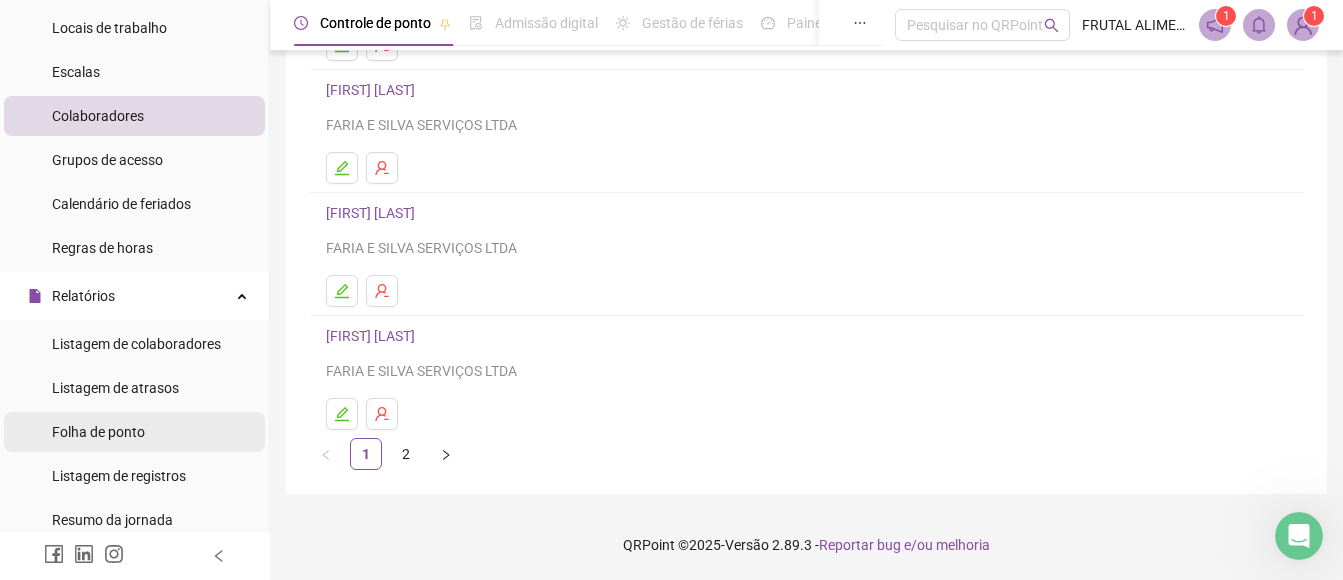 click on "Folha de ponto" at bounding box center [98, 432] 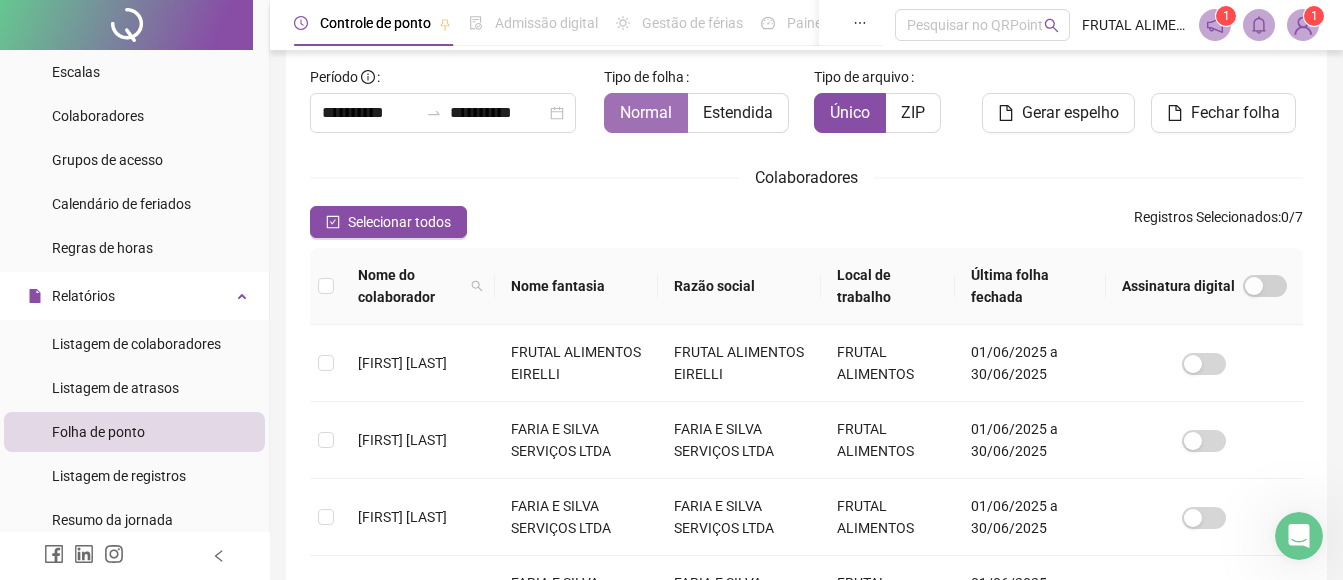 scroll, scrollTop: 119, scrollLeft: 0, axis: vertical 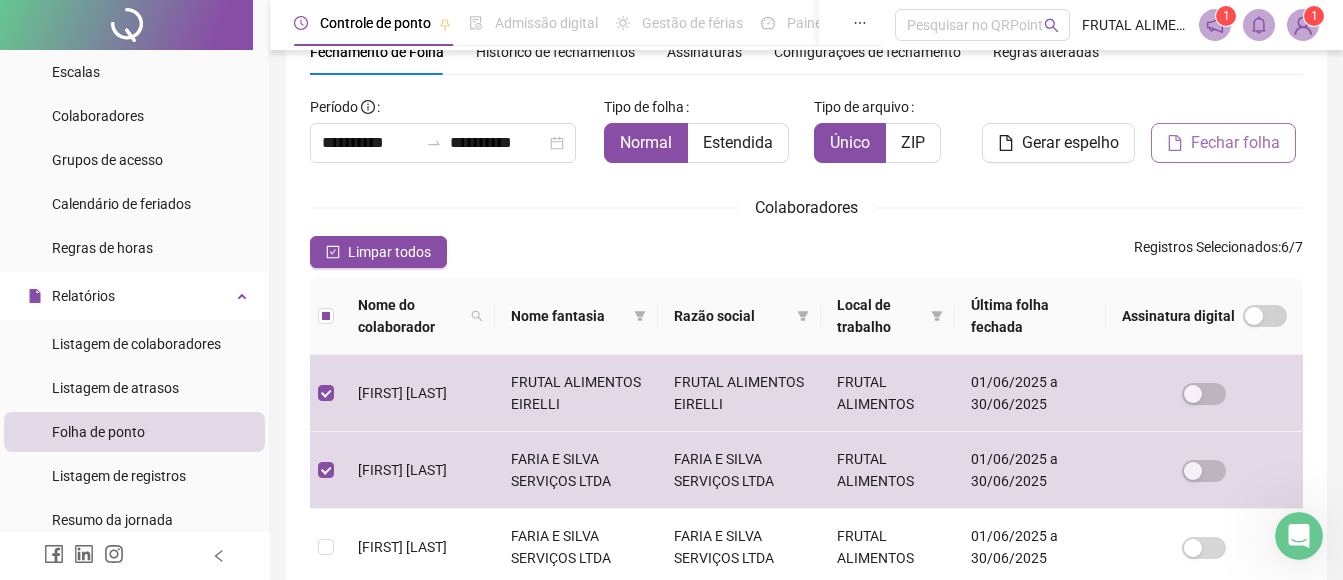click on "Fechar folha" at bounding box center (1235, 143) 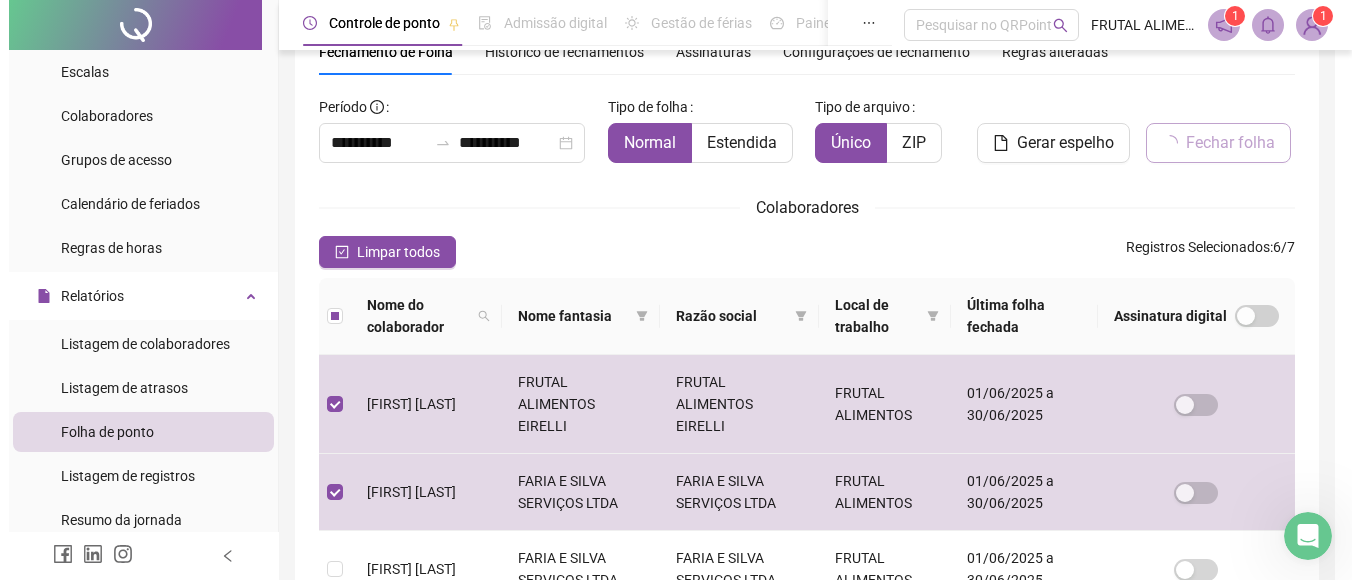 scroll, scrollTop: 119, scrollLeft: 0, axis: vertical 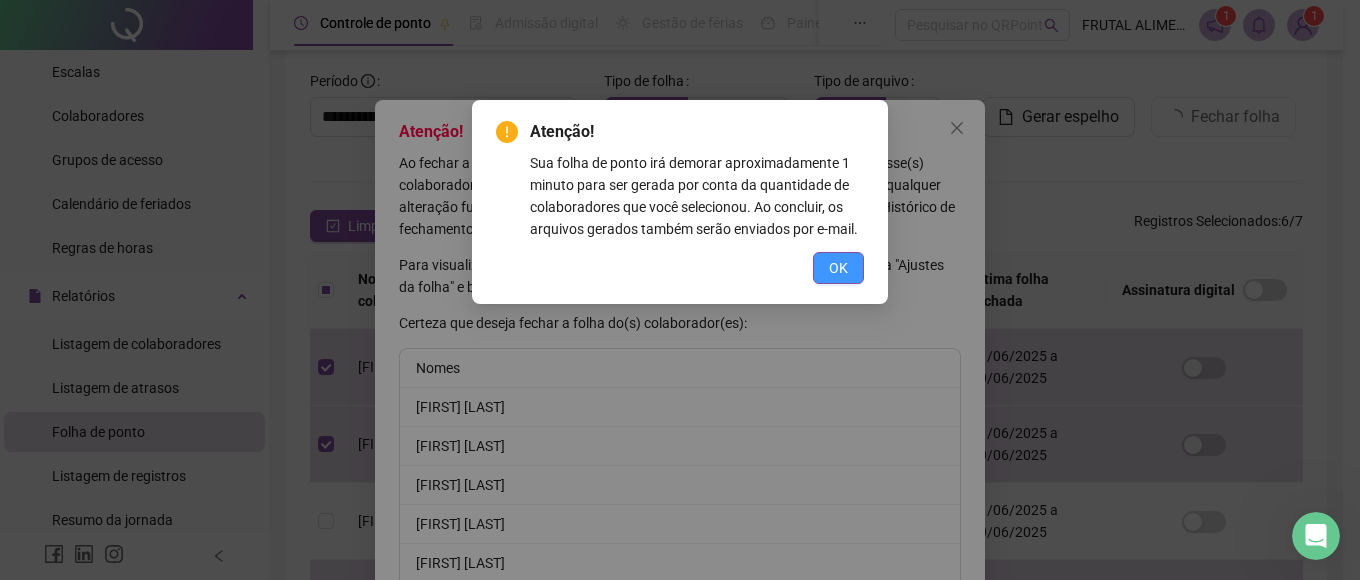 click on "OK" at bounding box center (838, 268) 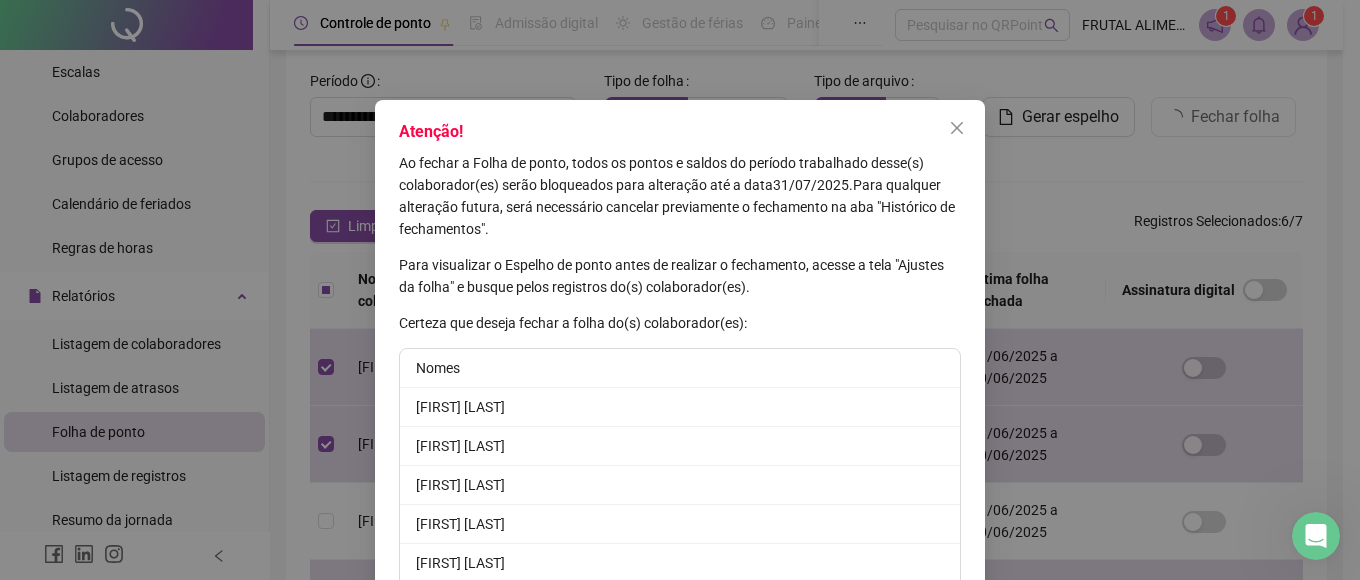 scroll, scrollTop: 130, scrollLeft: 0, axis: vertical 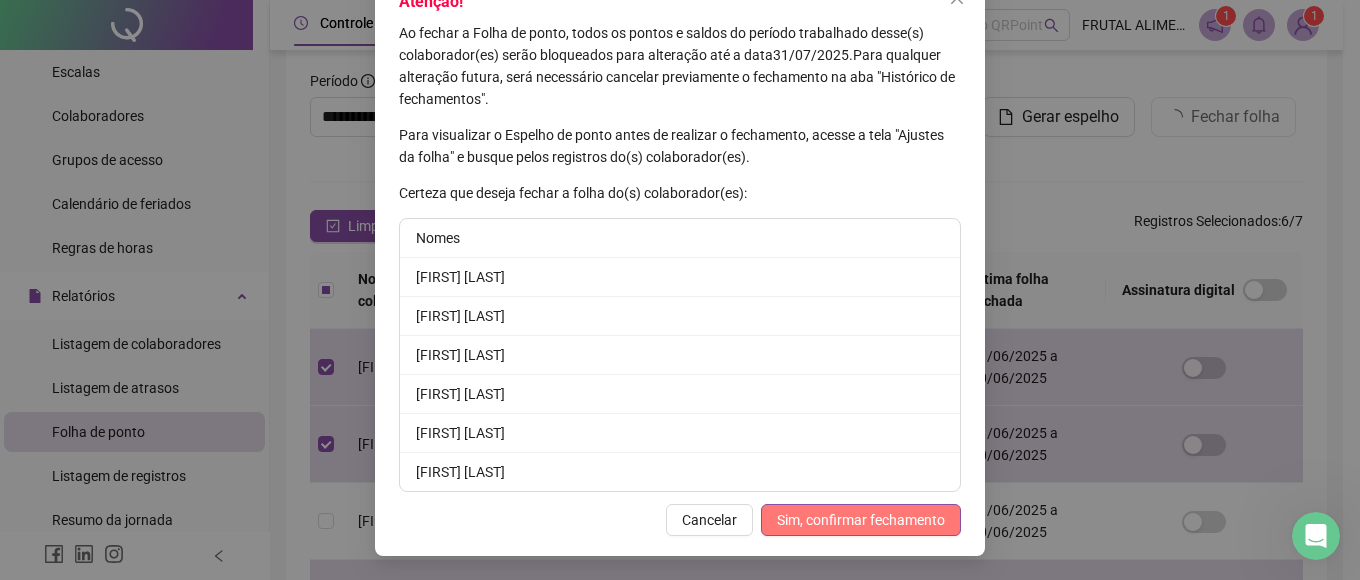 click on "Sim, confirmar fechamento" at bounding box center [861, 520] 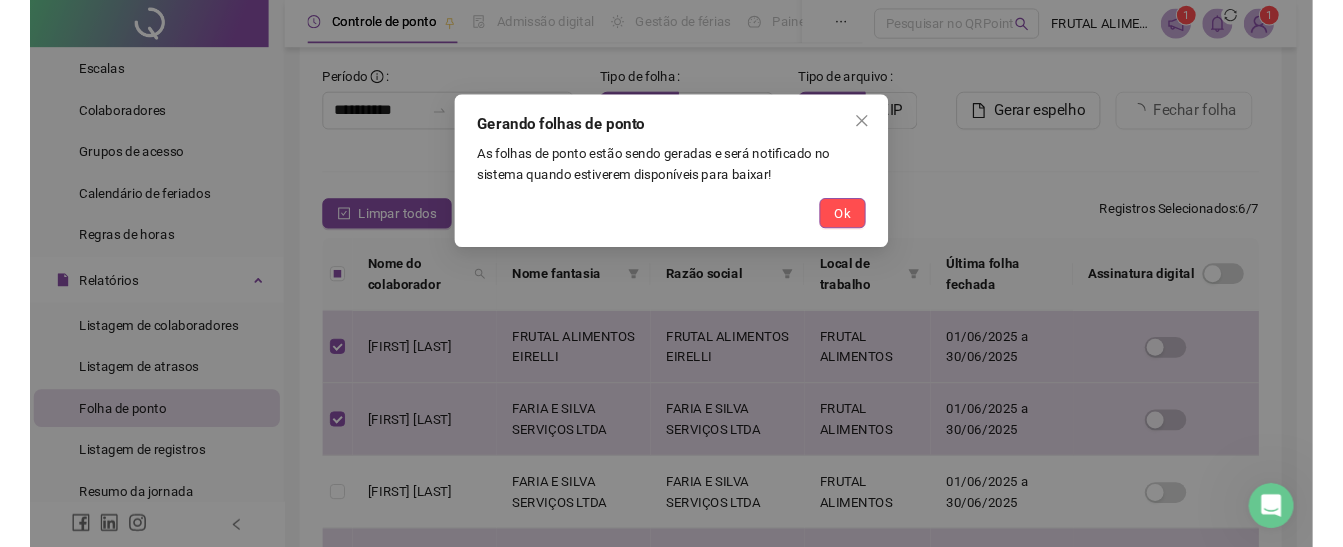 scroll, scrollTop: 32, scrollLeft: 0, axis: vertical 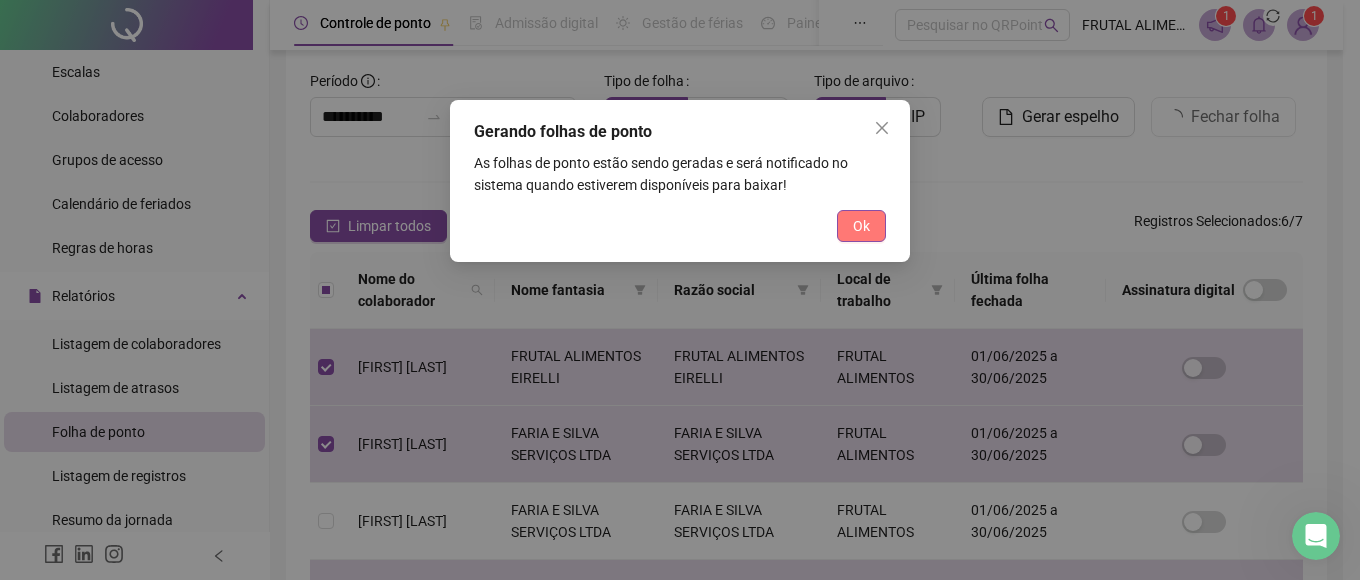 click on "Ok" at bounding box center [861, 226] 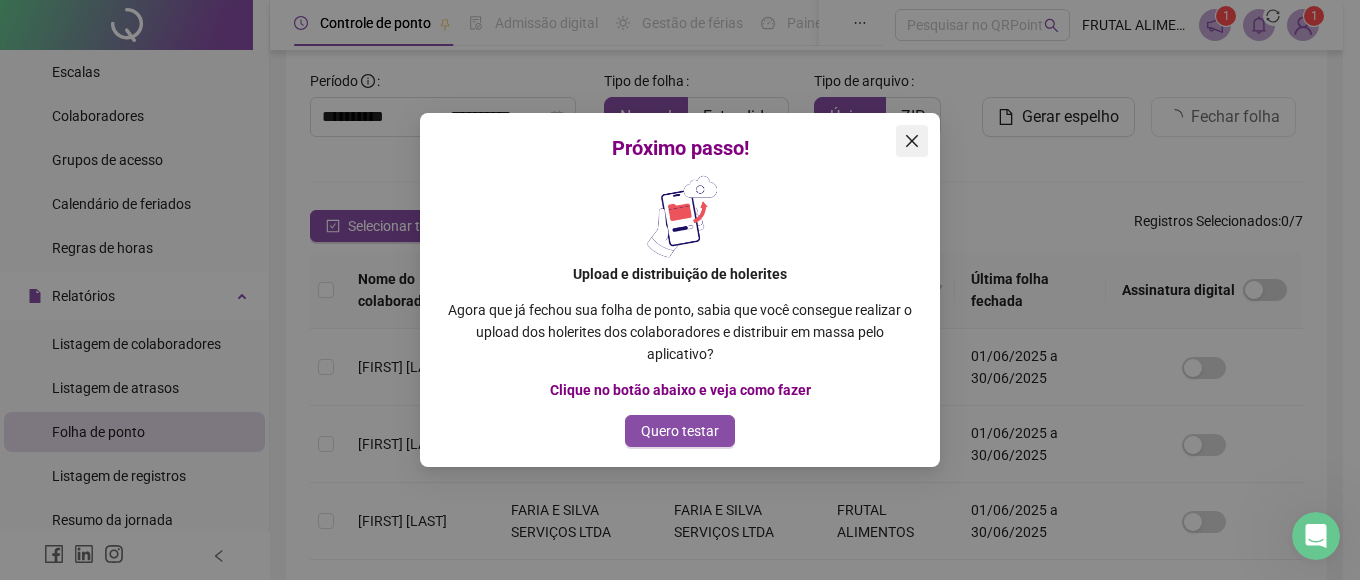 click 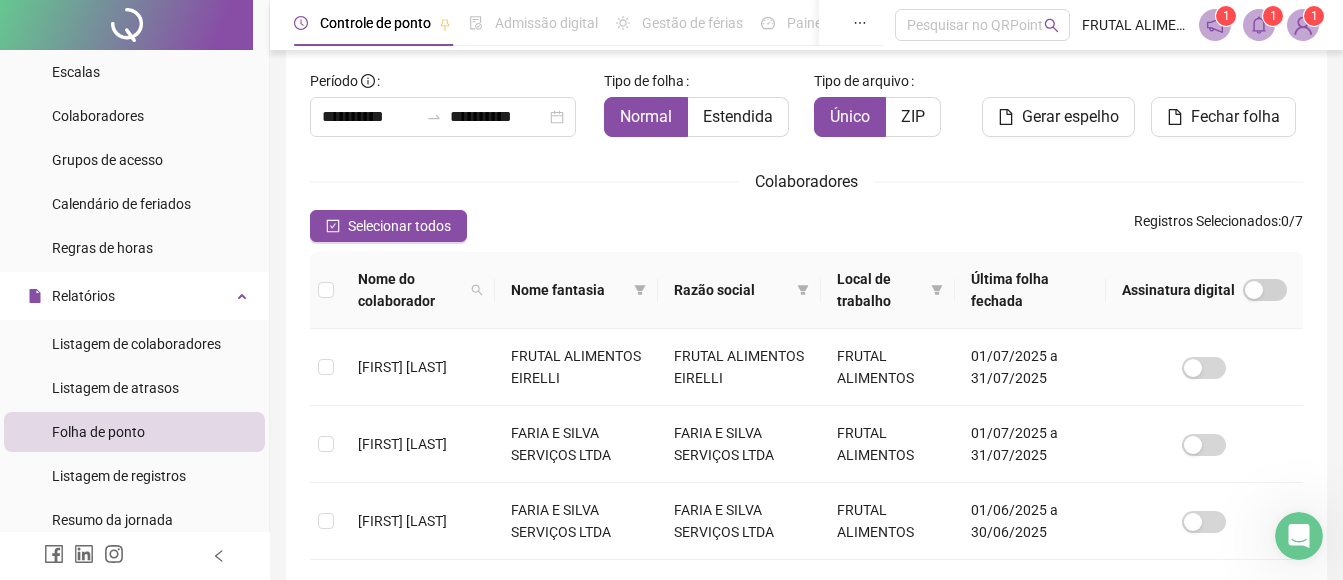 click 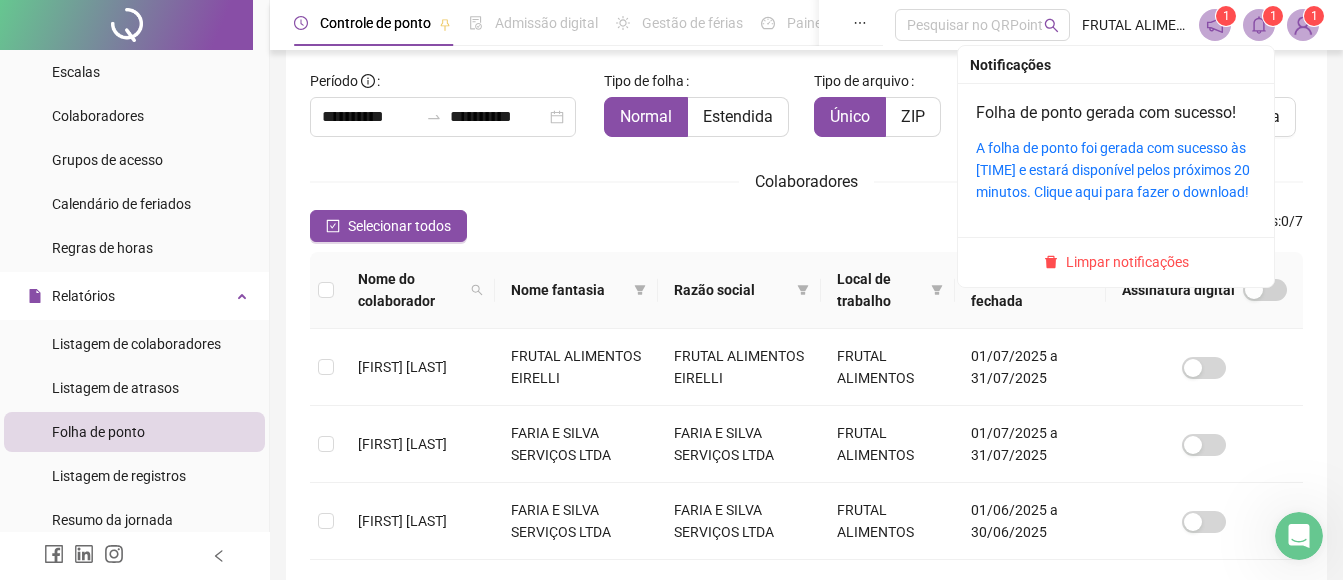 click on "A folha de ponto foi gerada com sucesso às [TIME] e estará disponível pelos próximos 20 minutos.
Clique aqui para fazer o download!" at bounding box center (1116, 170) 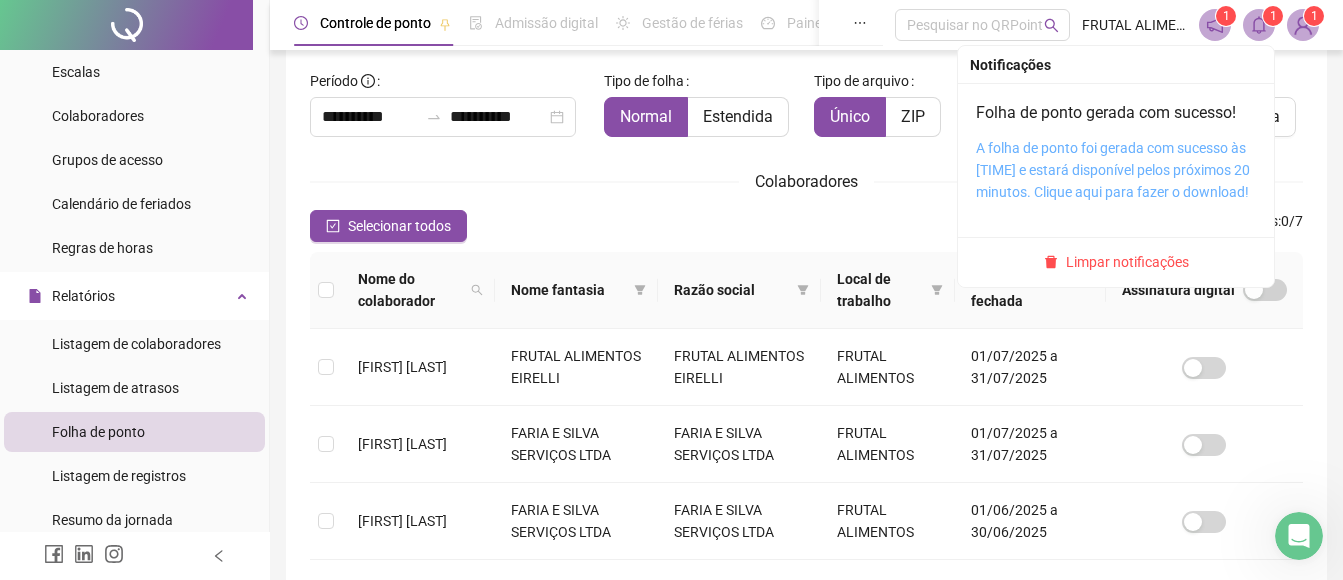 click on "A folha de ponto foi gerada com sucesso às [TIME] e estará disponível pelos próximos 20 minutos.
Clique aqui para fazer o download!" at bounding box center (1113, 170) 